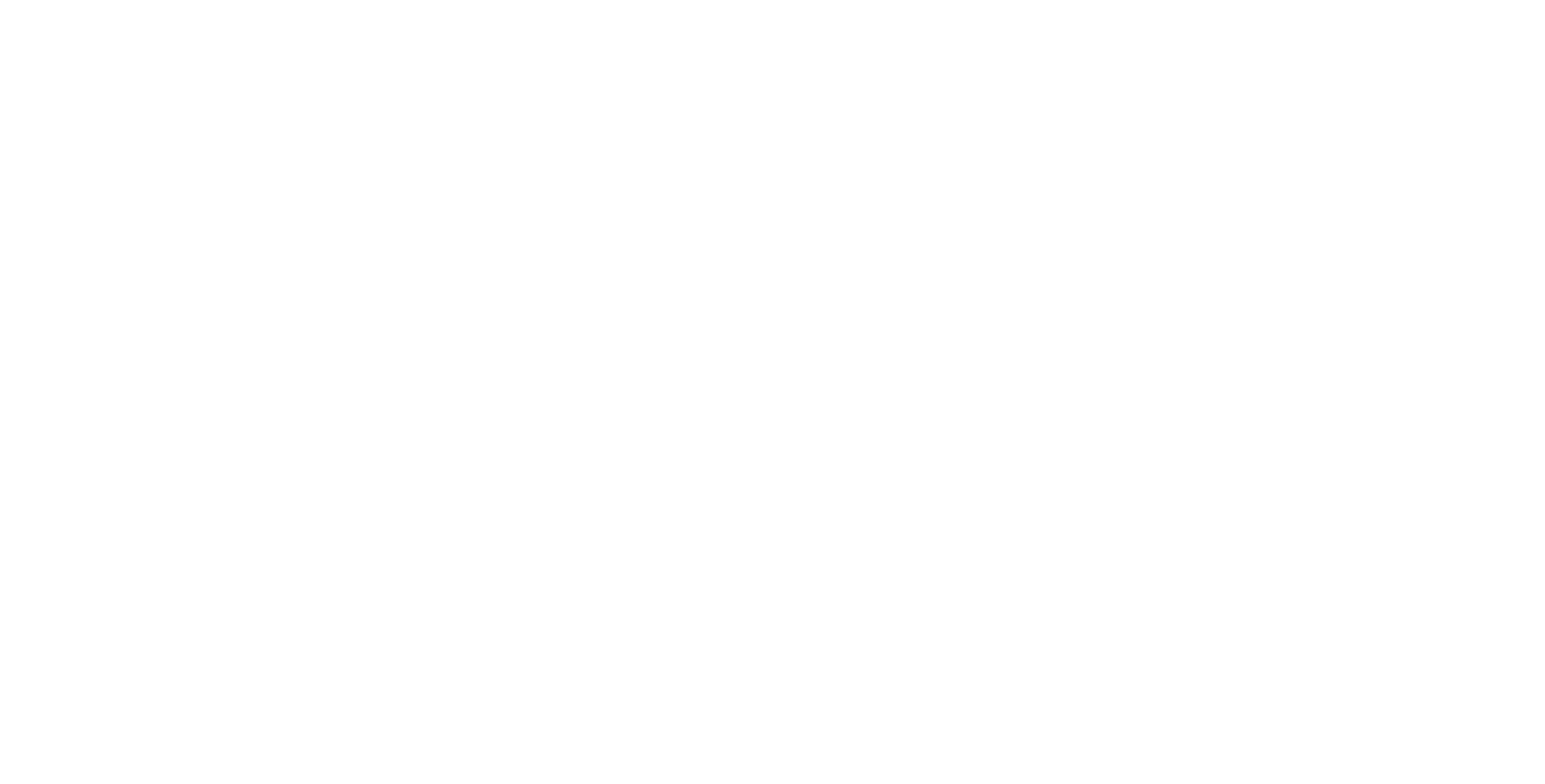 scroll, scrollTop: 0, scrollLeft: 0, axis: both 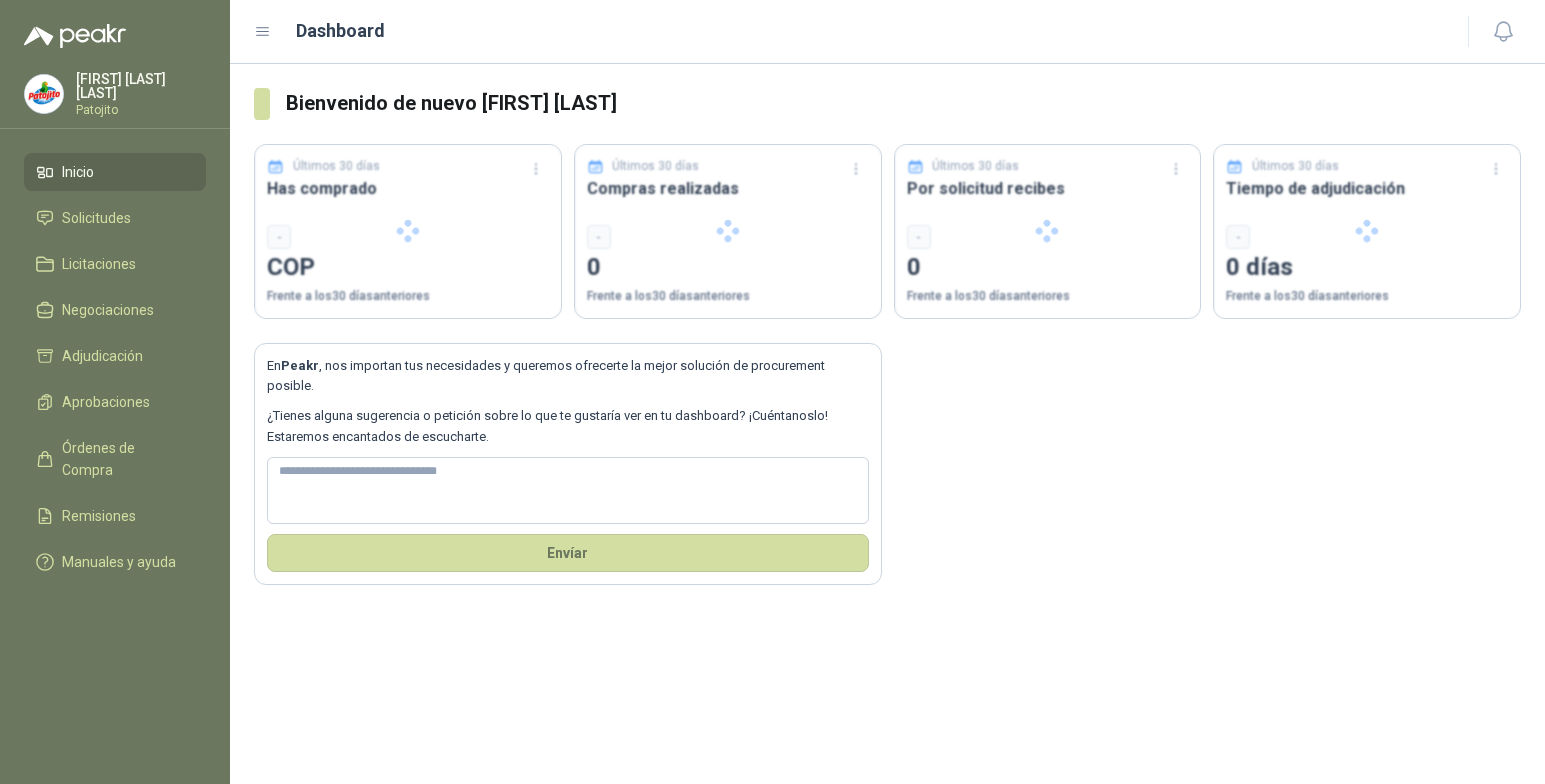 type 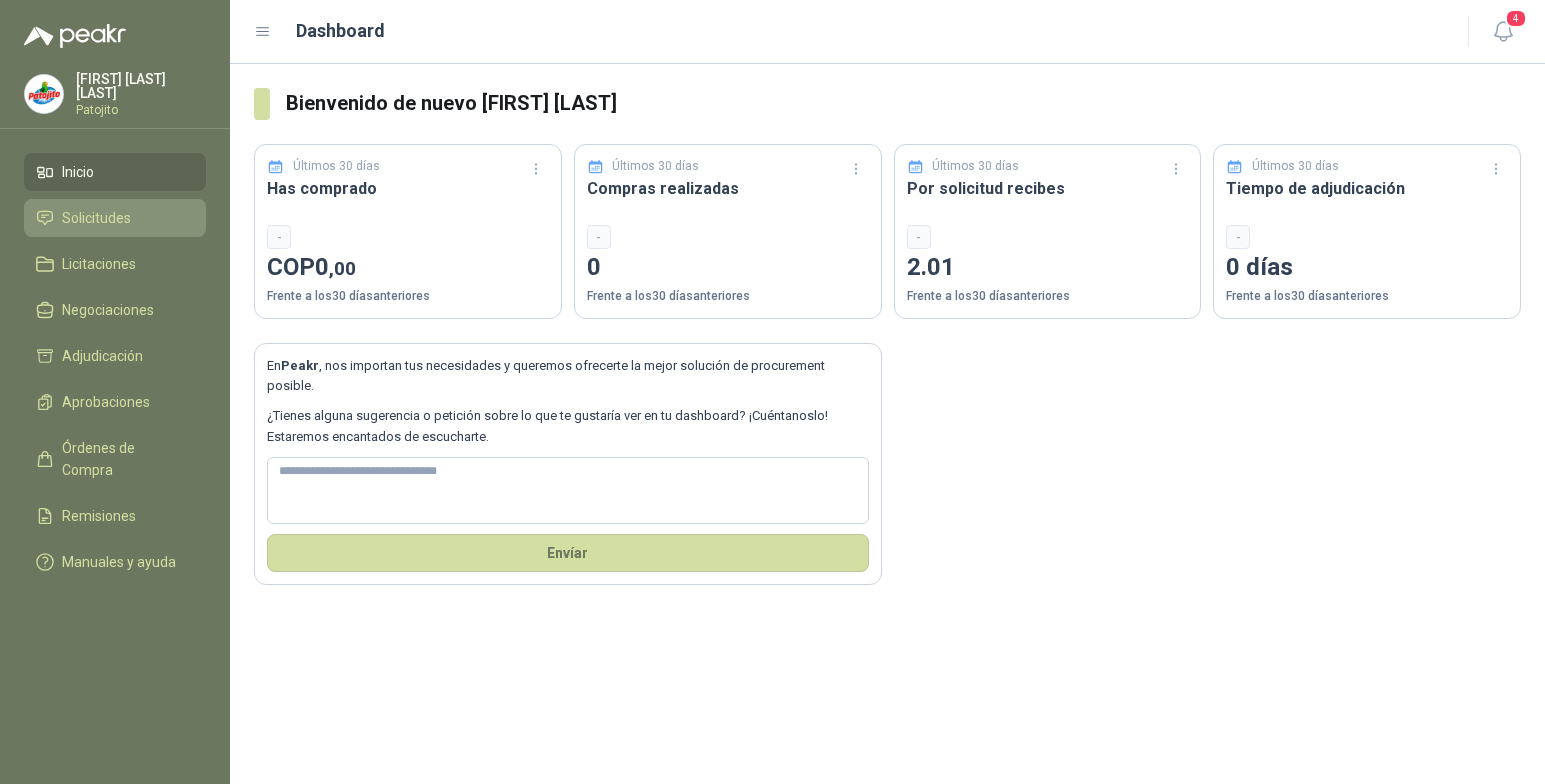 click on "Solicitudes" at bounding box center (96, 218) 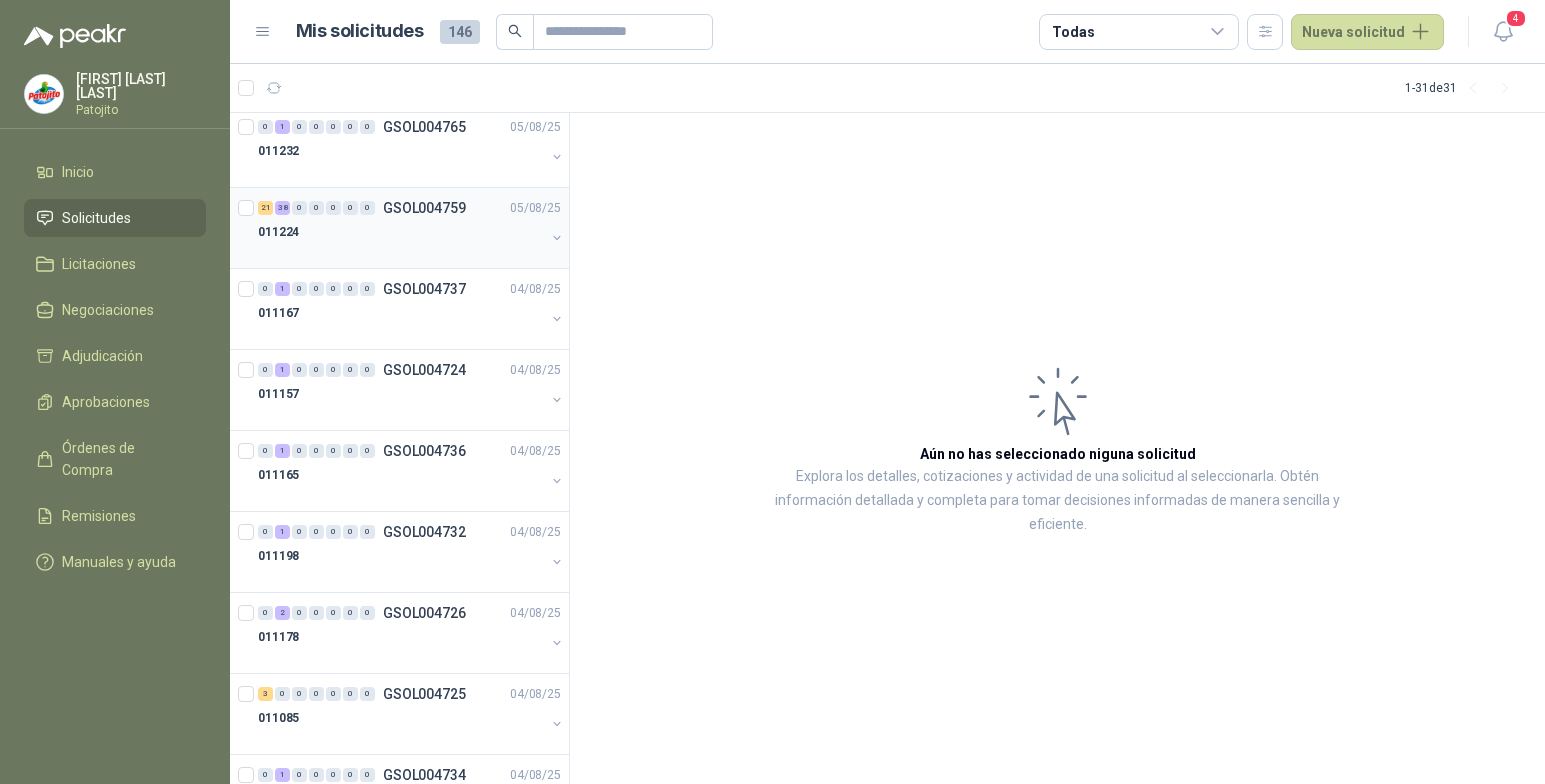 scroll, scrollTop: 0, scrollLeft: 0, axis: both 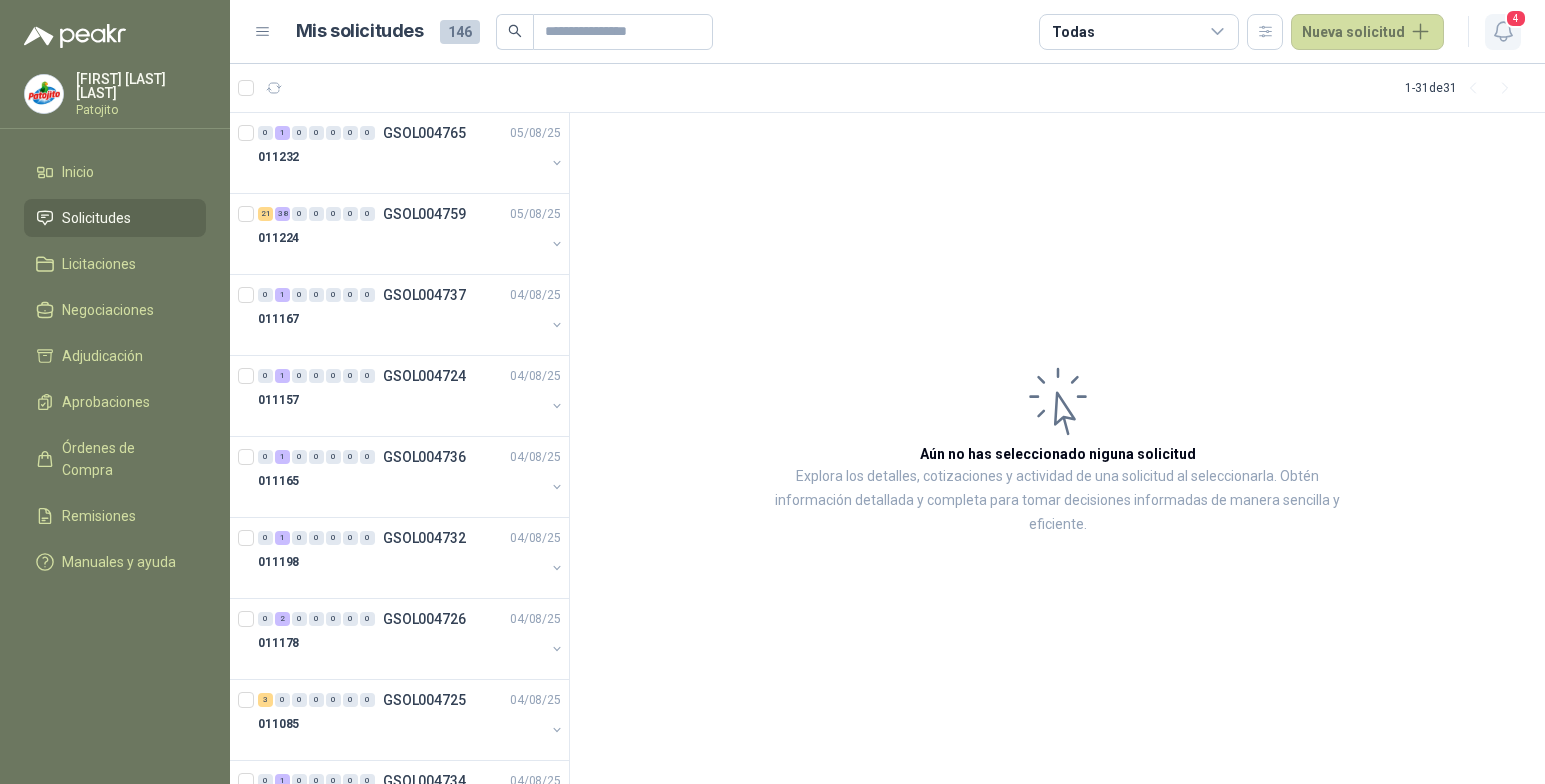 click 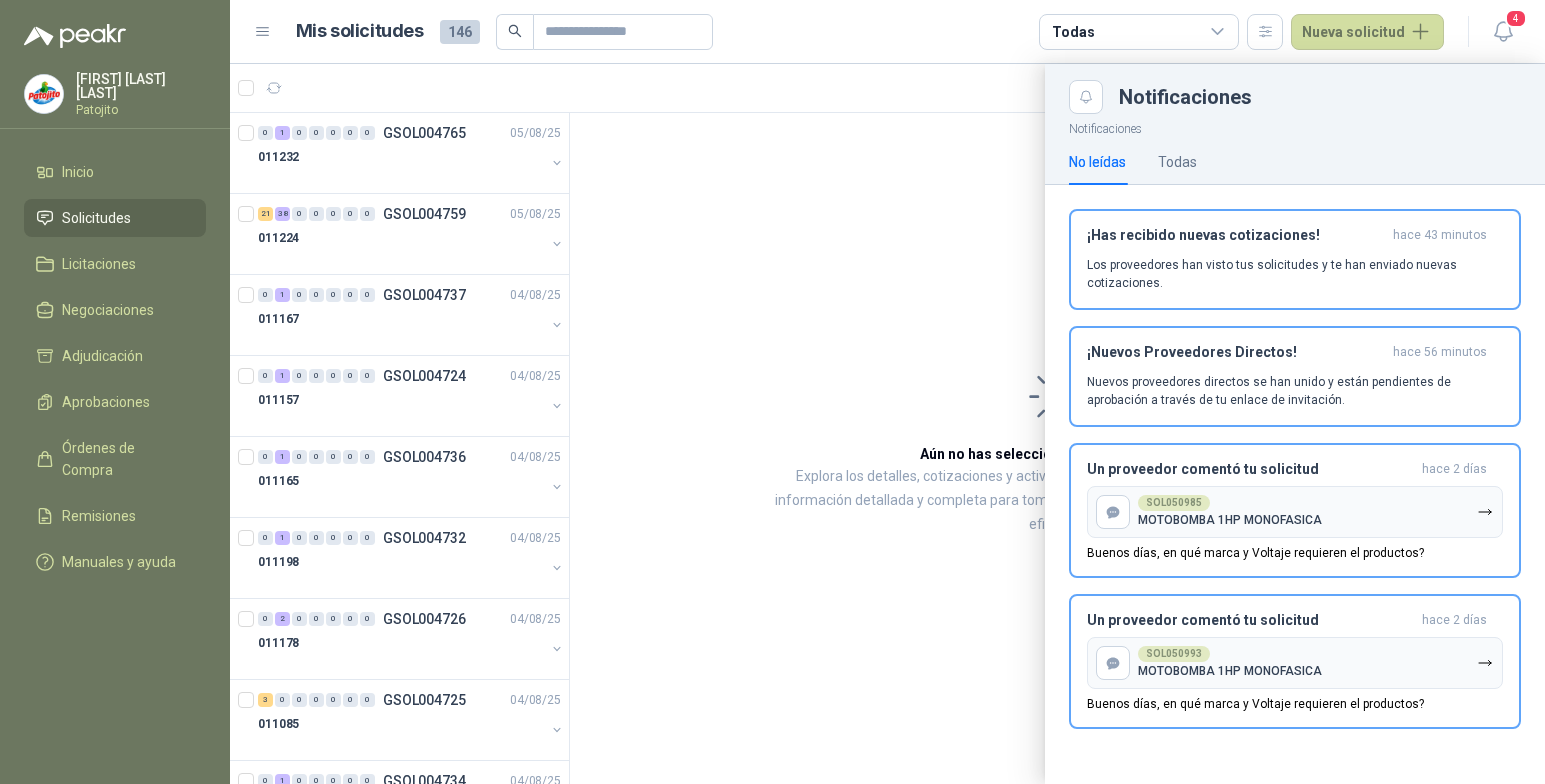 click at bounding box center (887, 424) 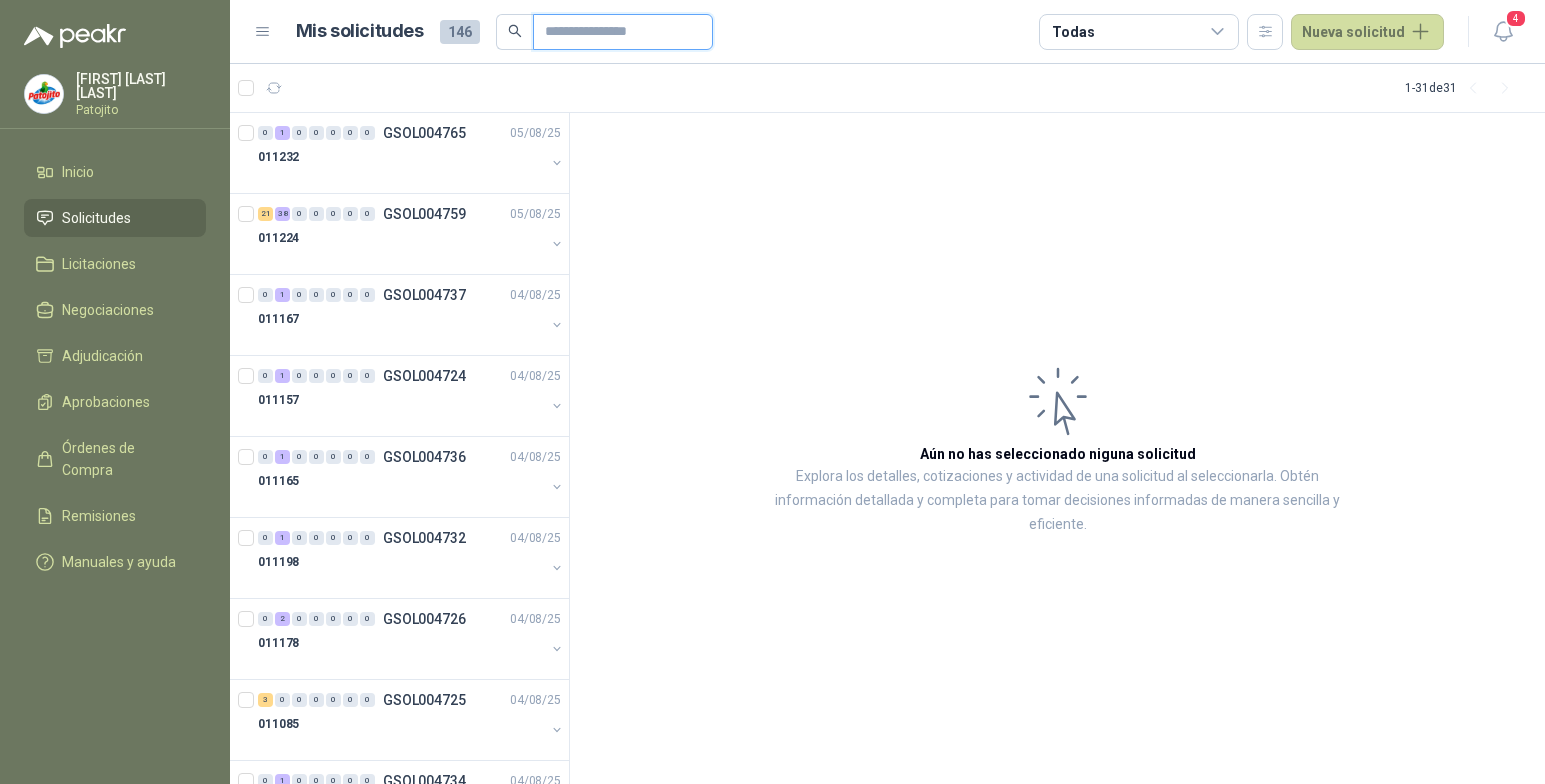 click at bounding box center (615, 32) 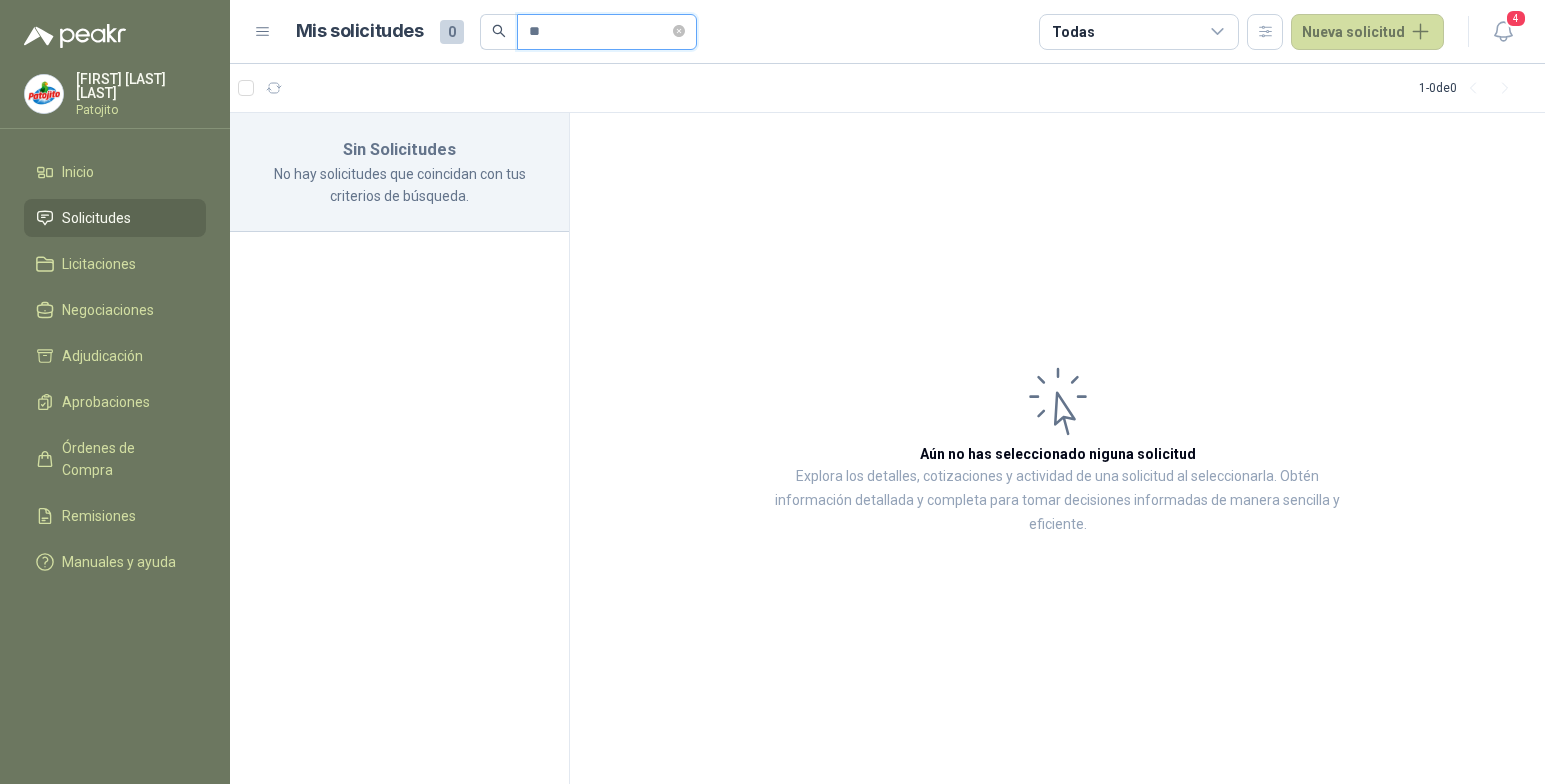 type on "*" 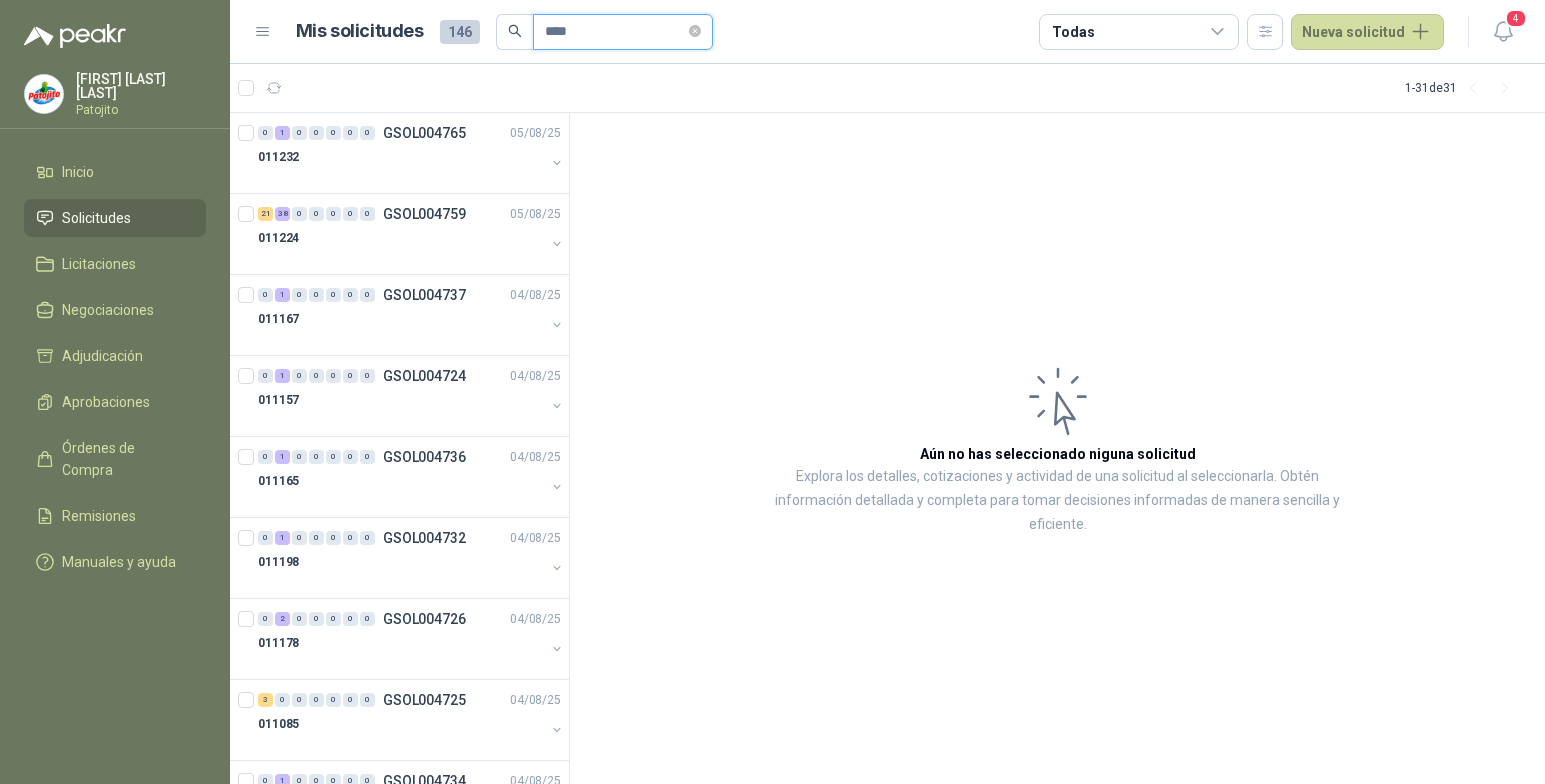 type on "*****" 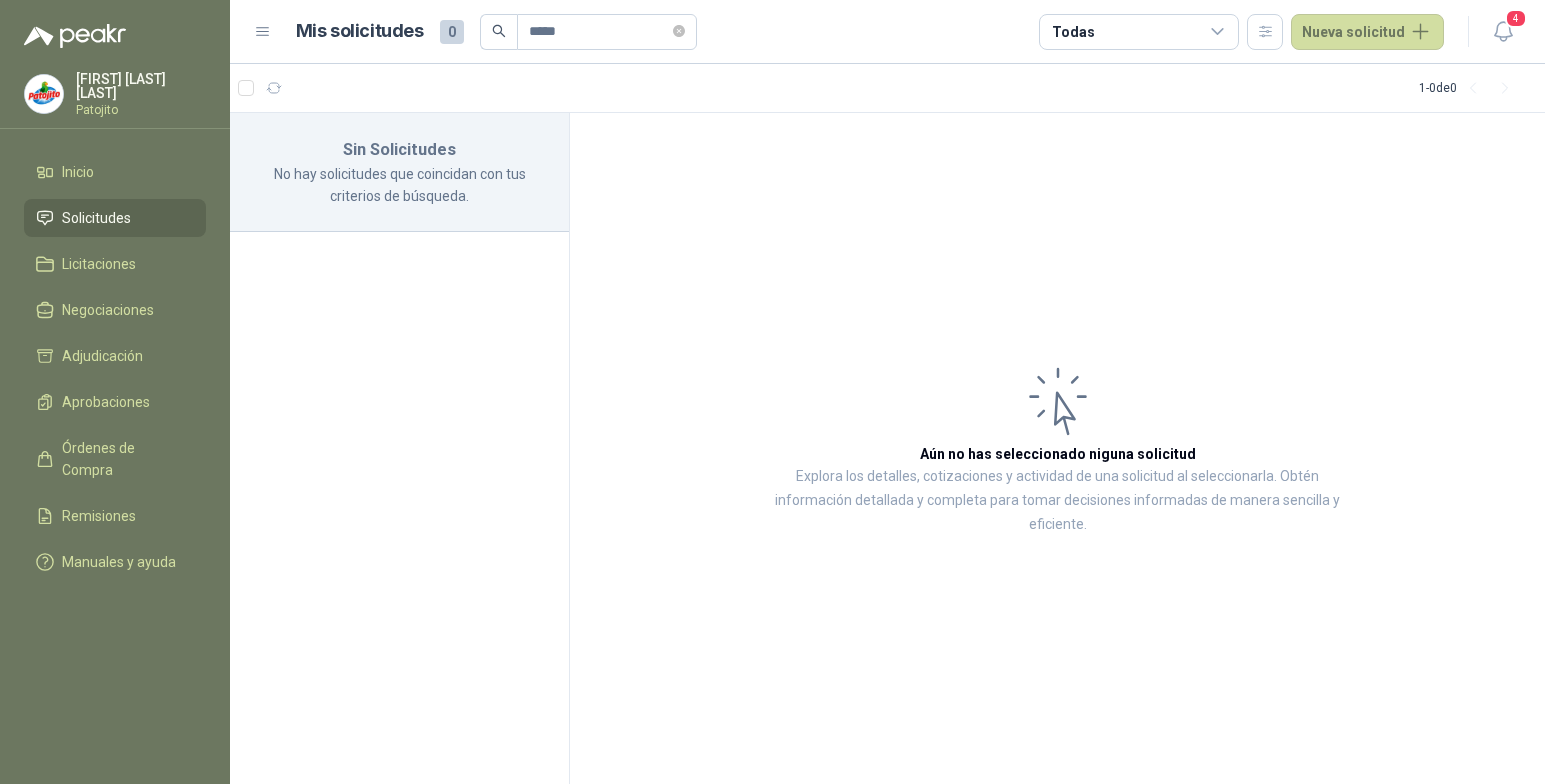 click on "Solicitudes" at bounding box center [96, 218] 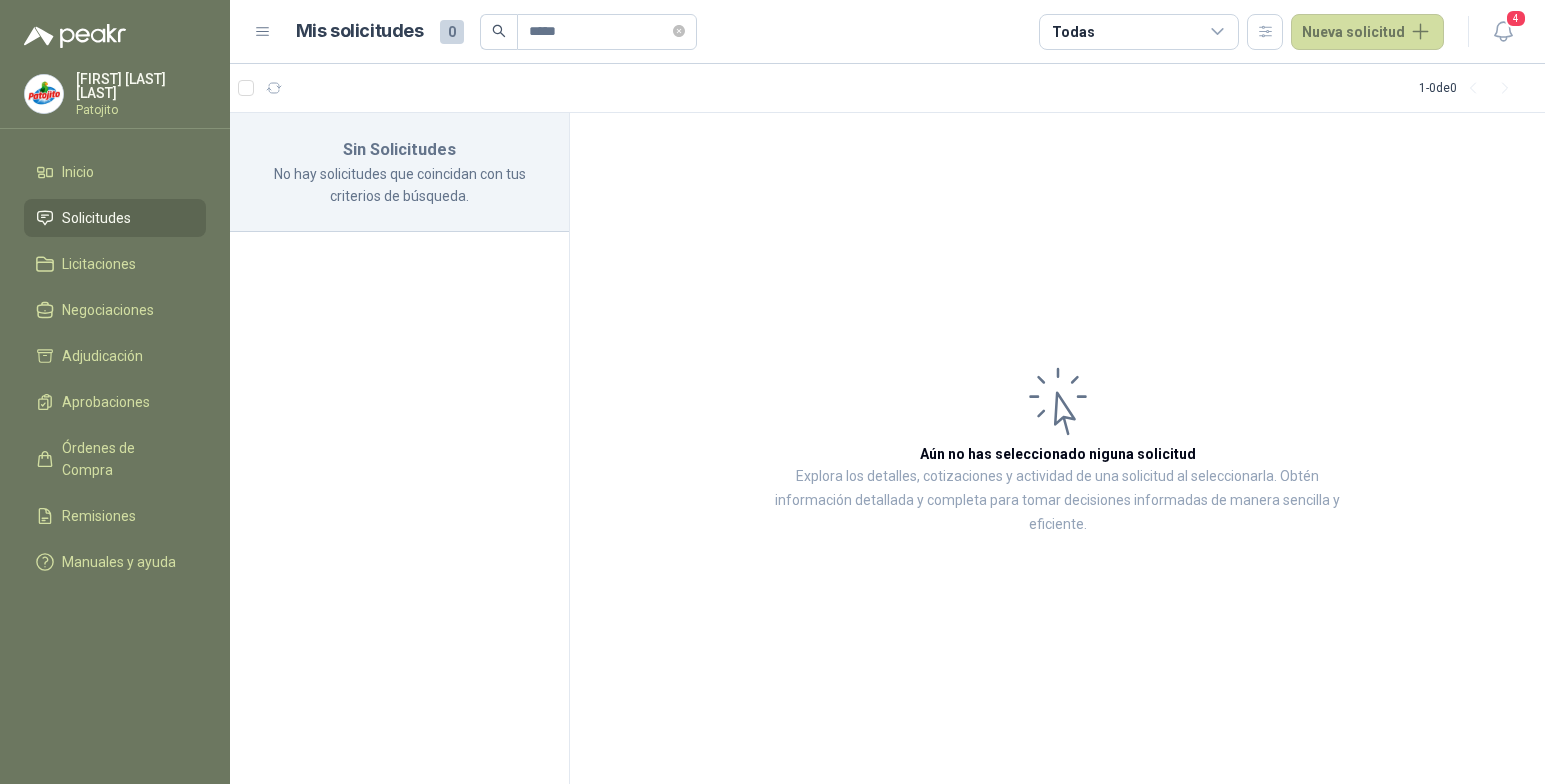 click on "[FIRST] [LAST]   Inicio   Solicitudes   Licitaciones   Negociaciones   Adjudicación   Aprobaciones   Órdenes de Compra   Remisiones   Manuales y ayuda" at bounding box center [115, 392] 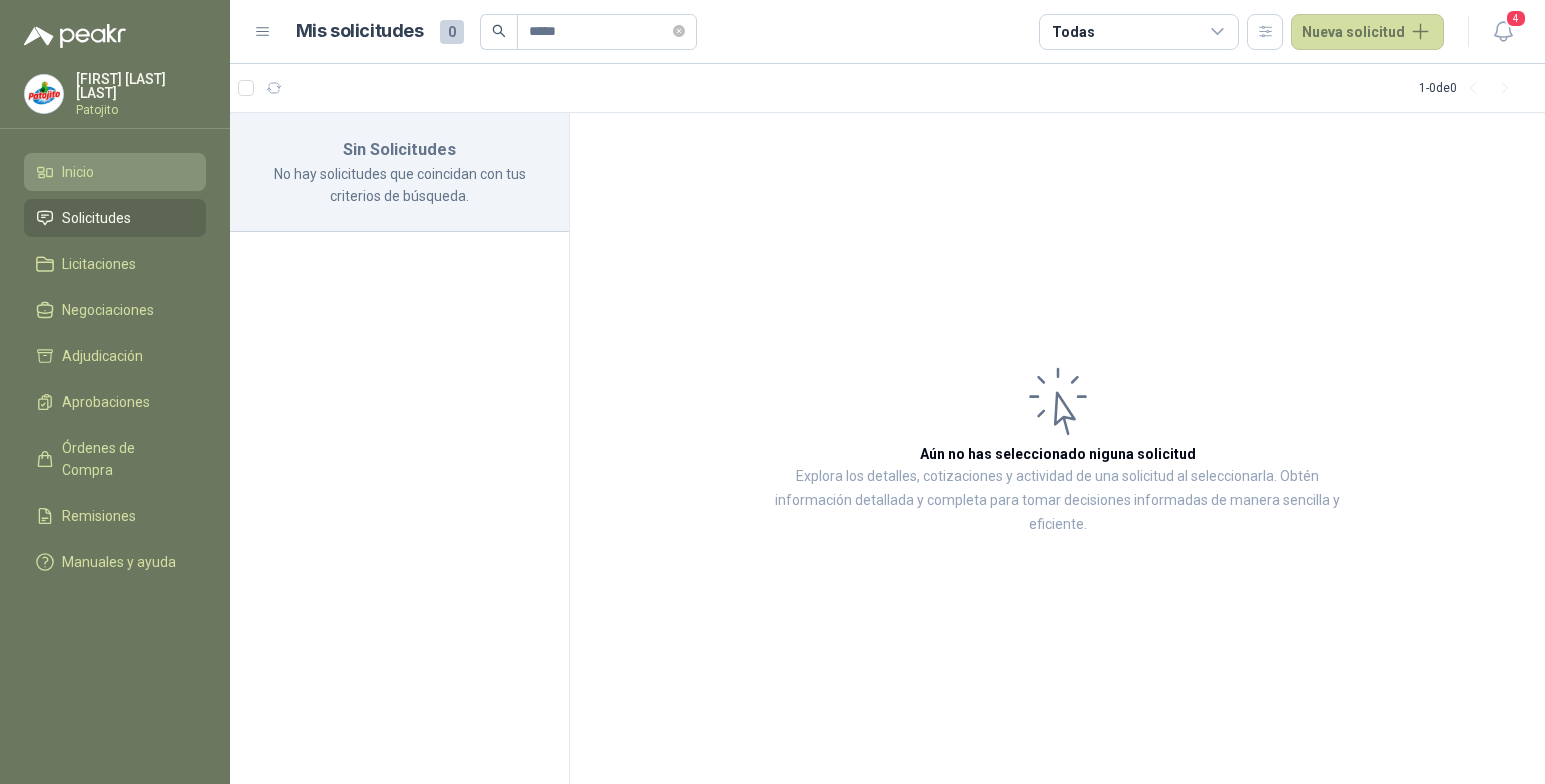 click on "Inicio" at bounding box center [115, 172] 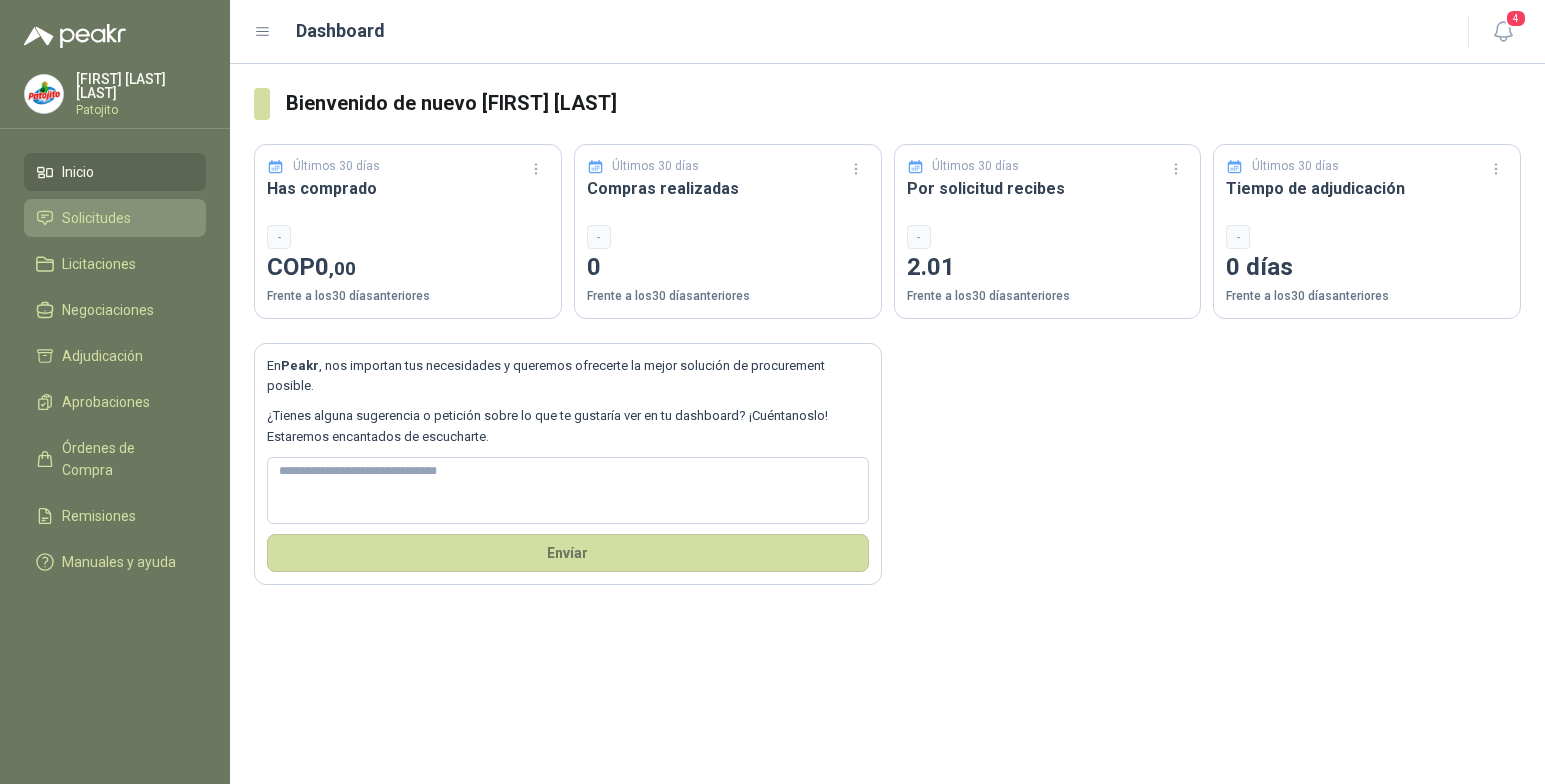 click on "Solicitudes" at bounding box center [115, 218] 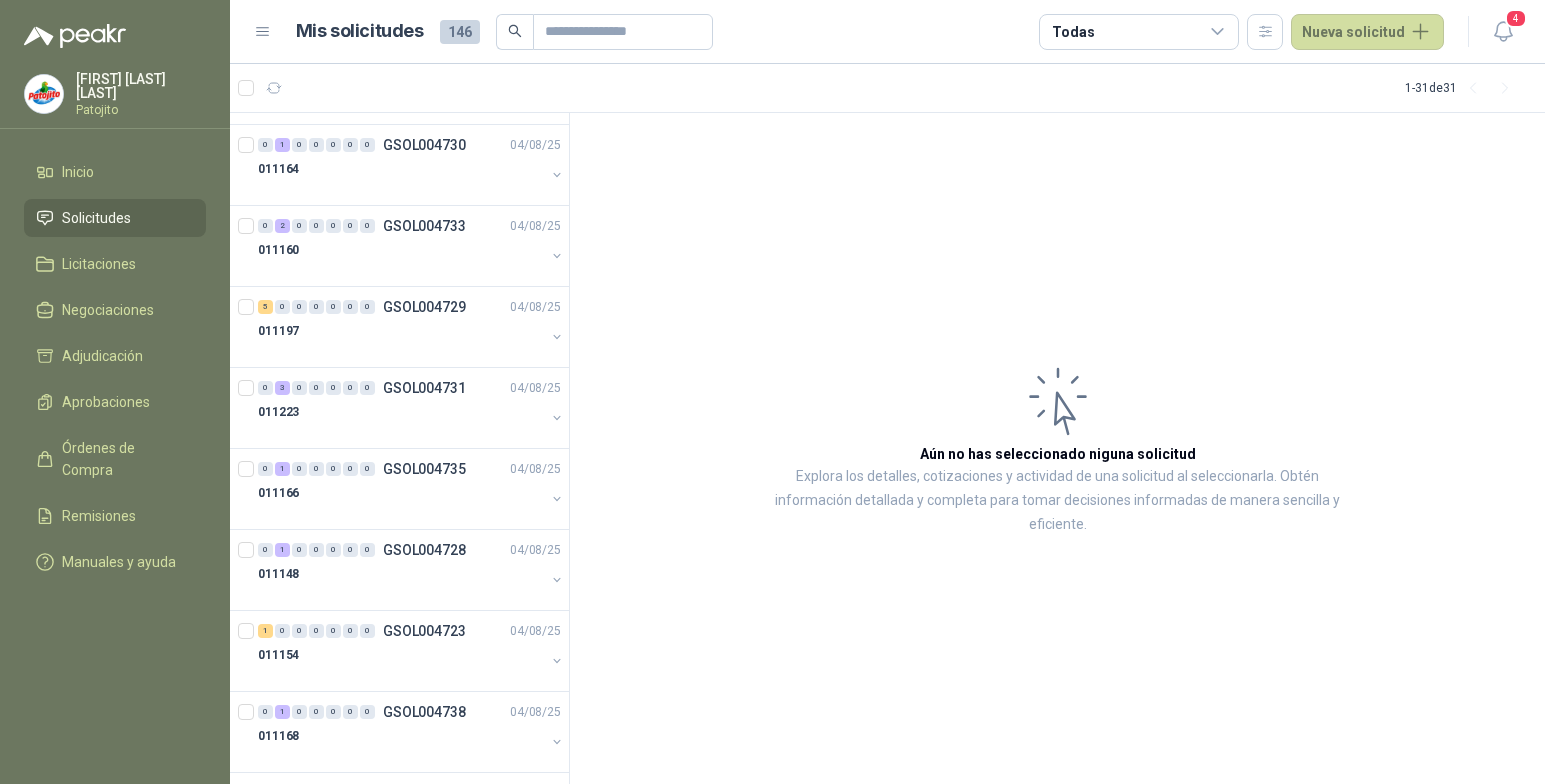 scroll, scrollTop: 800, scrollLeft: 0, axis: vertical 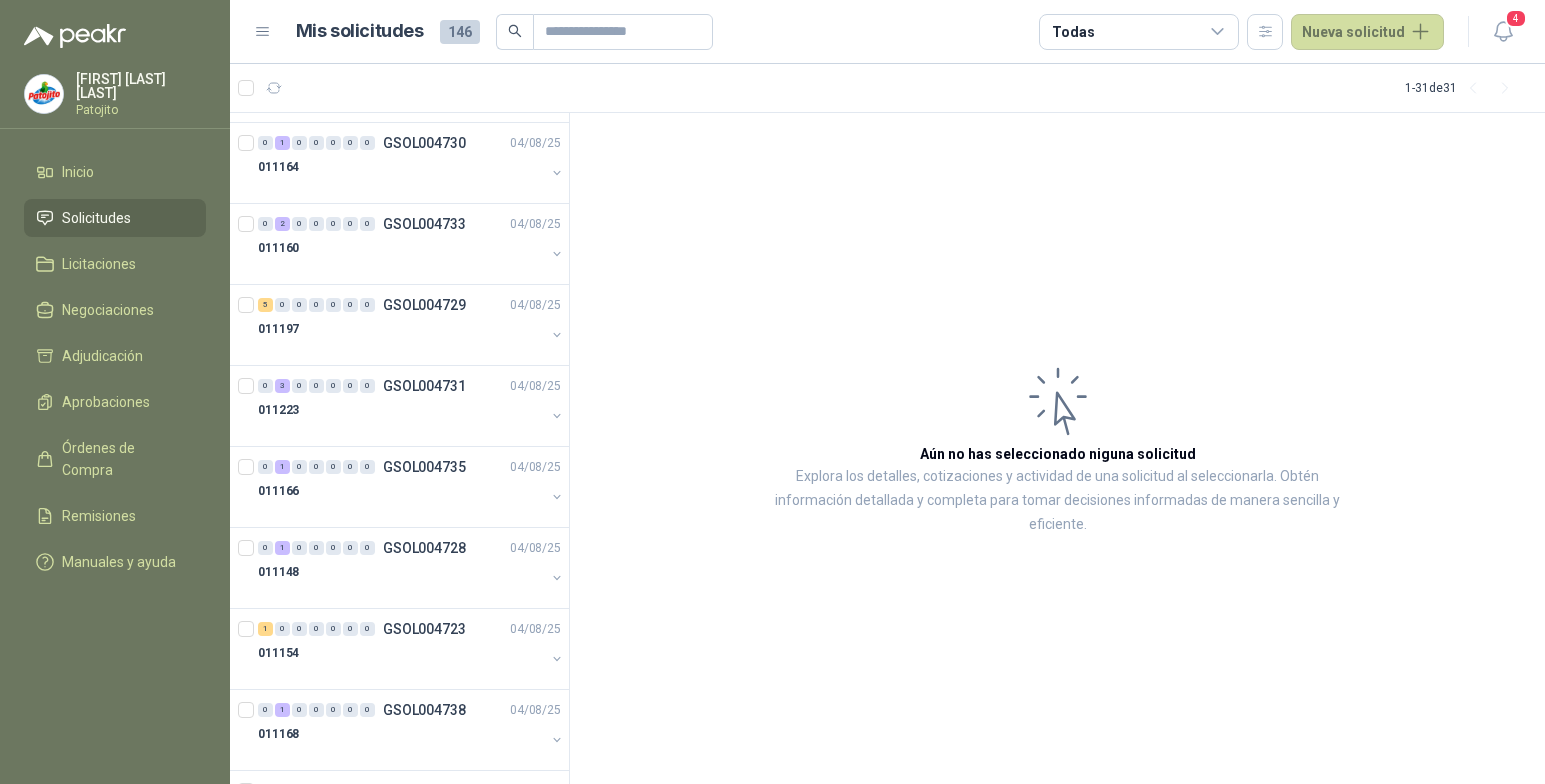 click on "146" at bounding box center [460, 32] 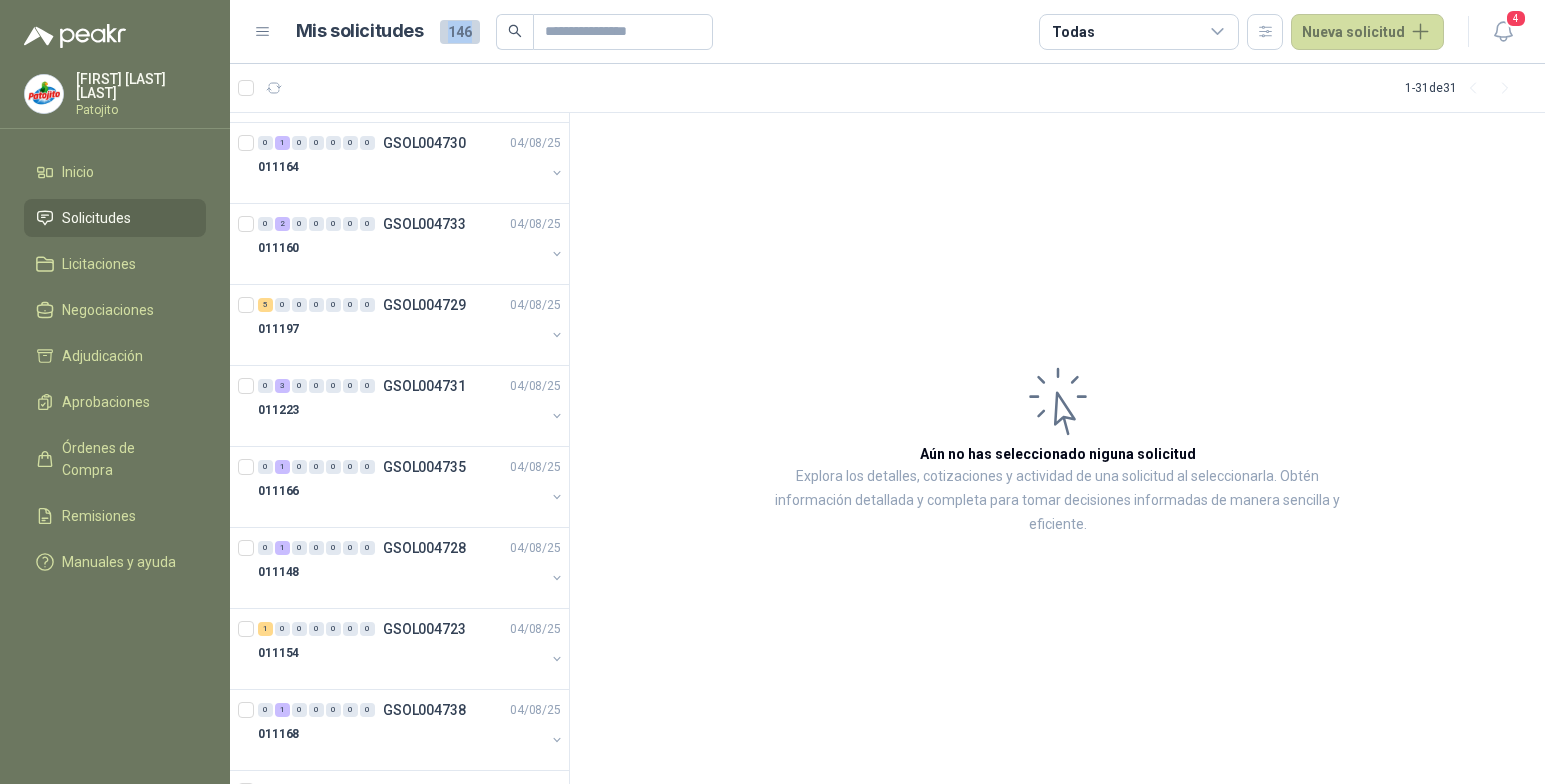 click on "146" at bounding box center [460, 32] 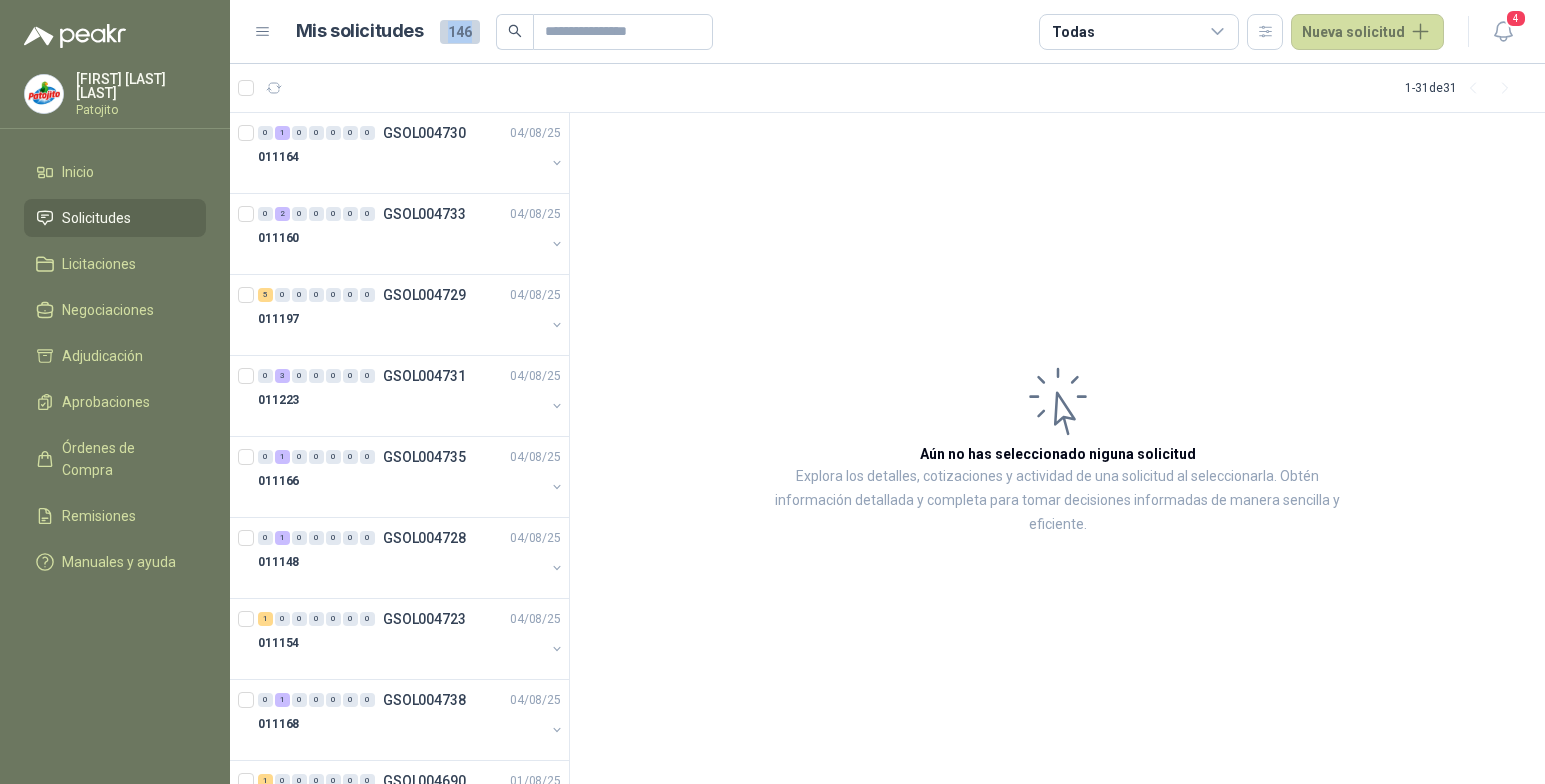 scroll, scrollTop: 767, scrollLeft: 0, axis: vertical 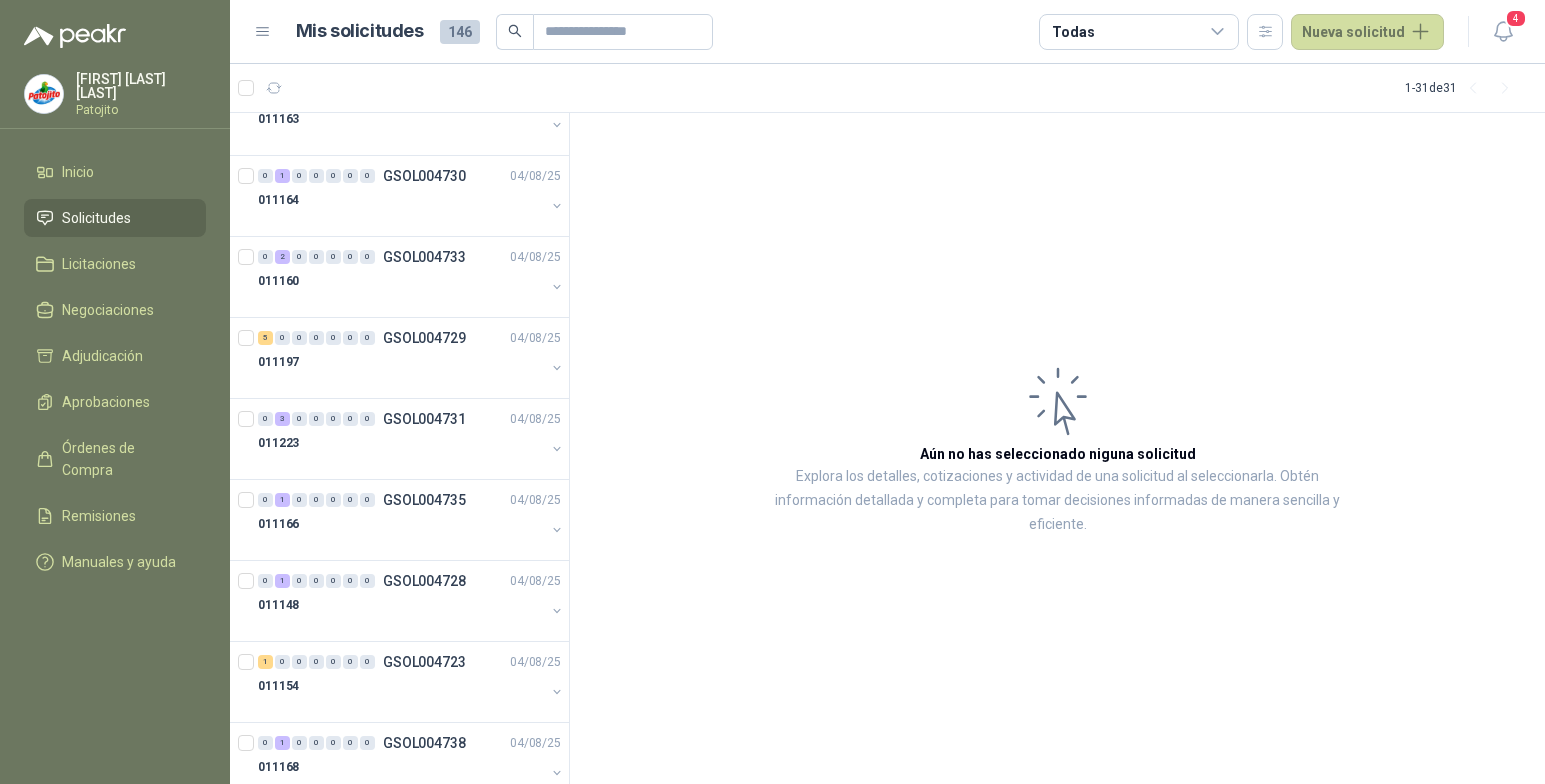 click on "Aún no has seleccionado niguna solicitud Explora los detalles, cotizaciones y actividad de una solicitud al seleccionarla. Obtén información detallada y   completa para tomar decisiones informadas de manera sencilla y eficiente." at bounding box center (1057, 449) 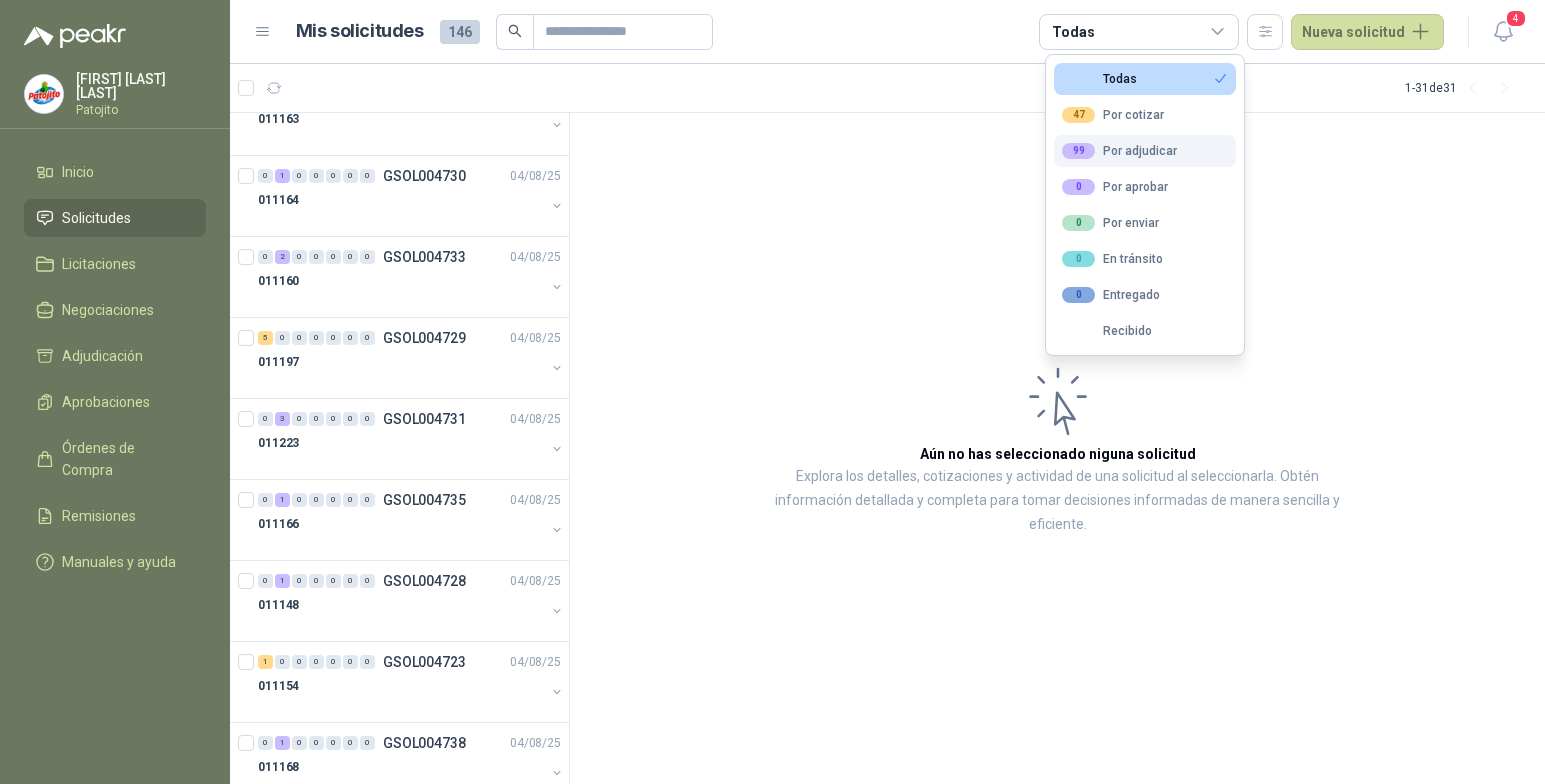 click on "99 Por adjudicar" at bounding box center (1145, 151) 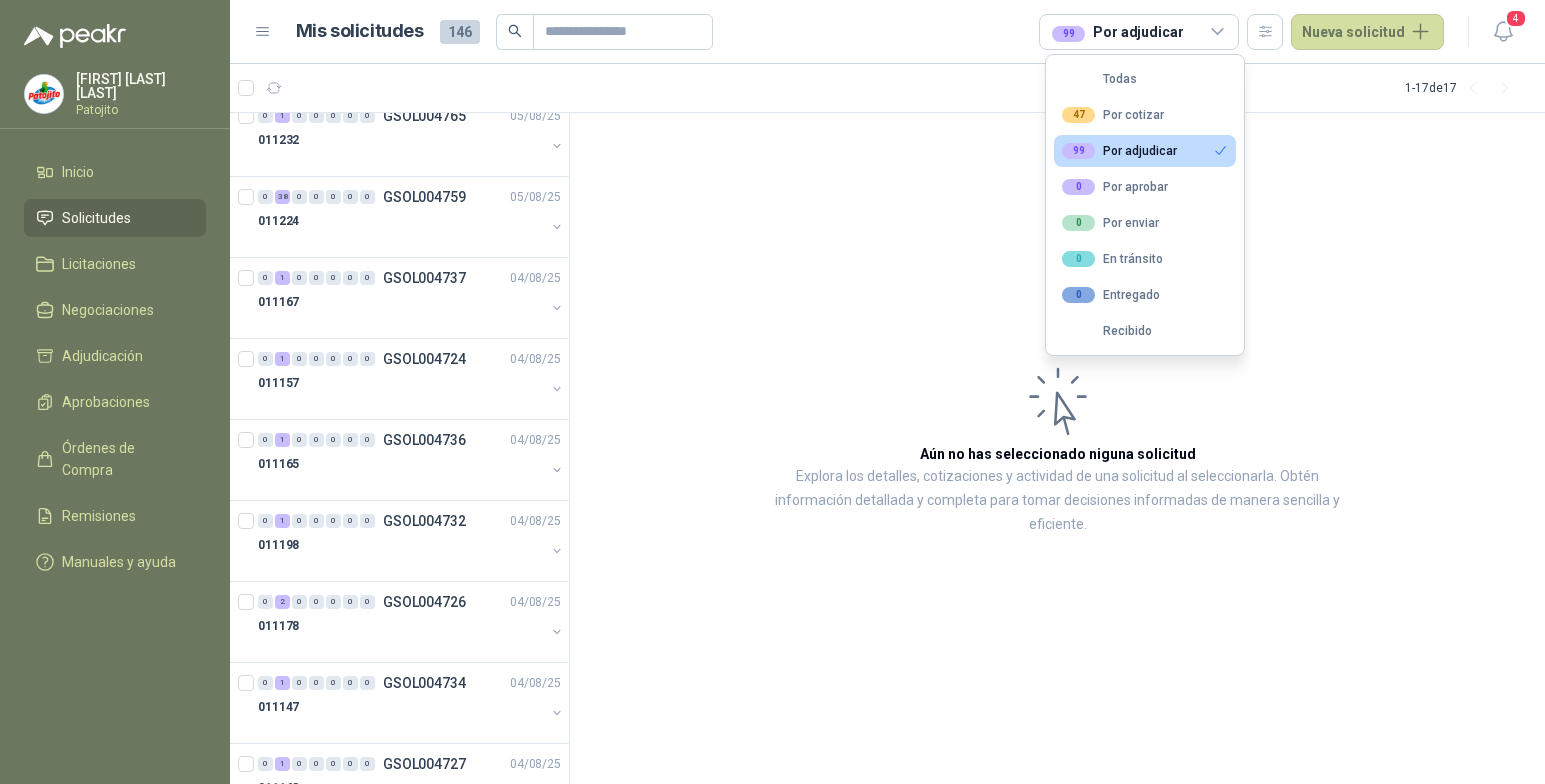 scroll, scrollTop: 0, scrollLeft: 0, axis: both 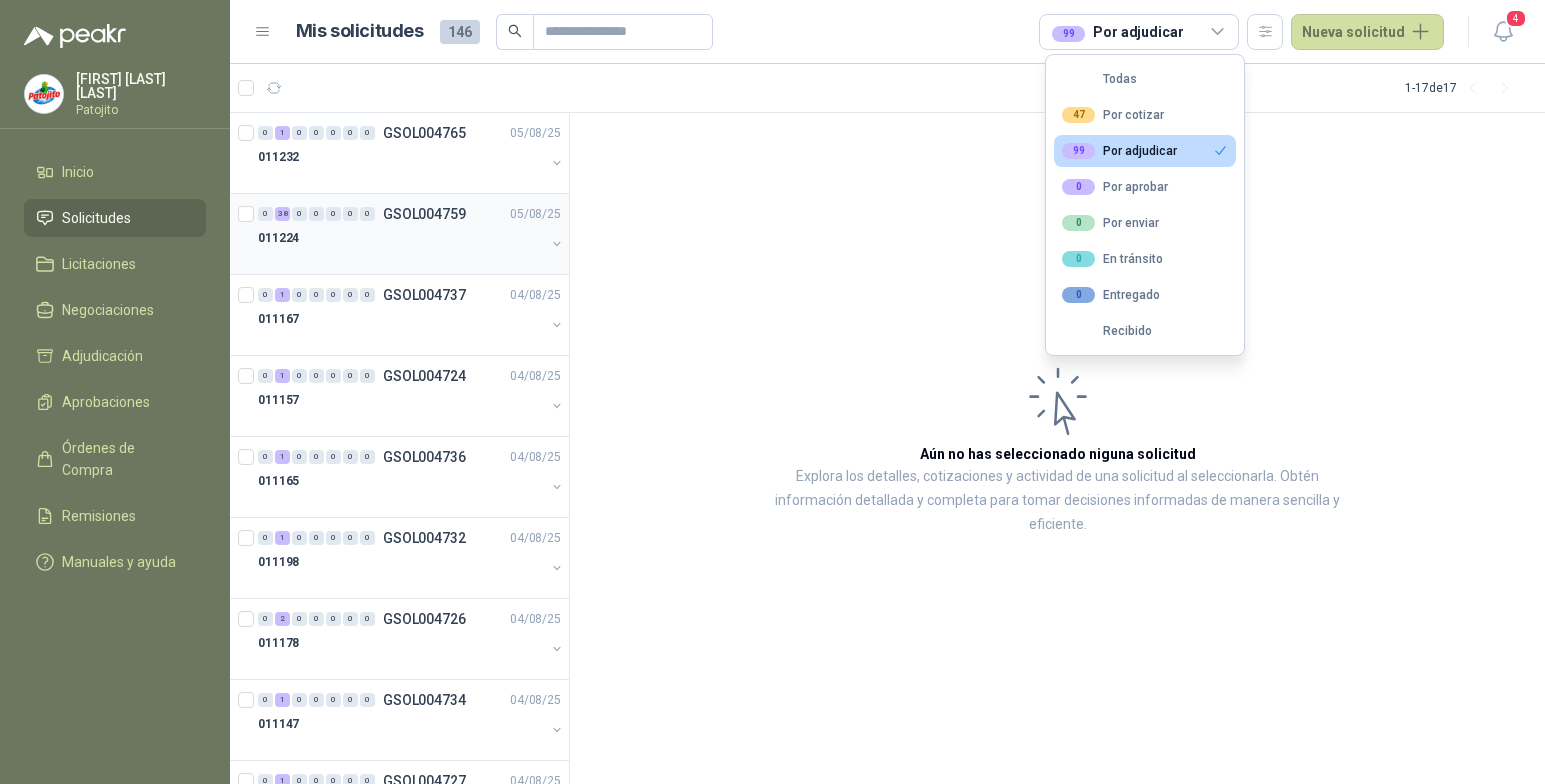 click on "011224" at bounding box center (401, 238) 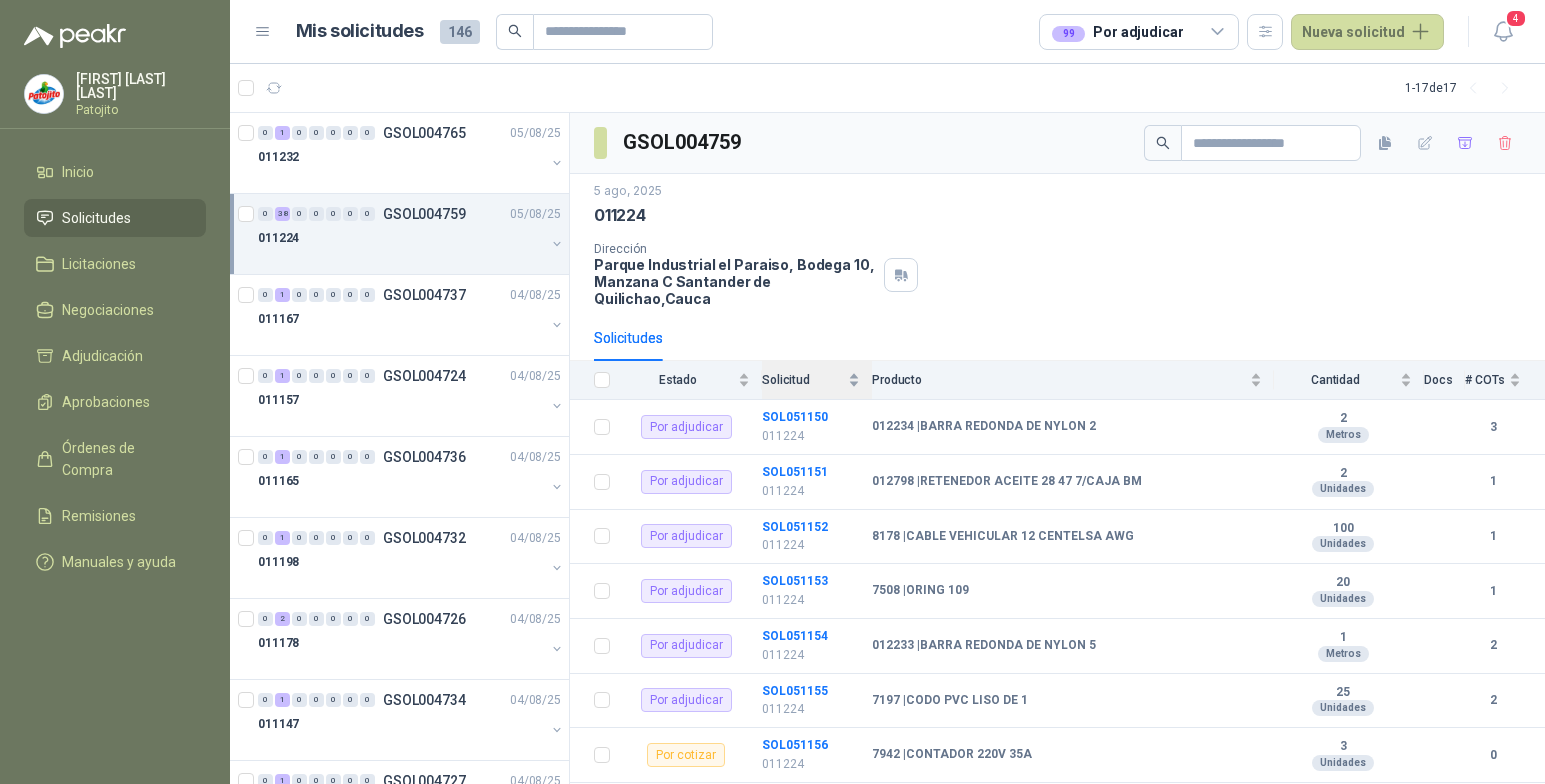 click on "Solicitud" at bounding box center (811, 380) 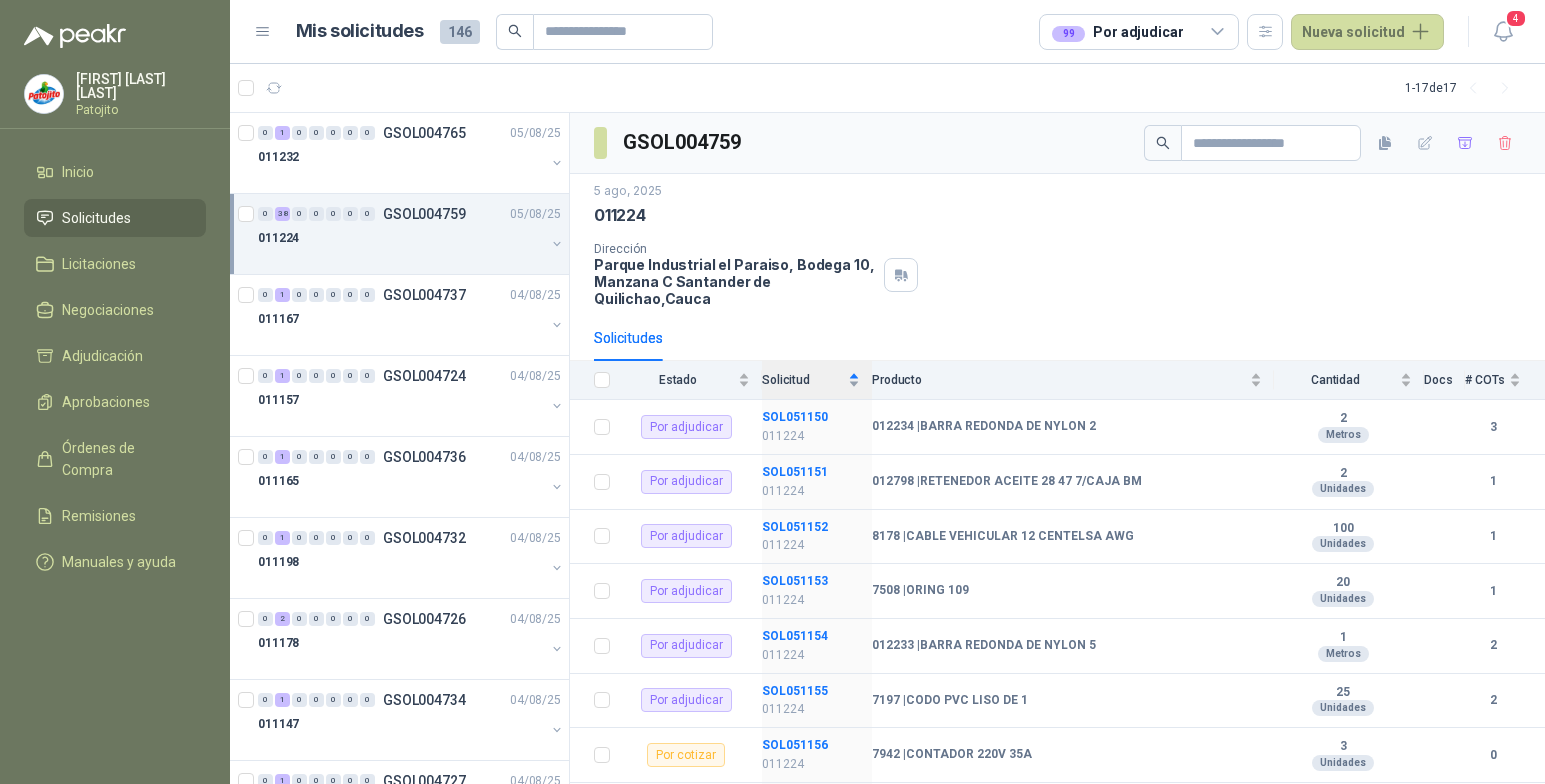 click on "Solicitud" at bounding box center (811, 380) 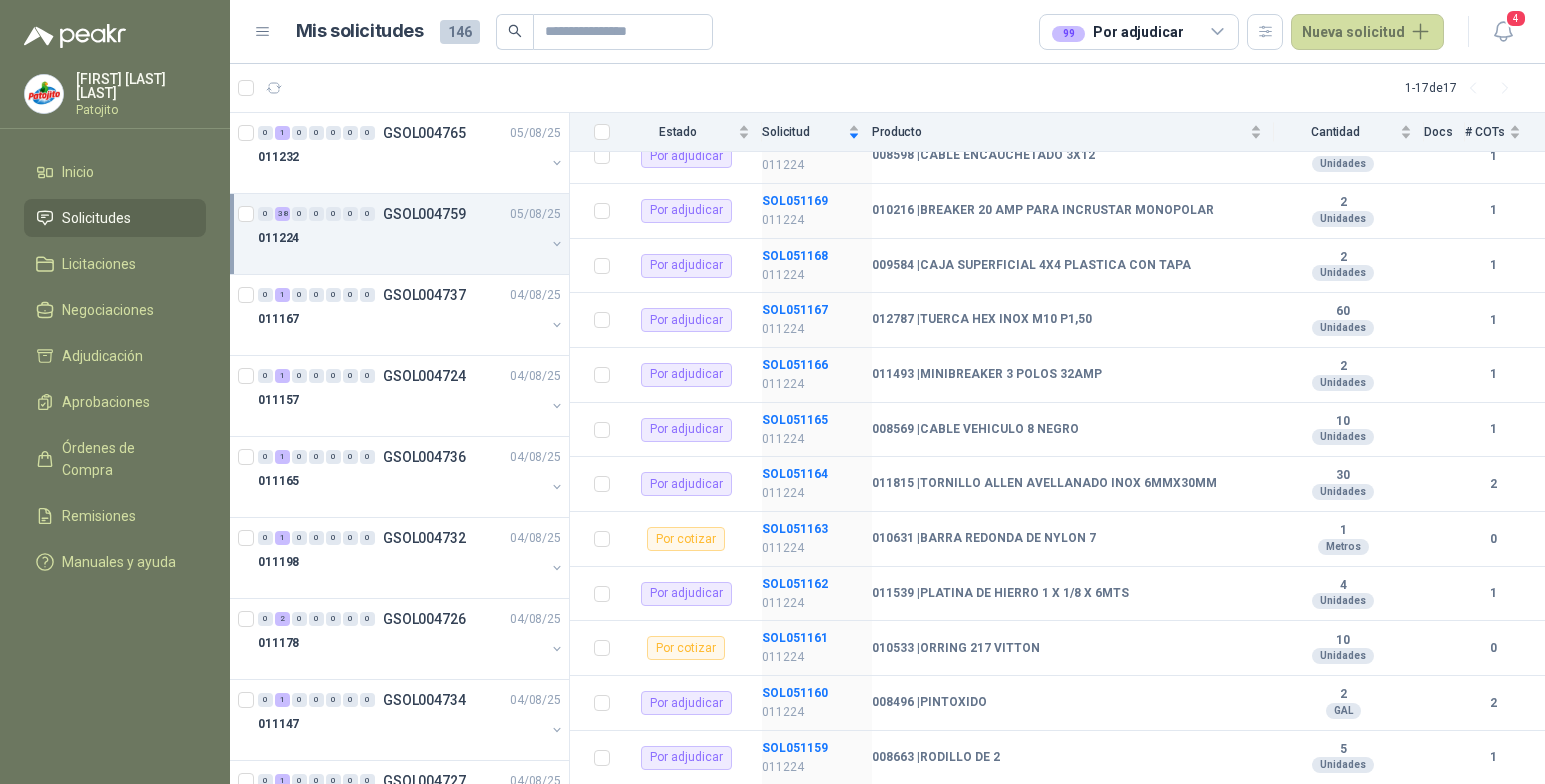 scroll, scrollTop: 2176, scrollLeft: 0, axis: vertical 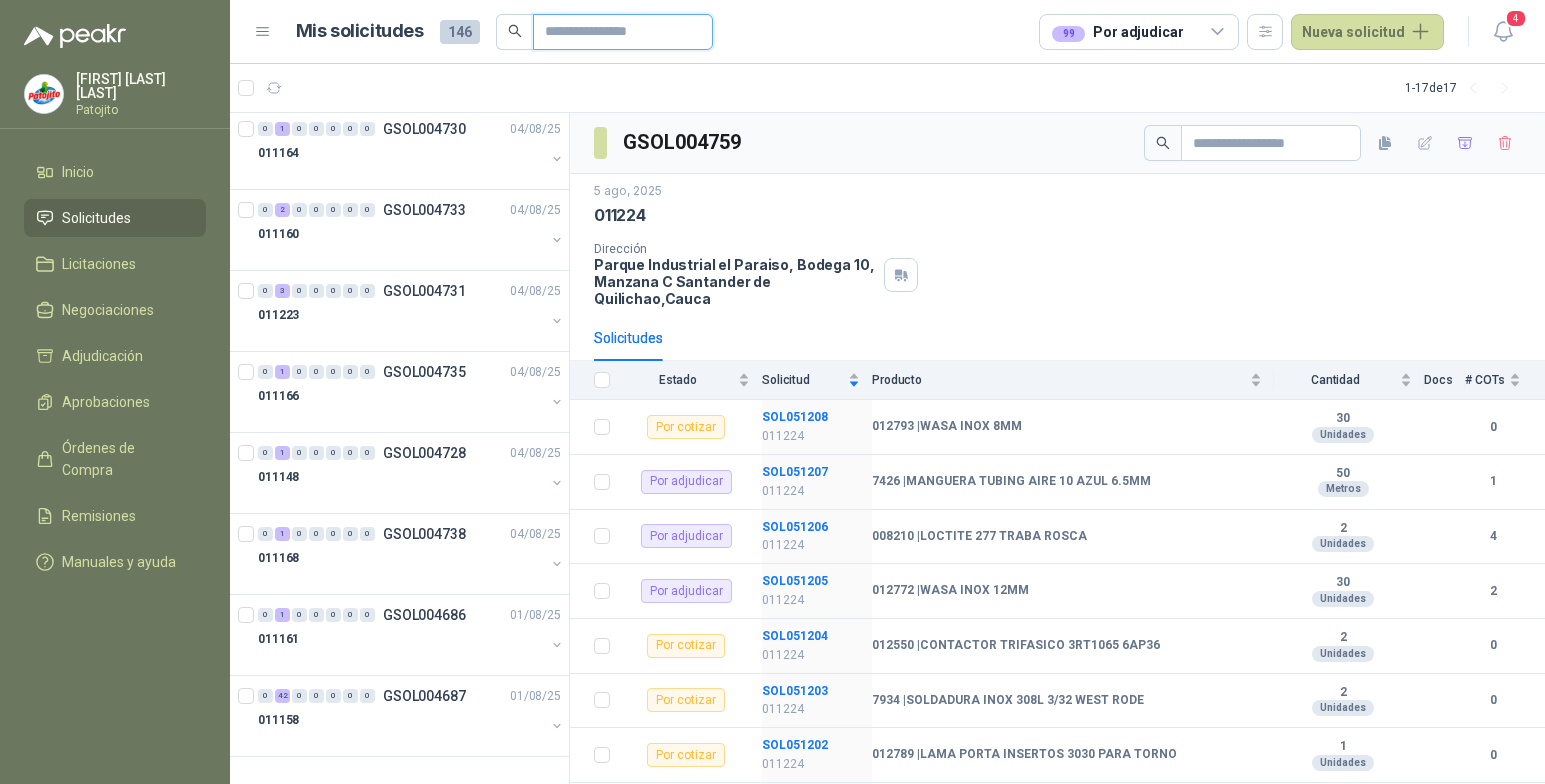 click at bounding box center [615, 32] 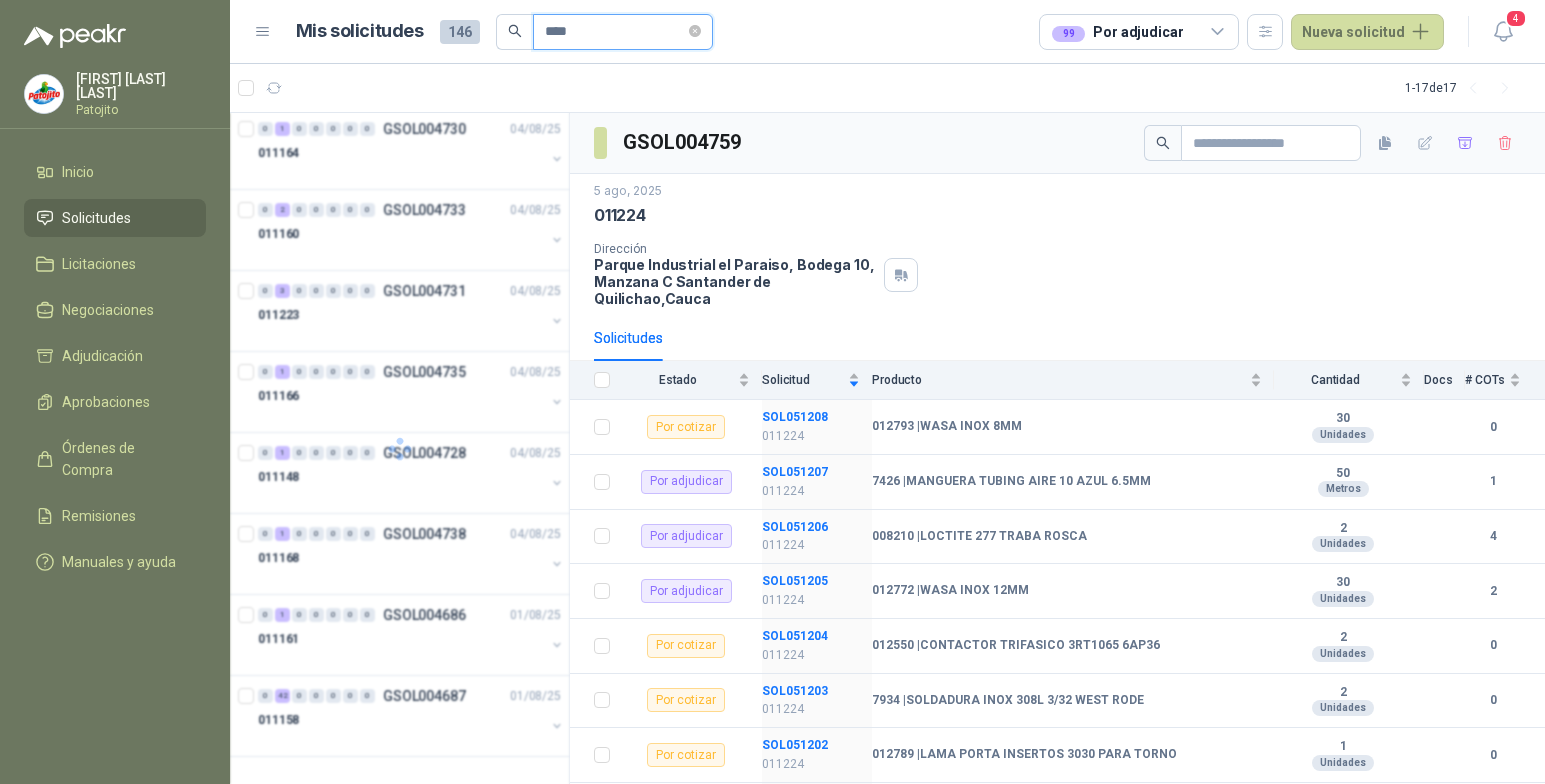 scroll, scrollTop: 0, scrollLeft: 0, axis: both 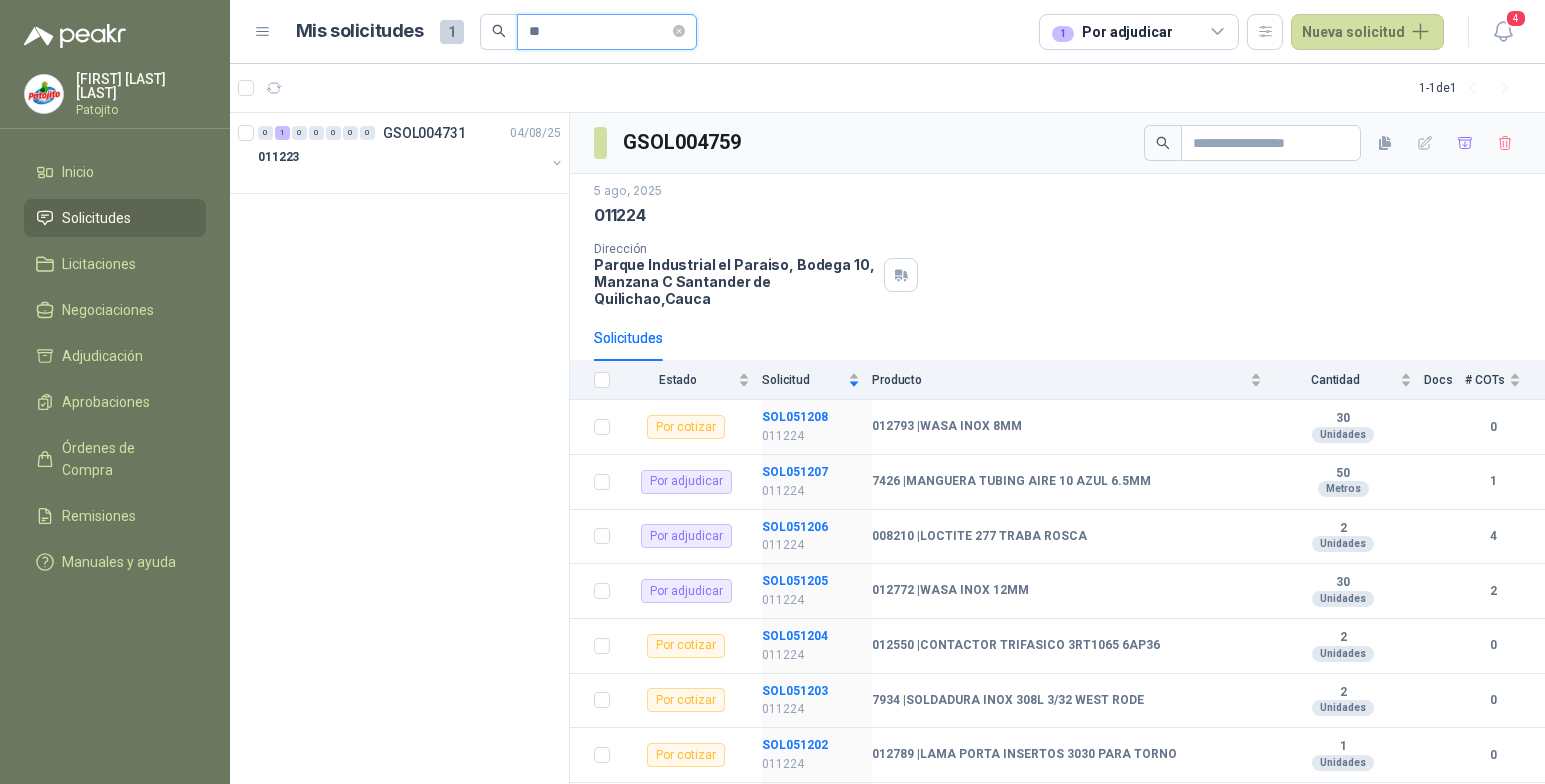 type on "*" 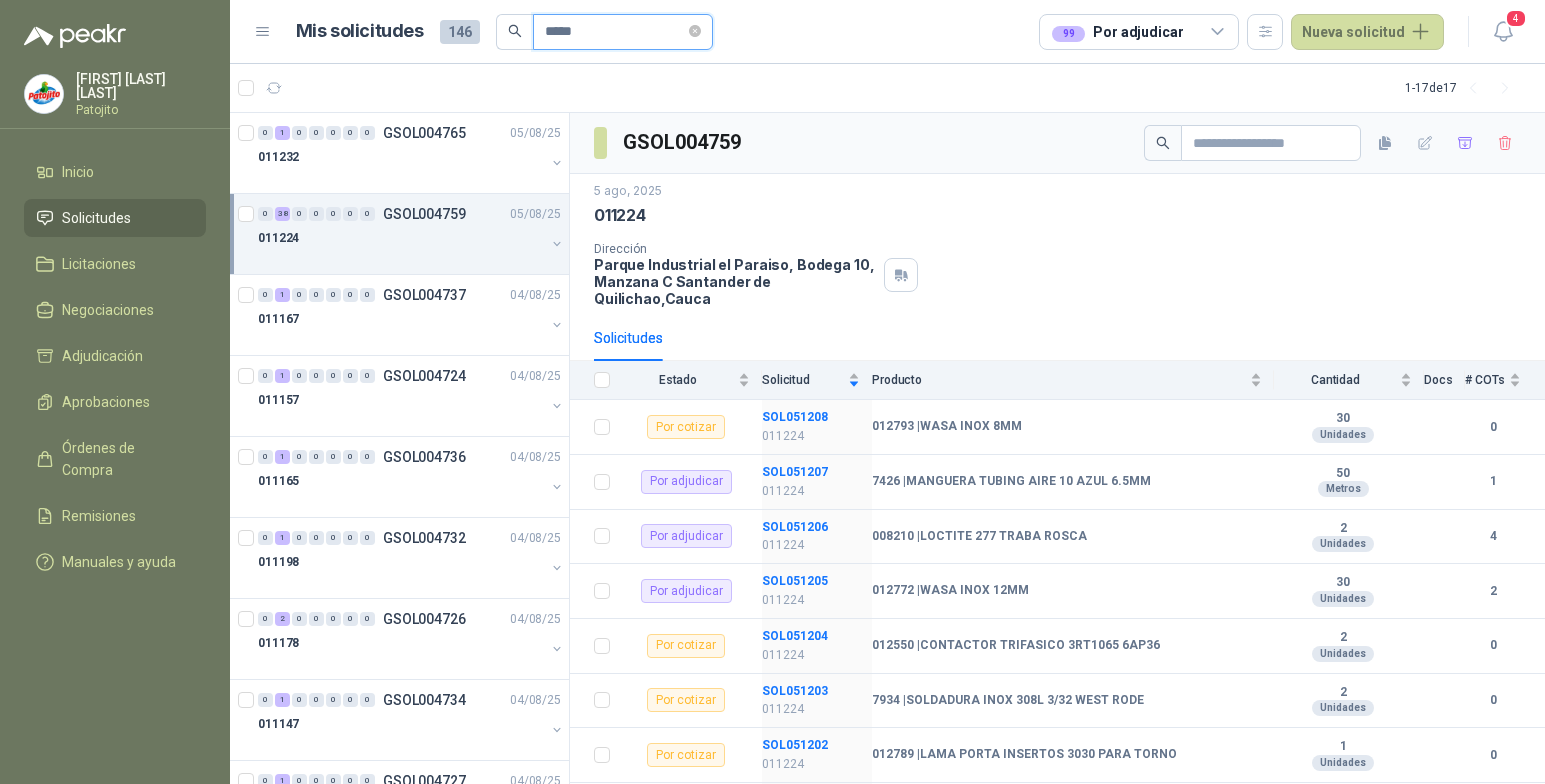 type on "*****" 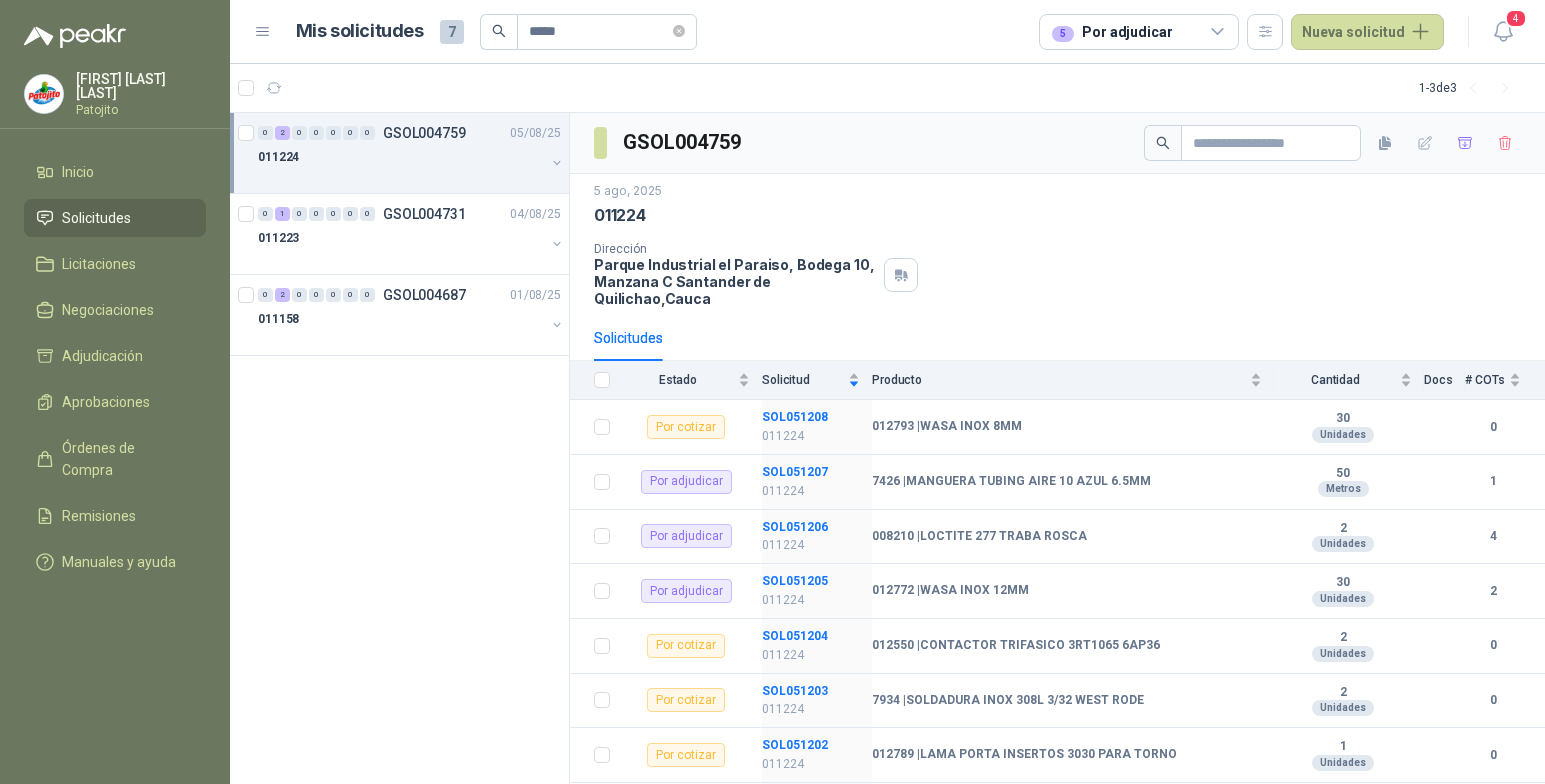 click at bounding box center [401, 177] 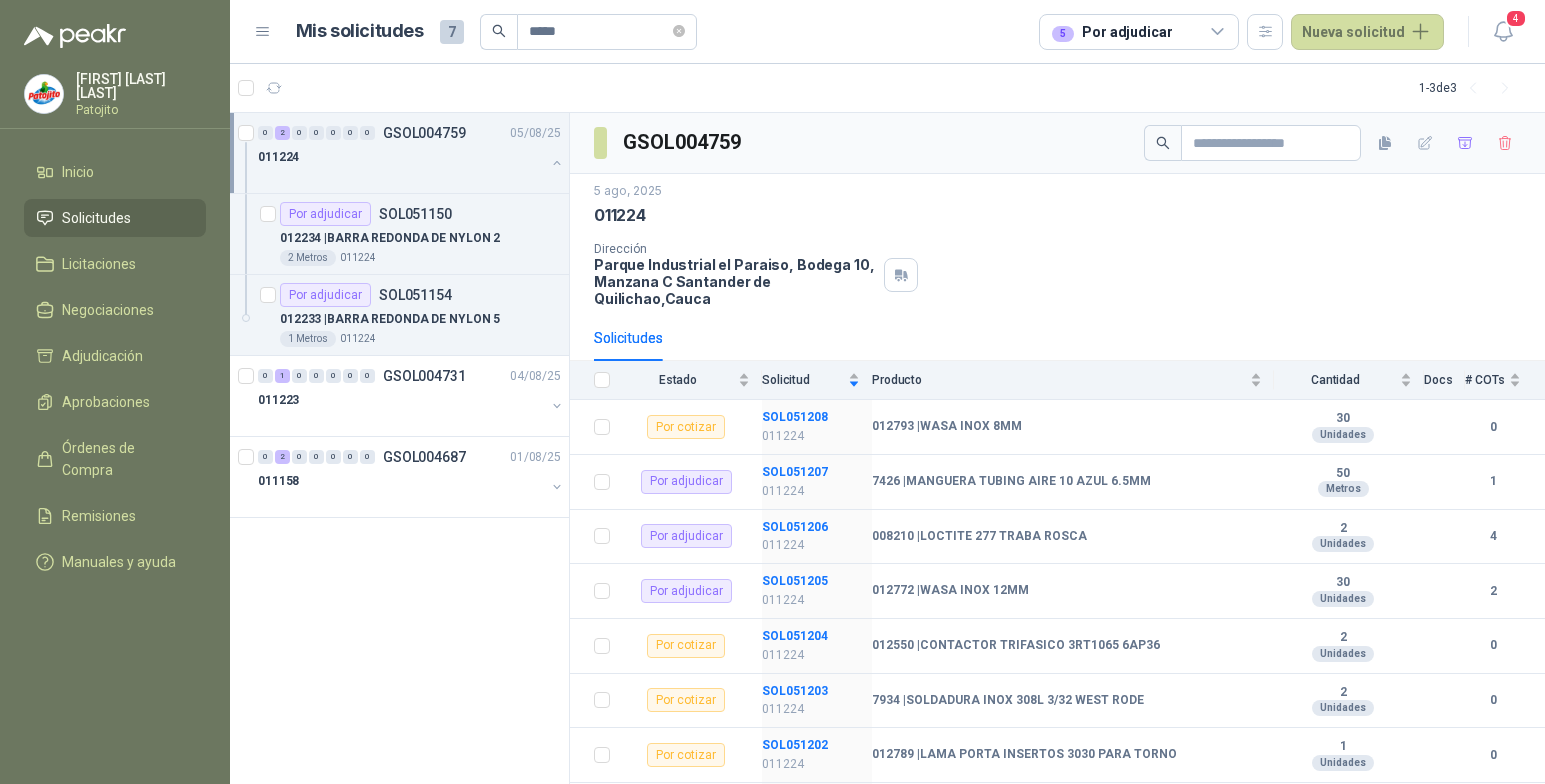 scroll, scrollTop: 1, scrollLeft: 0, axis: vertical 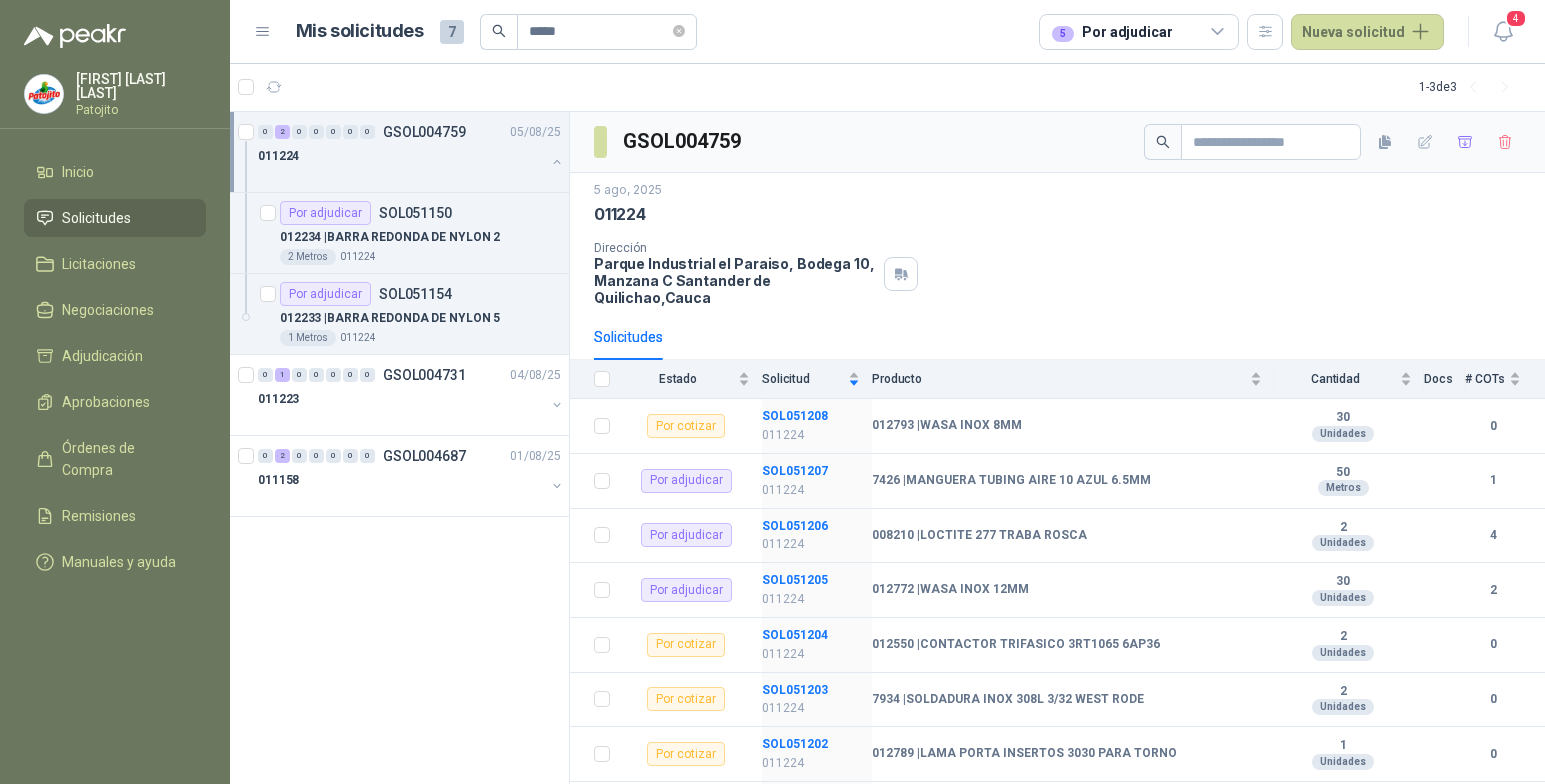 click on "011224" at bounding box center (401, 156) 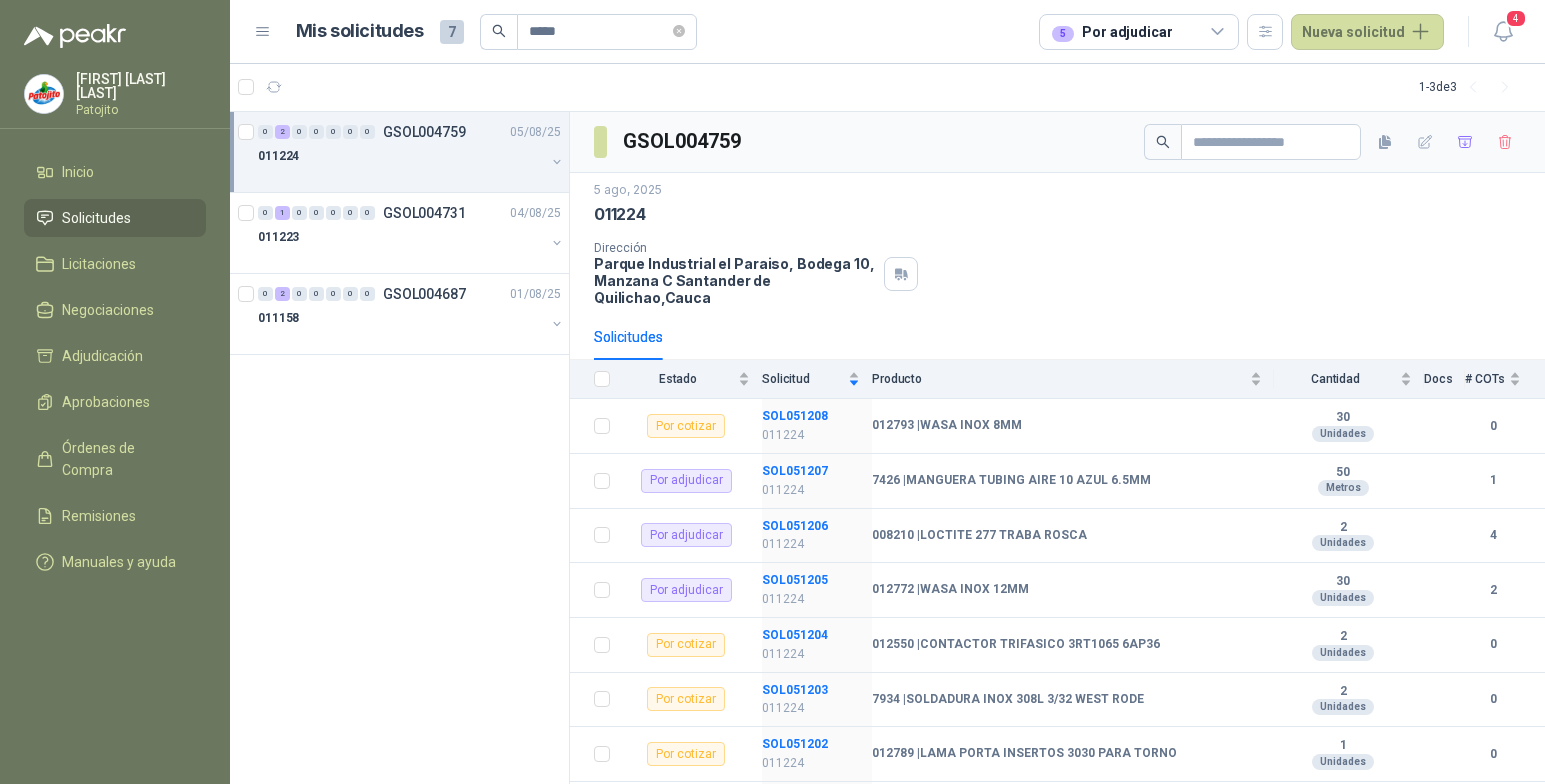 click on "GSOL004759" at bounding box center (424, 132) 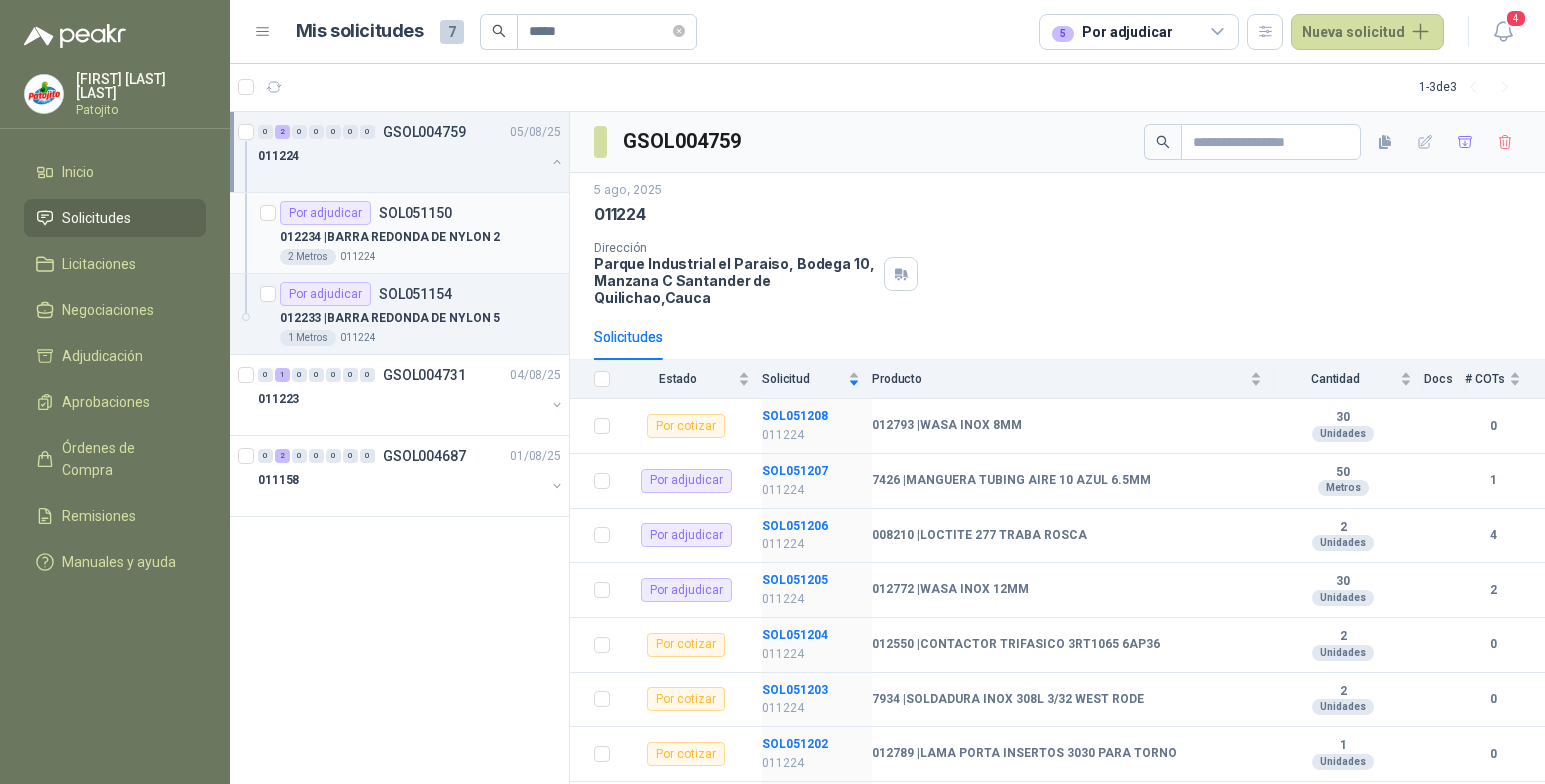 click on "SOL051150" at bounding box center (415, 213) 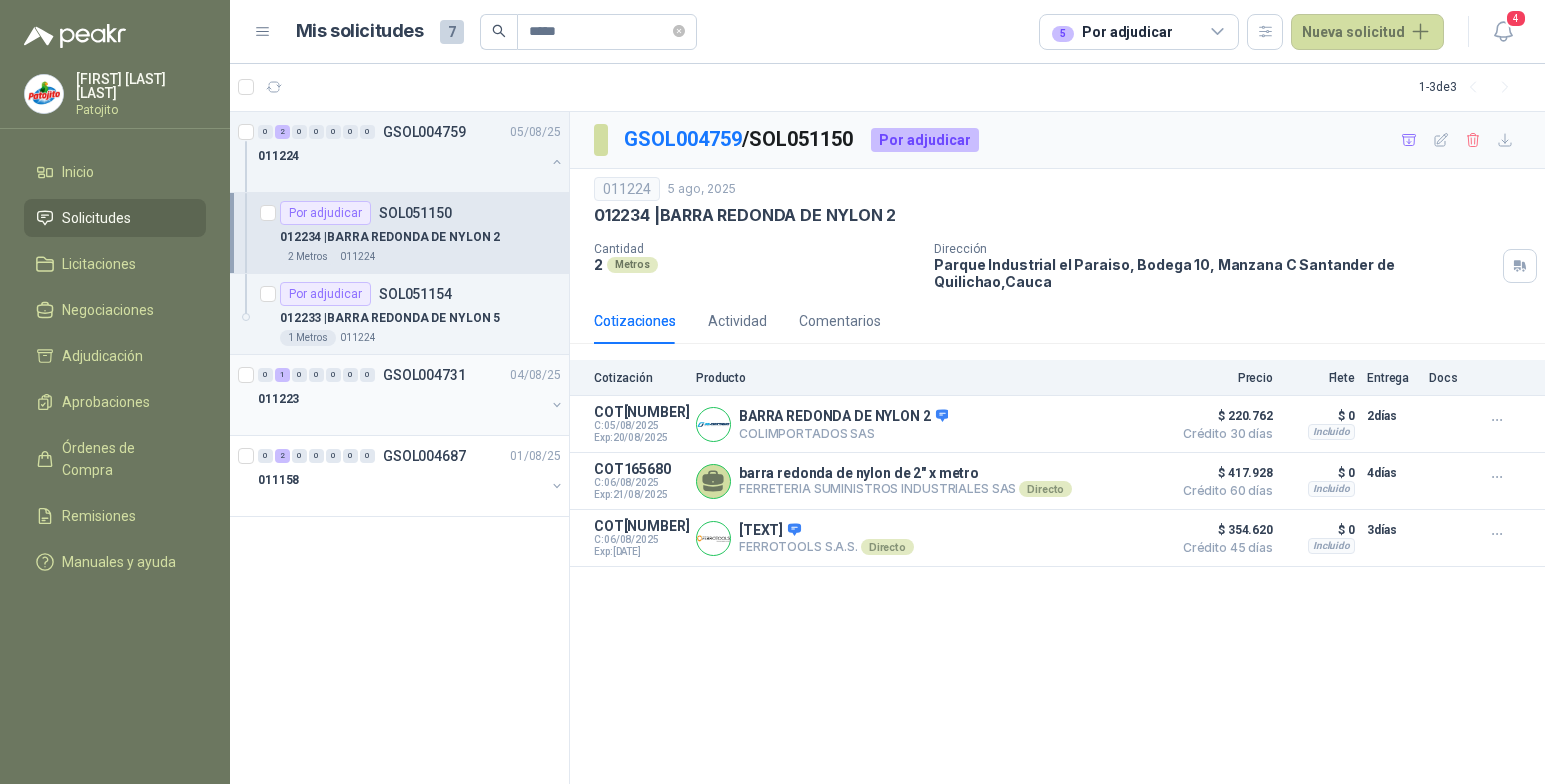 click on "0   1   0   0   0   0   0   [TEXT] [DATE]   [TEXT]" at bounding box center [411, 375] 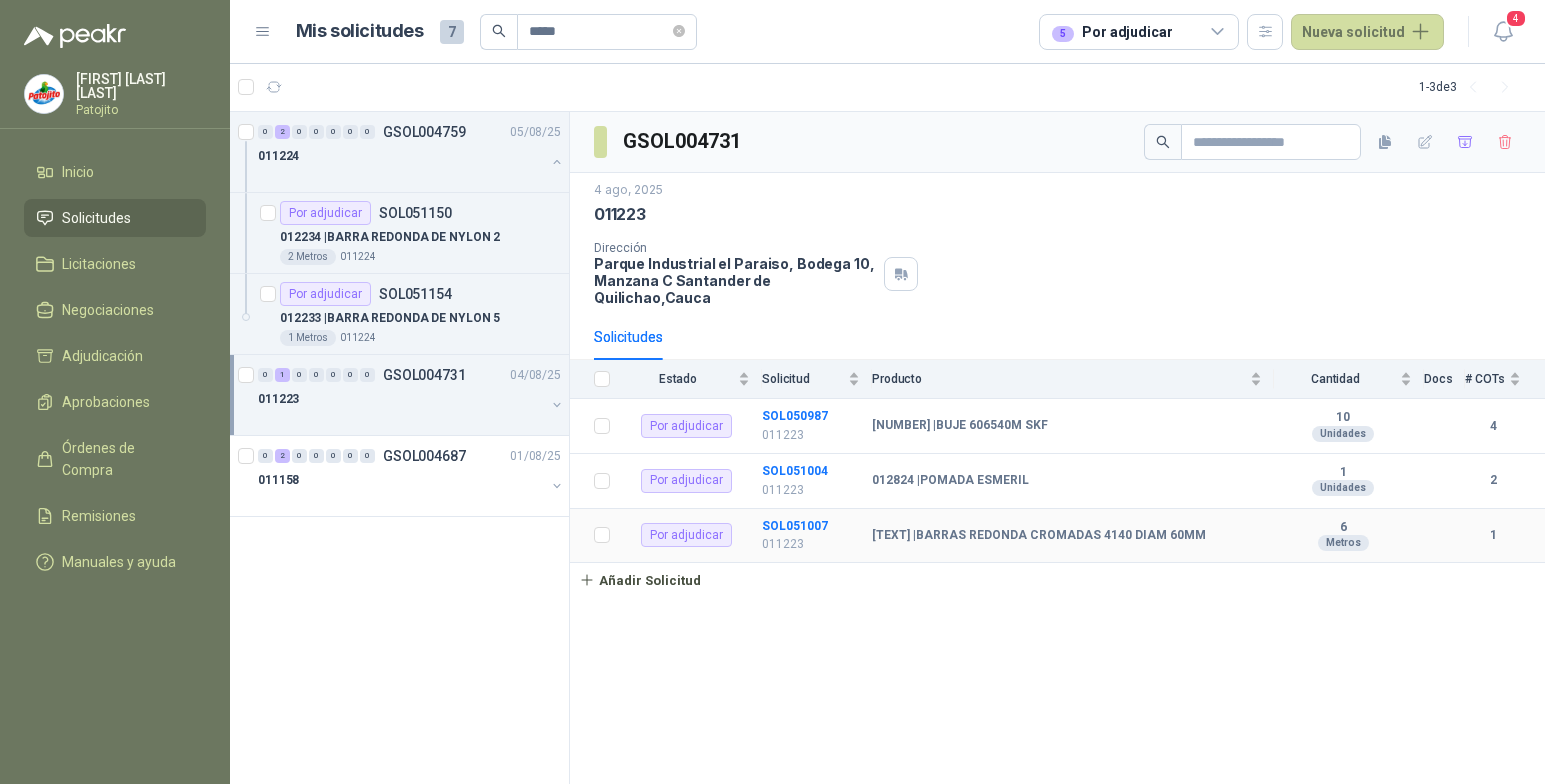 click on "[TEXT] |  [TEXT]" at bounding box center (1073, 536) 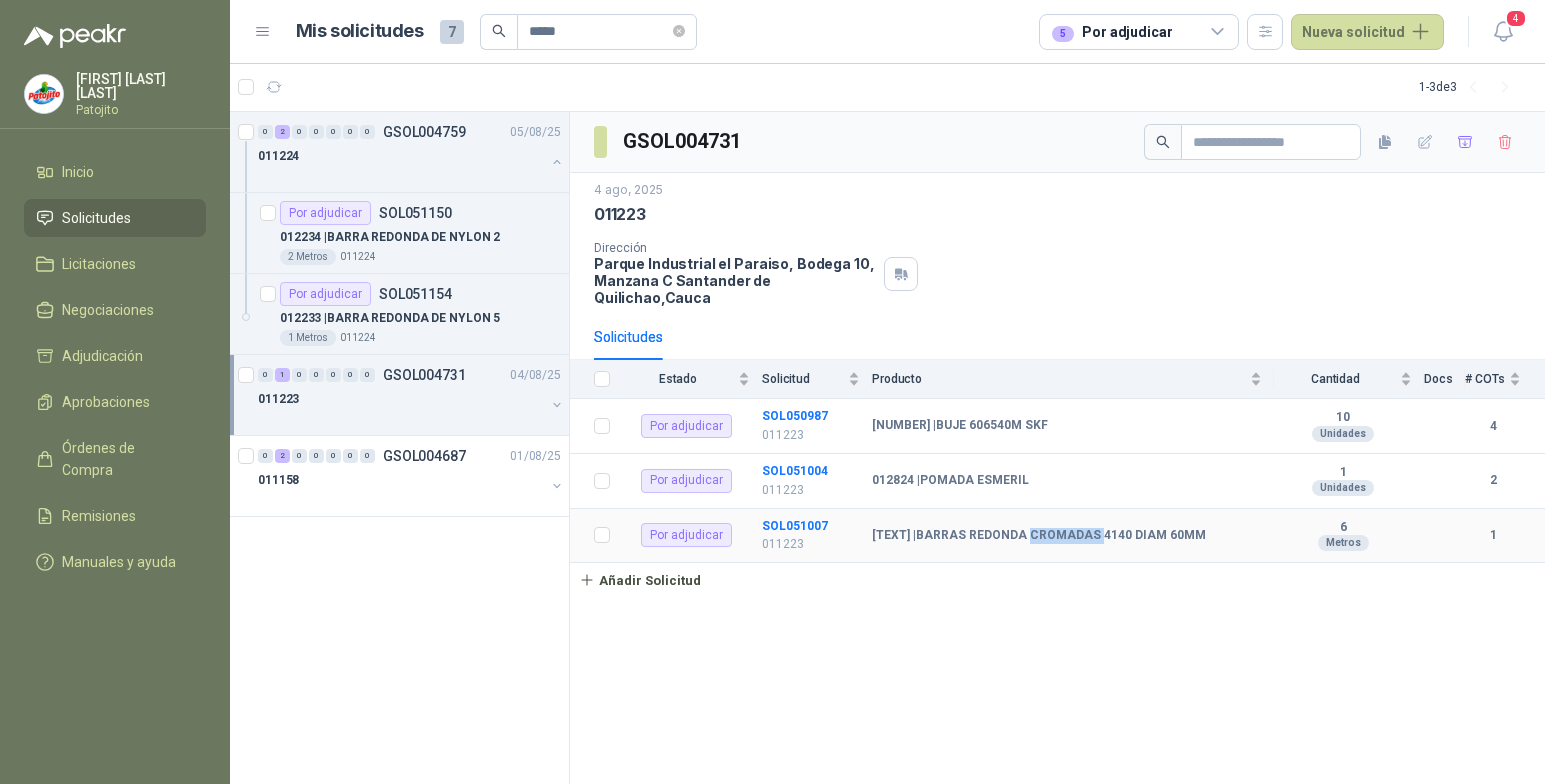 click on "[TEXT] |  [TEXT]" at bounding box center (1073, 536) 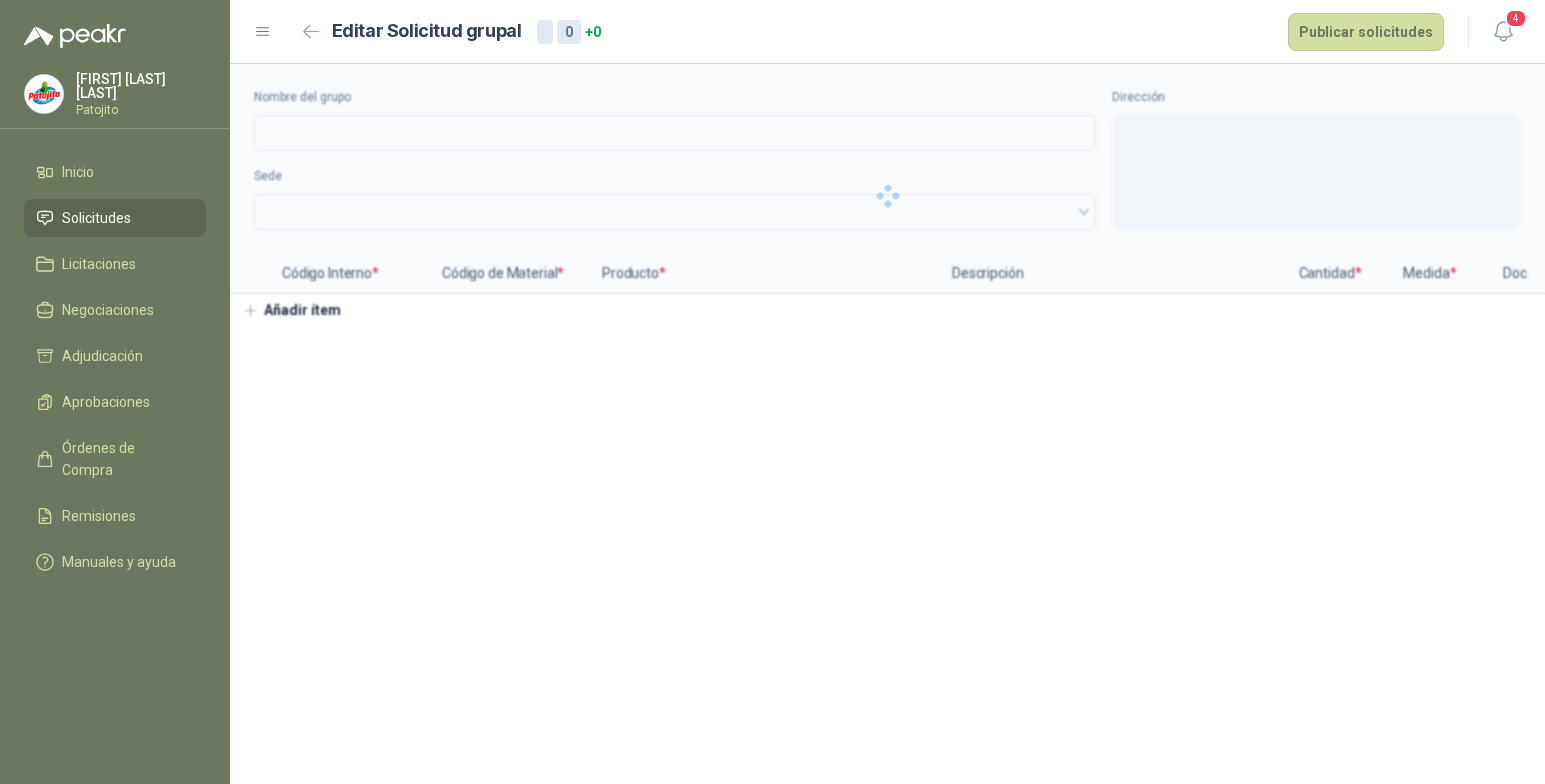 click on "Nombre del grupo Sede Dirección Código Interno * Código de Material * Producto * Descripción Cantidad * Medida * Doc Añadir ítem" at bounding box center [887, 424] 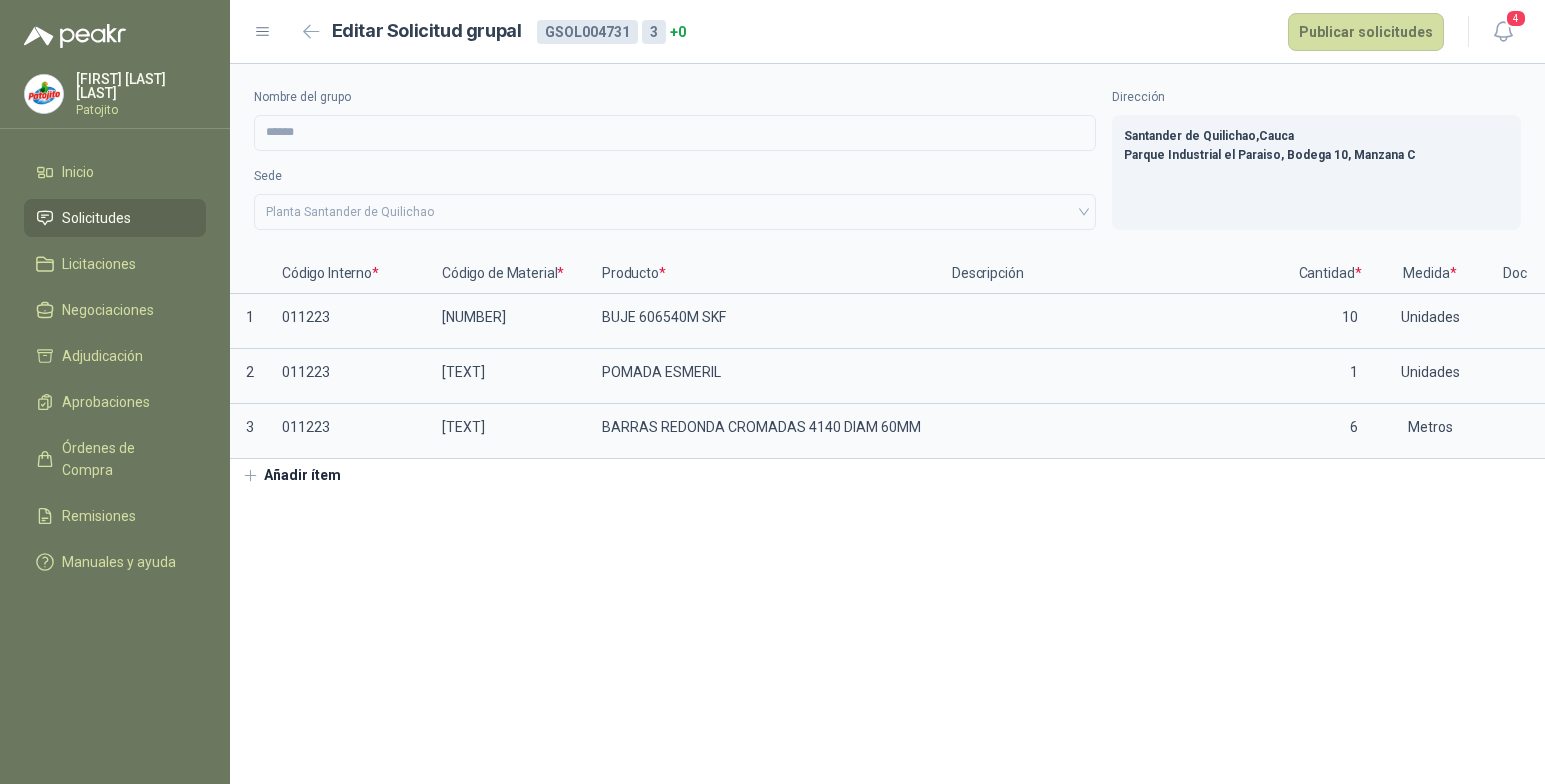 type 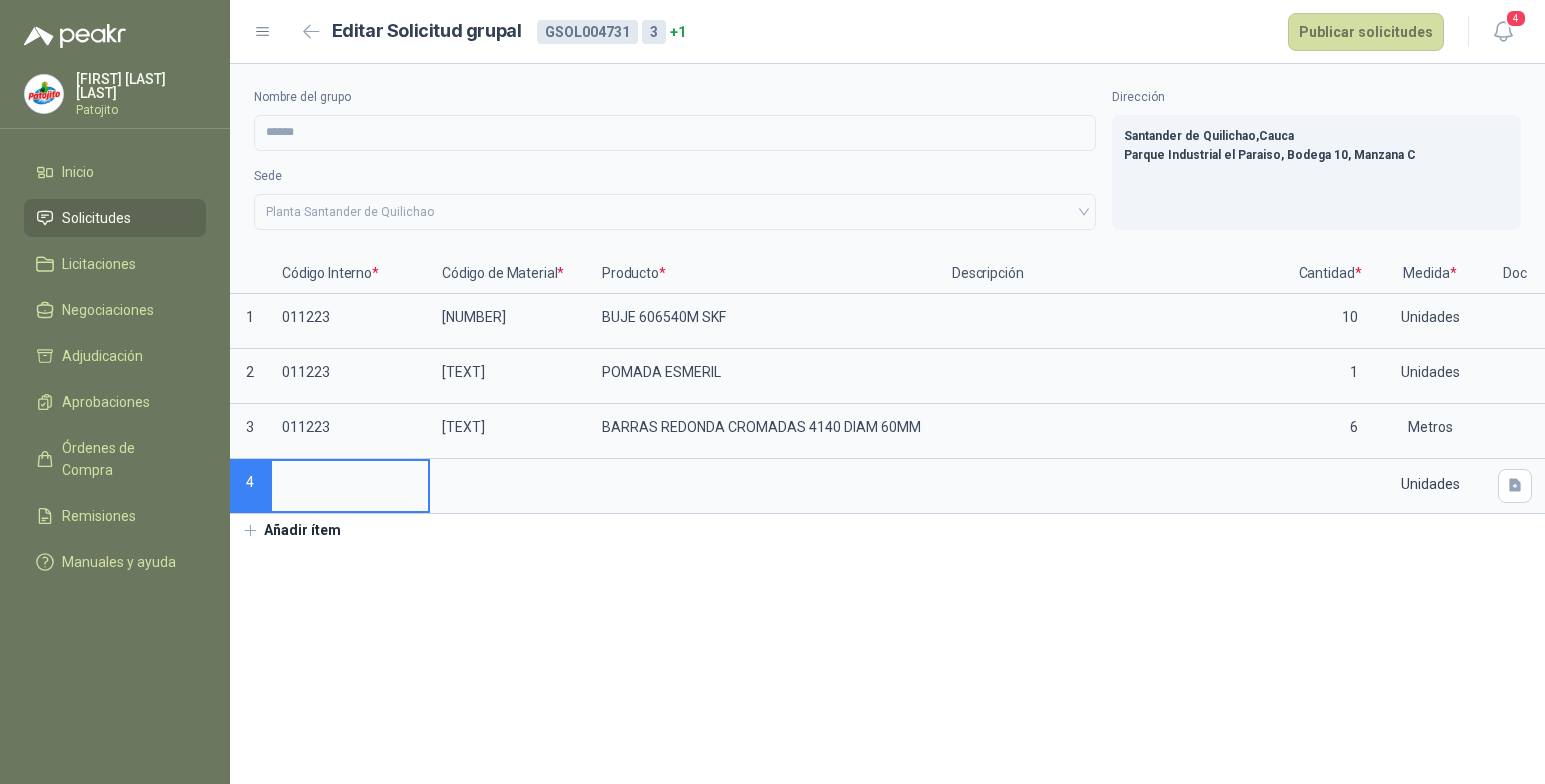 click on "Nombre del grupo ****** Sede Planta [LOCATION]  Dirección [LOCATION] ,  [LOCATION] [LOCATION], [LOCATION], [LOCATION] Código Interno * Código de Material * Producto * Descripción Cantidad * Medida * Doc 1 [TEXT] [NUMBER] [TEXT] [NUMBER] [TEXT] 10 Unidades 2 [TEXT] [TEXT] [TEXT] 1 Unidades 3 [TEXT] [TEXT] [TEXT] 6 Metros 4 Unidades Añadir ítem" at bounding box center (887, 424) 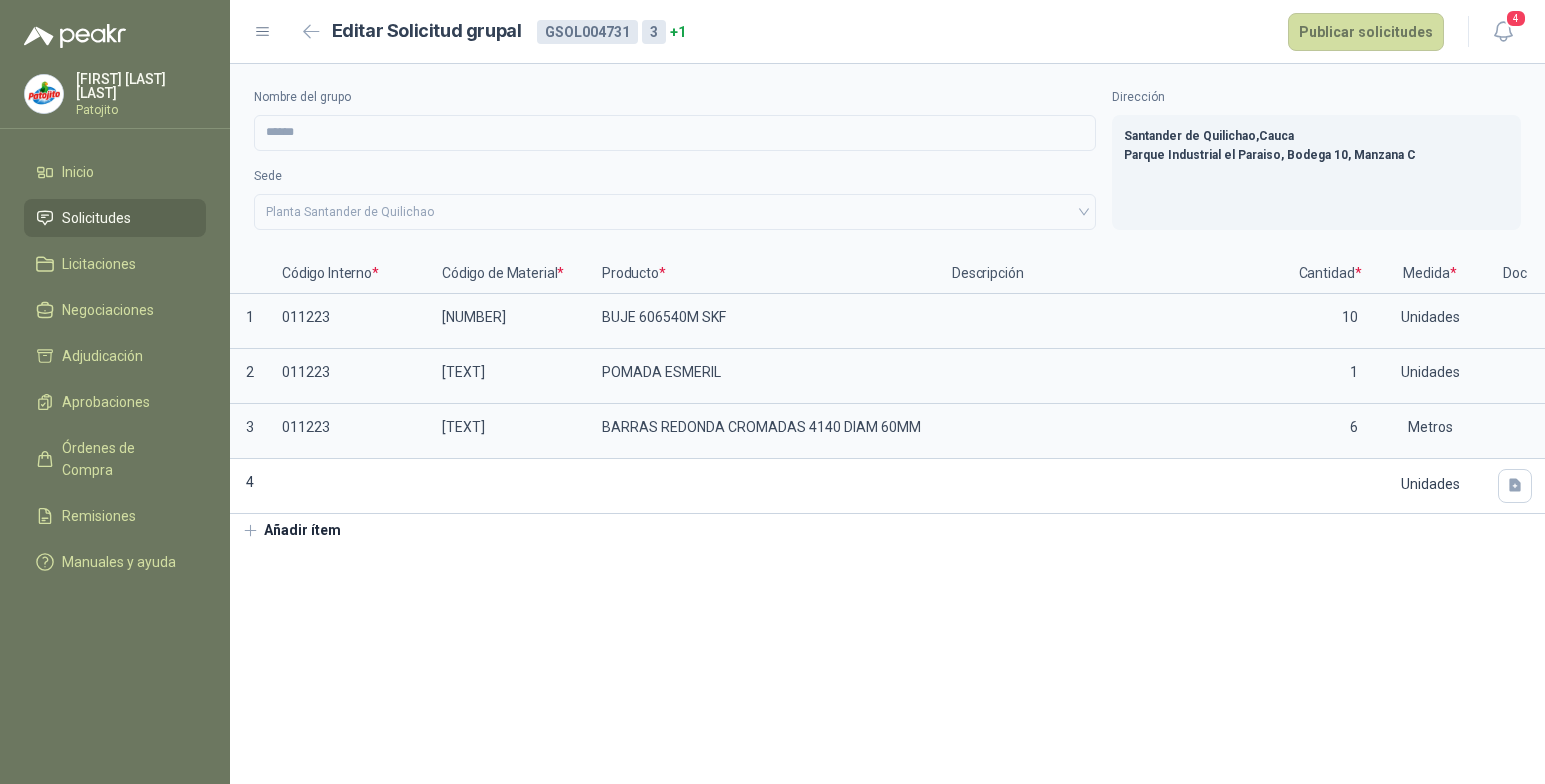 scroll, scrollTop: 0, scrollLeft: 42, axis: horizontal 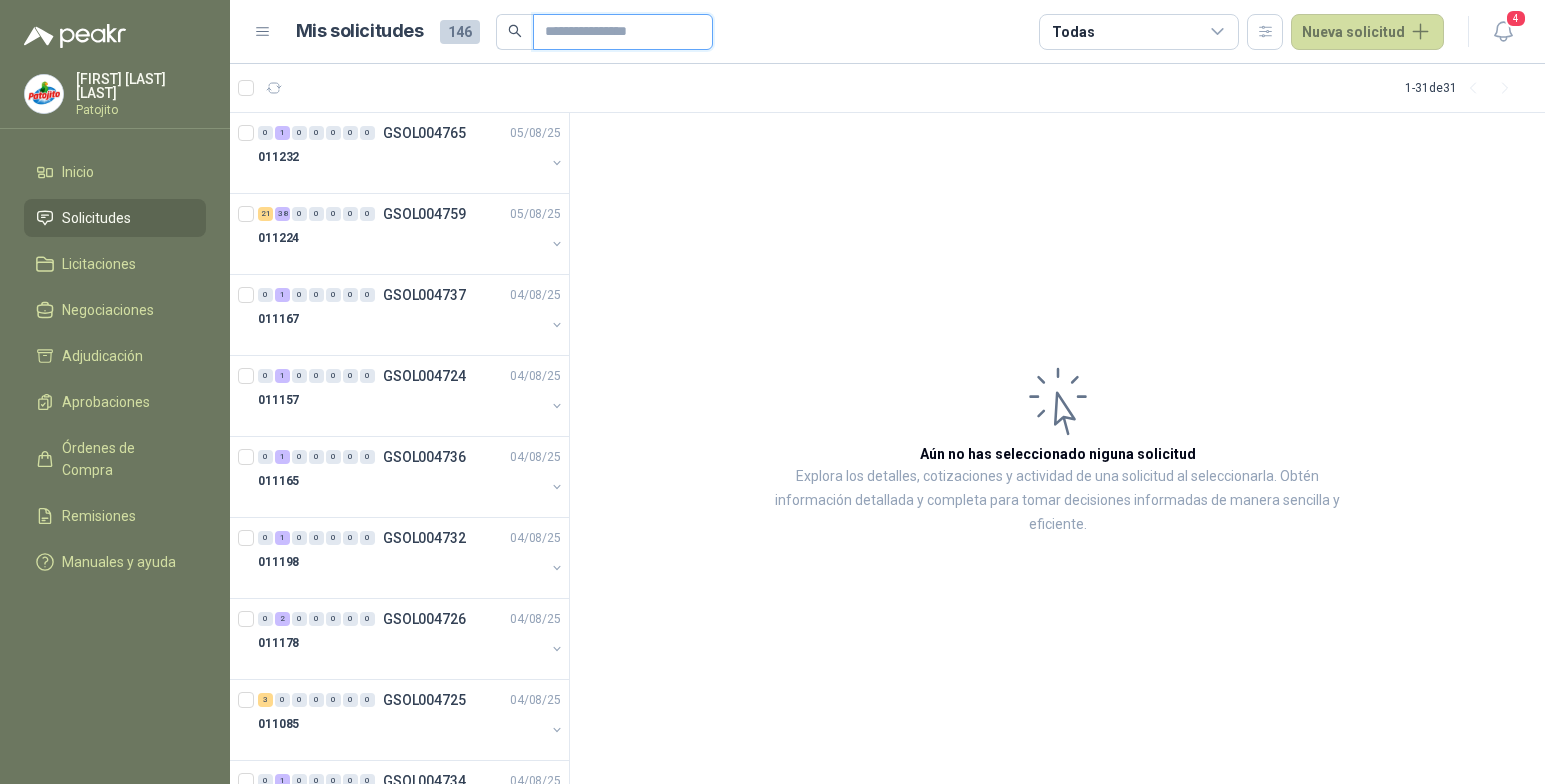 click at bounding box center [615, 32] 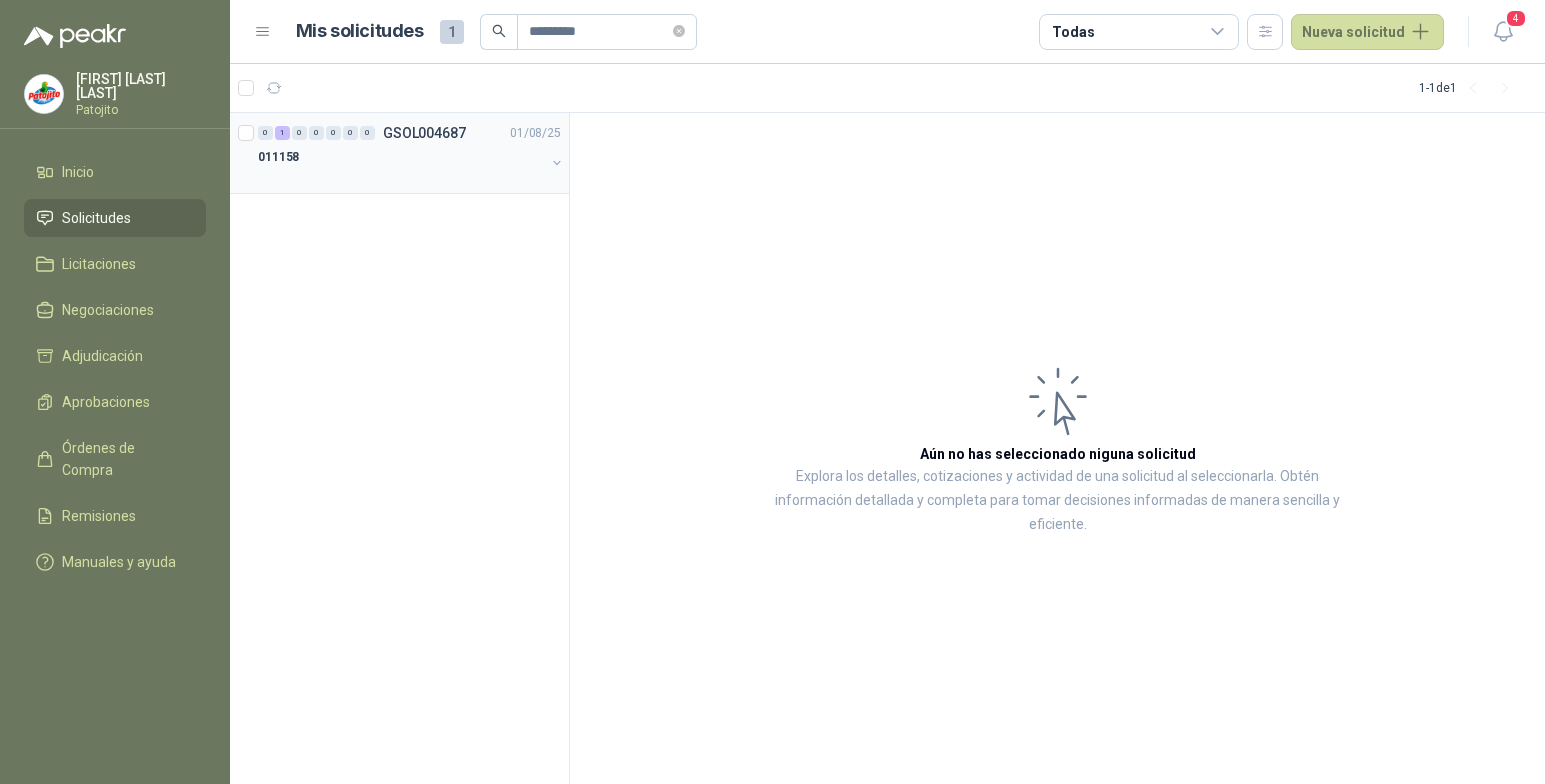 click on "011158" at bounding box center (401, 157) 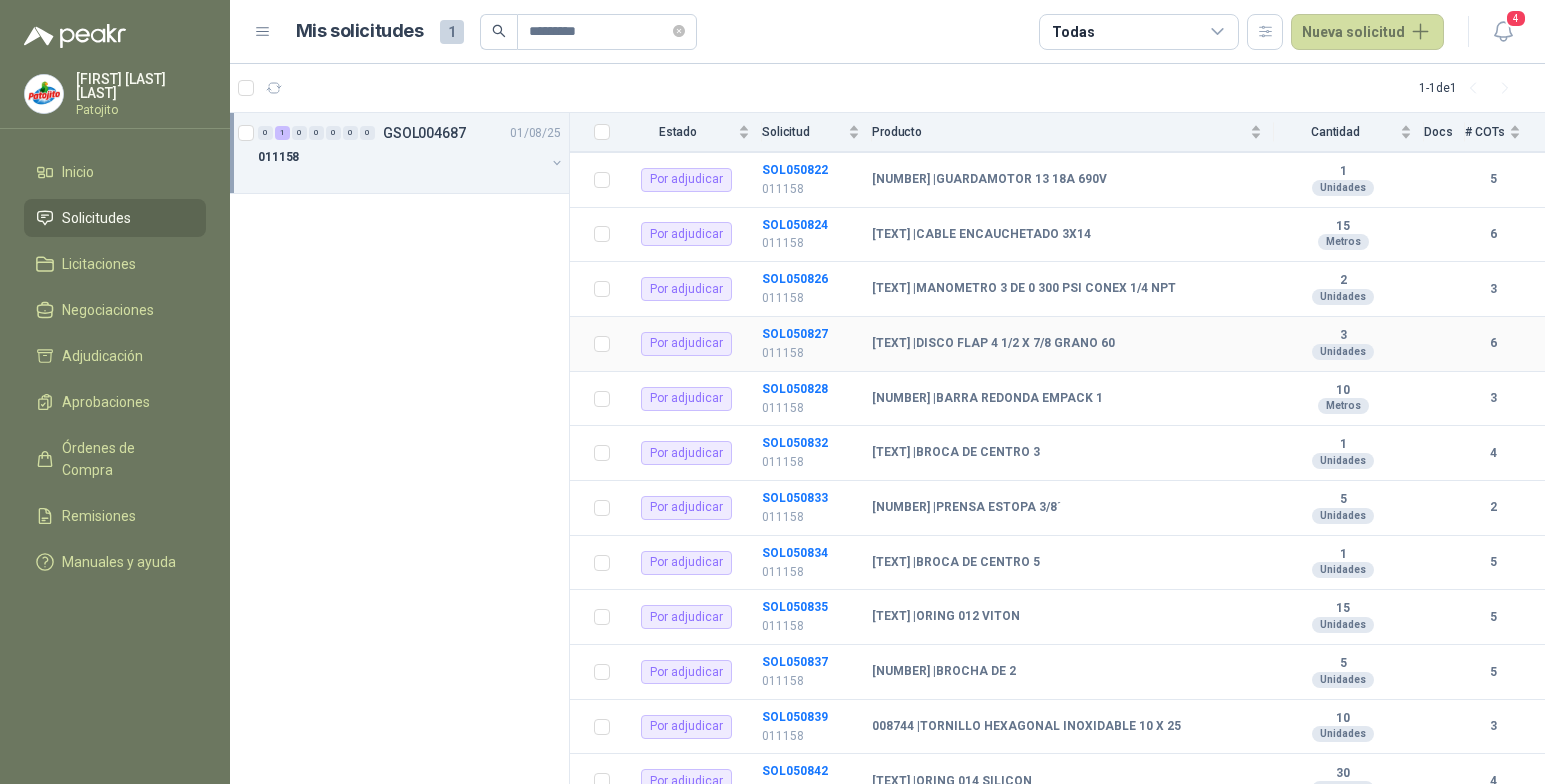 scroll, scrollTop: 500, scrollLeft: 0, axis: vertical 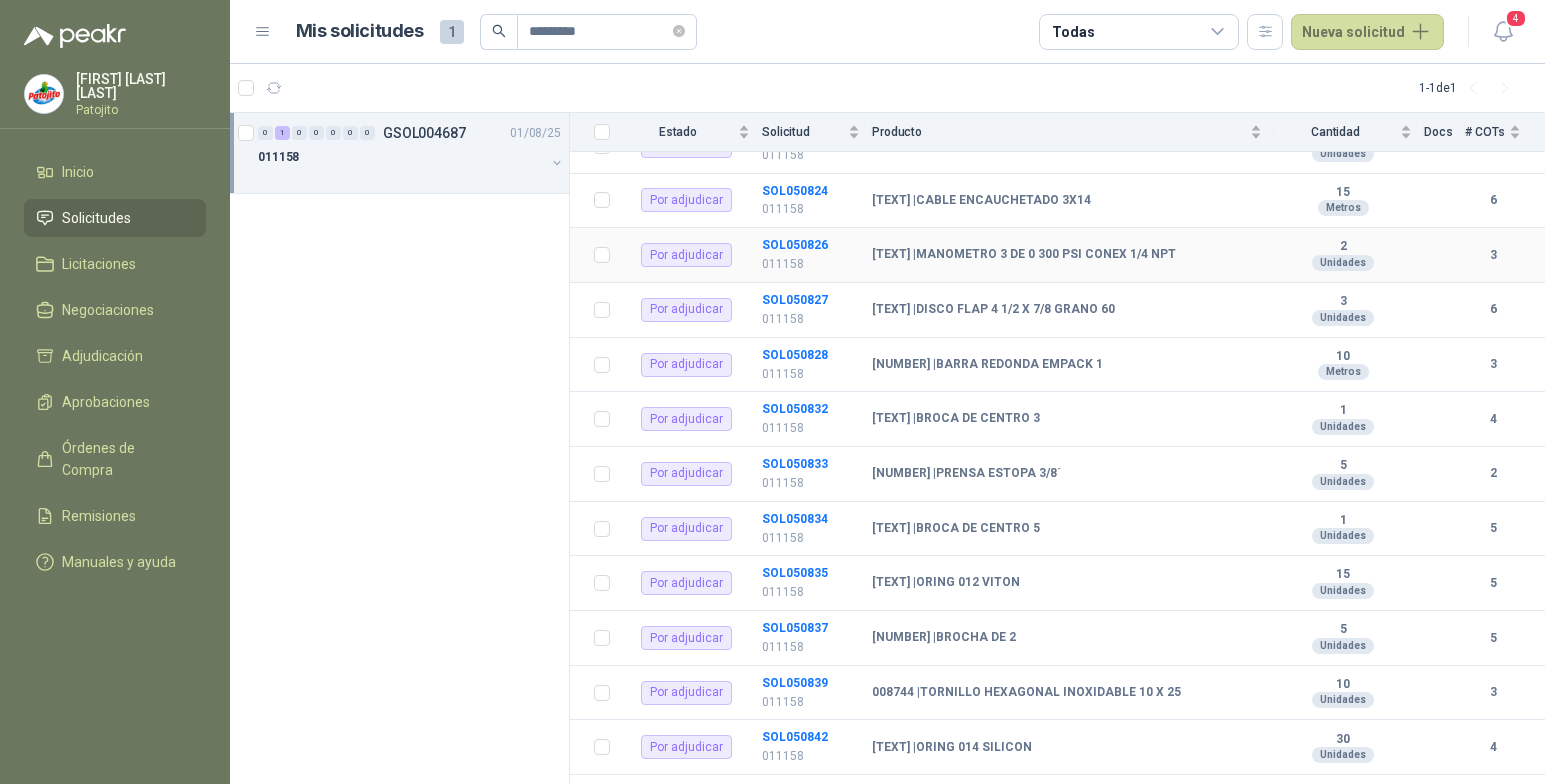 click on "[TEXT] |  [TEXT]" at bounding box center (1024, 255) 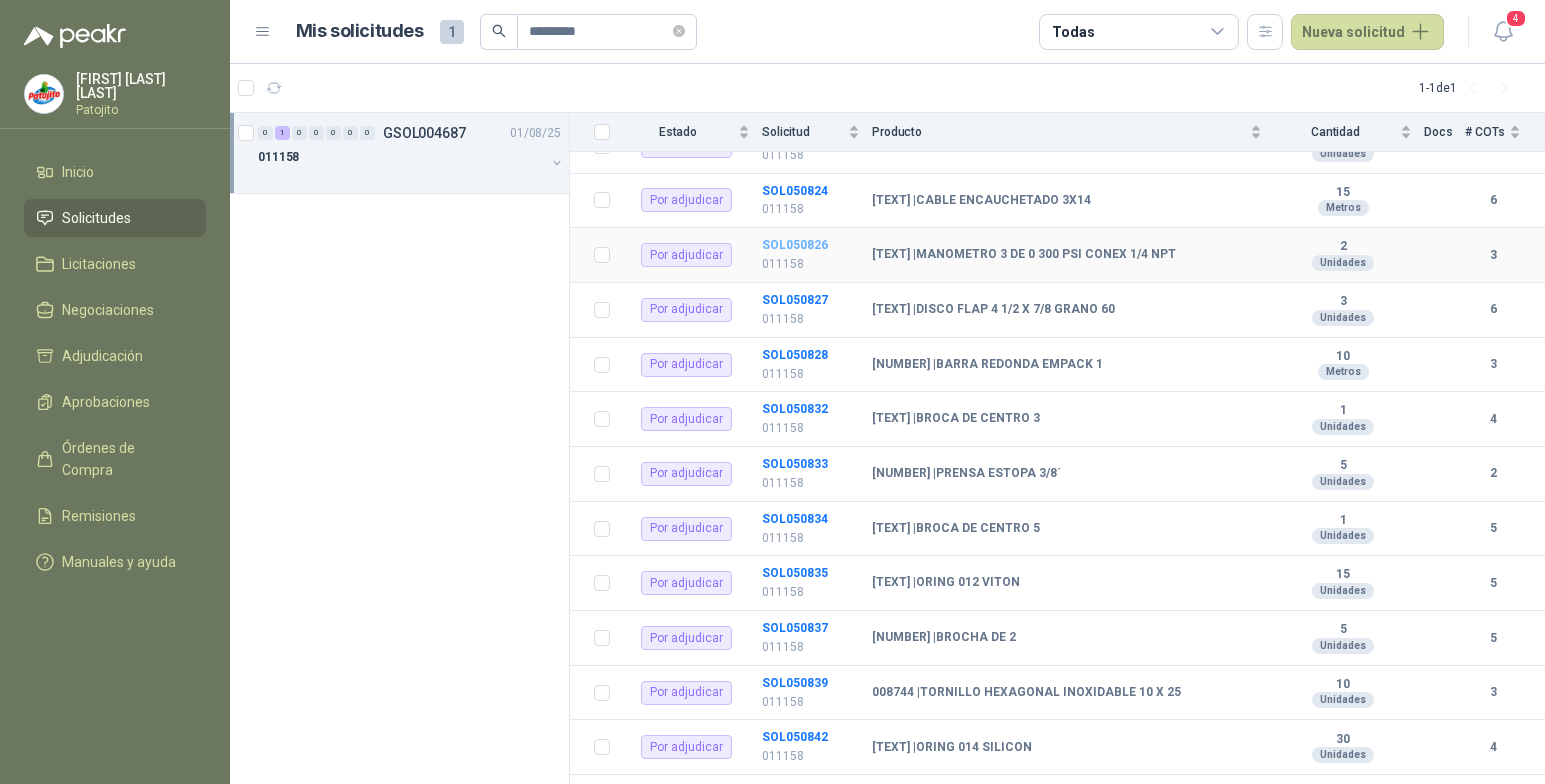 click on "SOL050826" at bounding box center (795, 245) 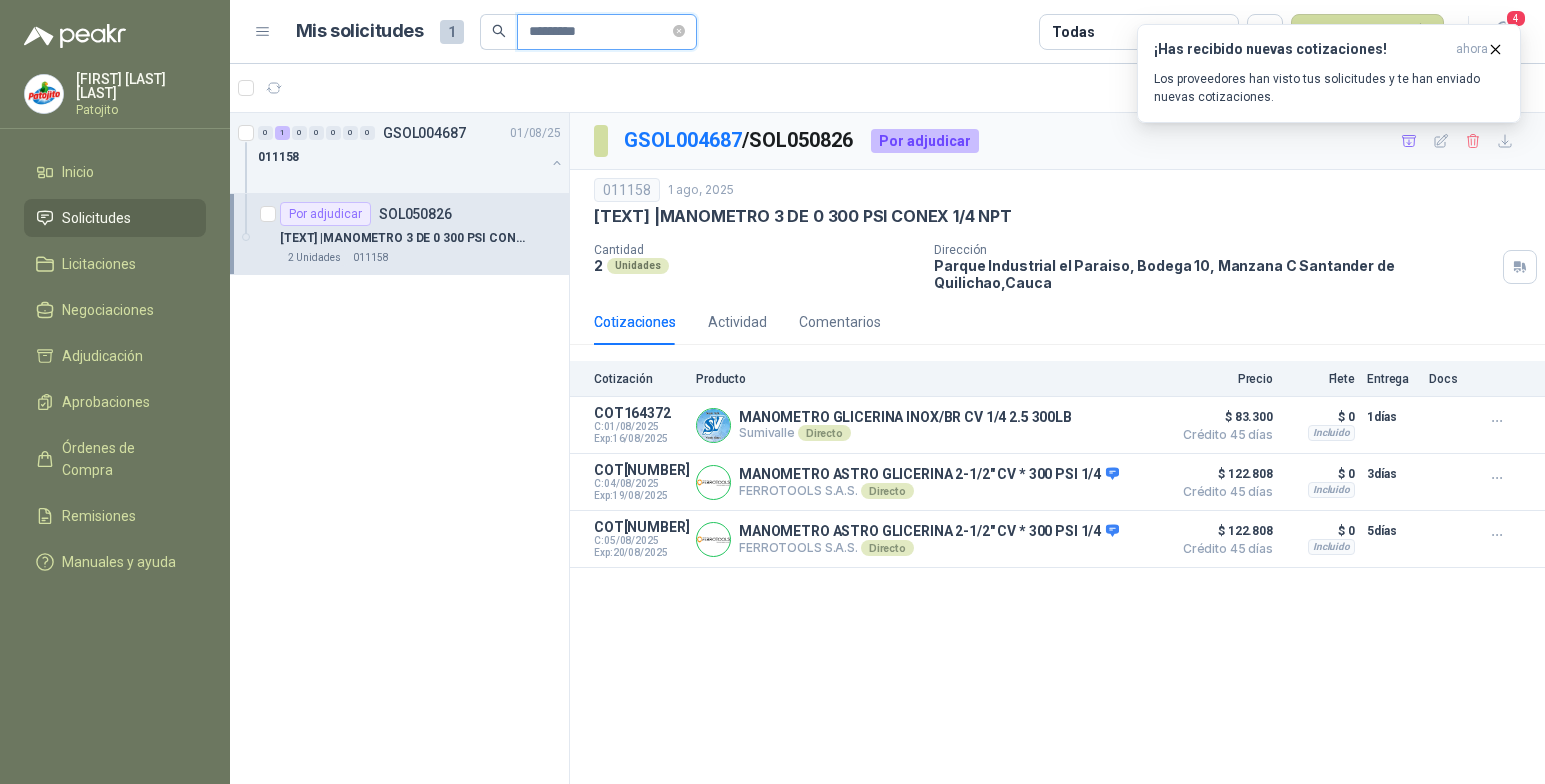 click on "*********" at bounding box center [599, 32] 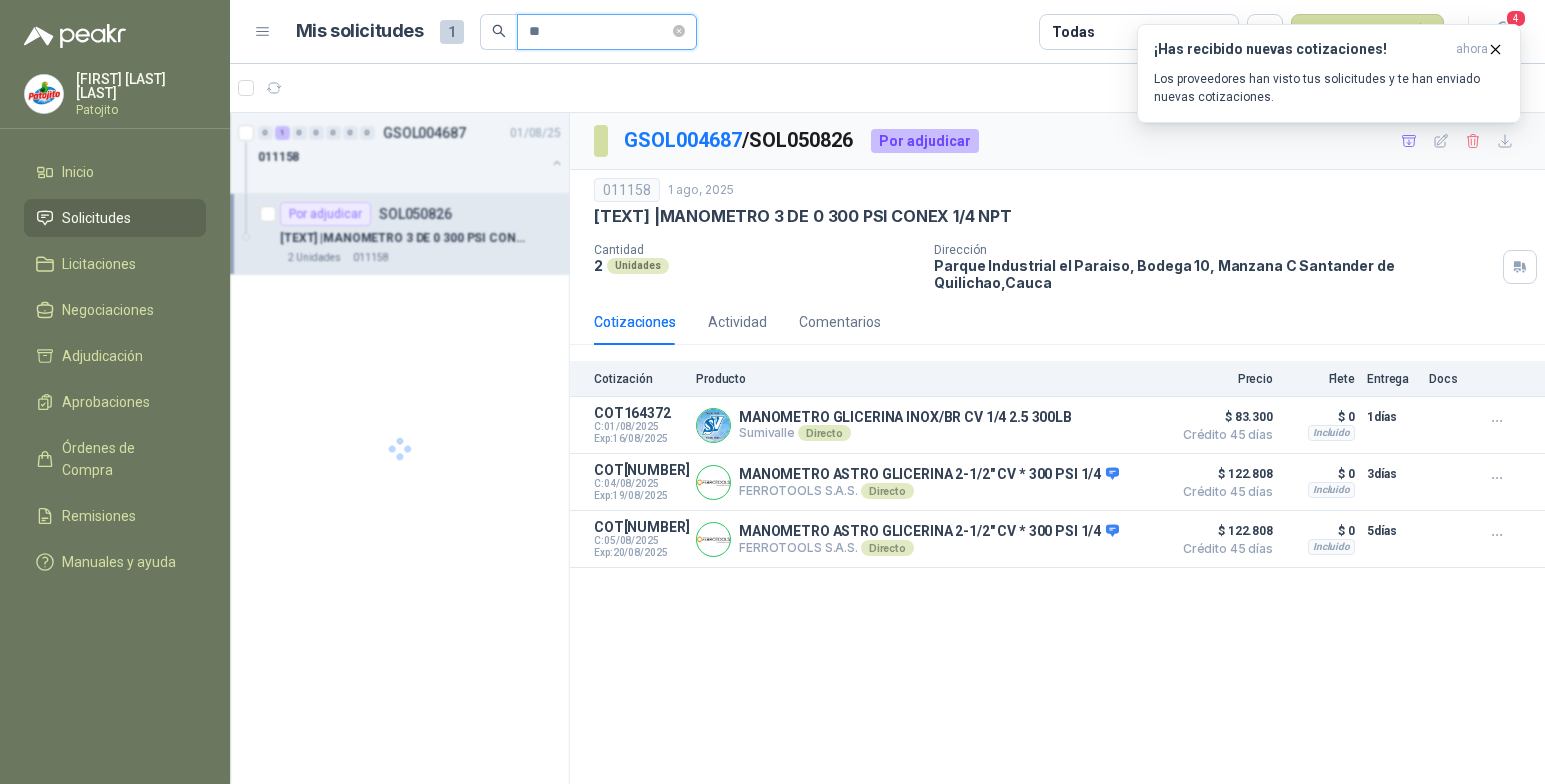 type on "*" 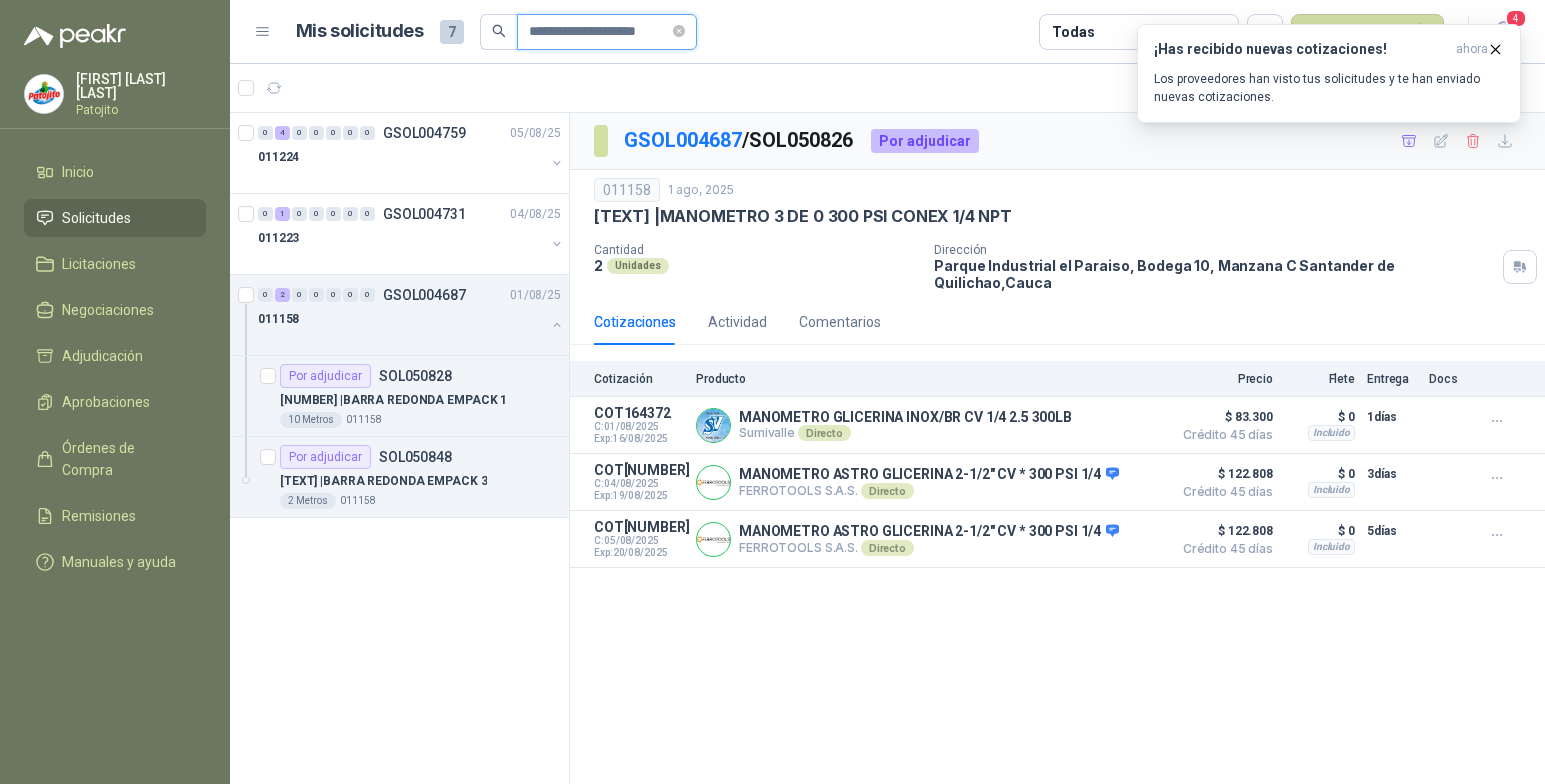 type on "**********" 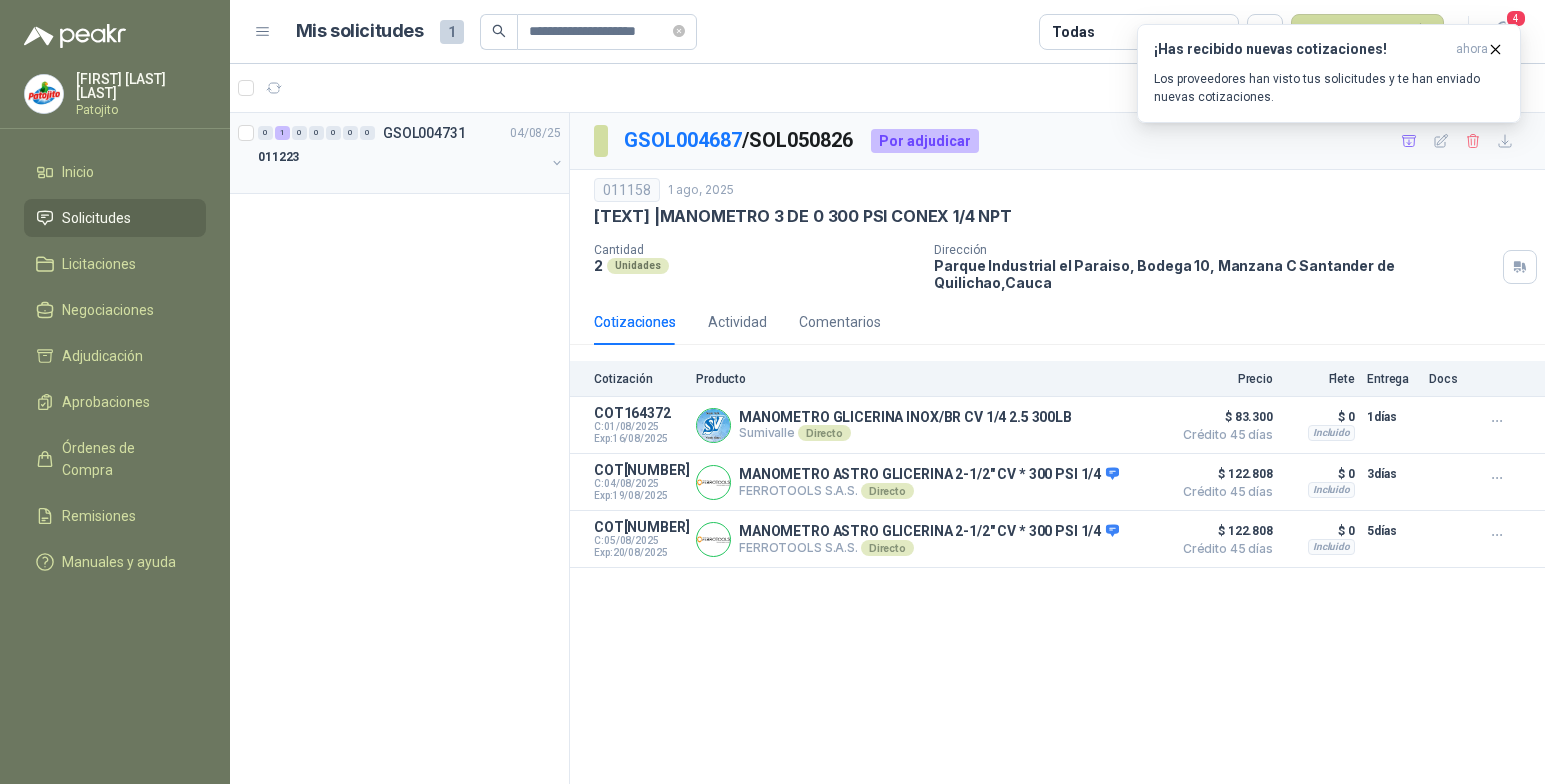 click on "011223" at bounding box center (401, 157) 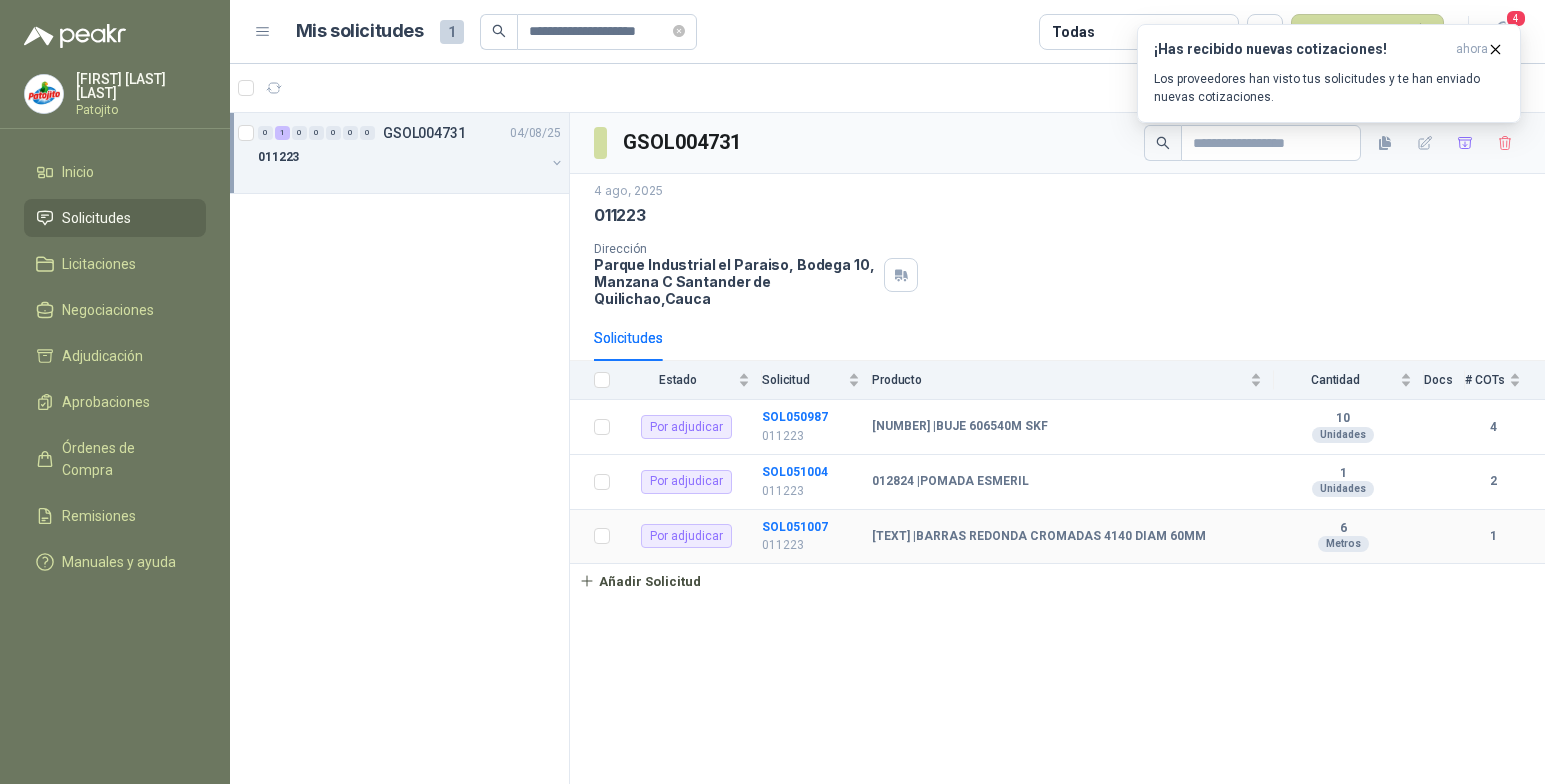 click on "[TEXT] |  [TEXT]" at bounding box center [1073, 537] 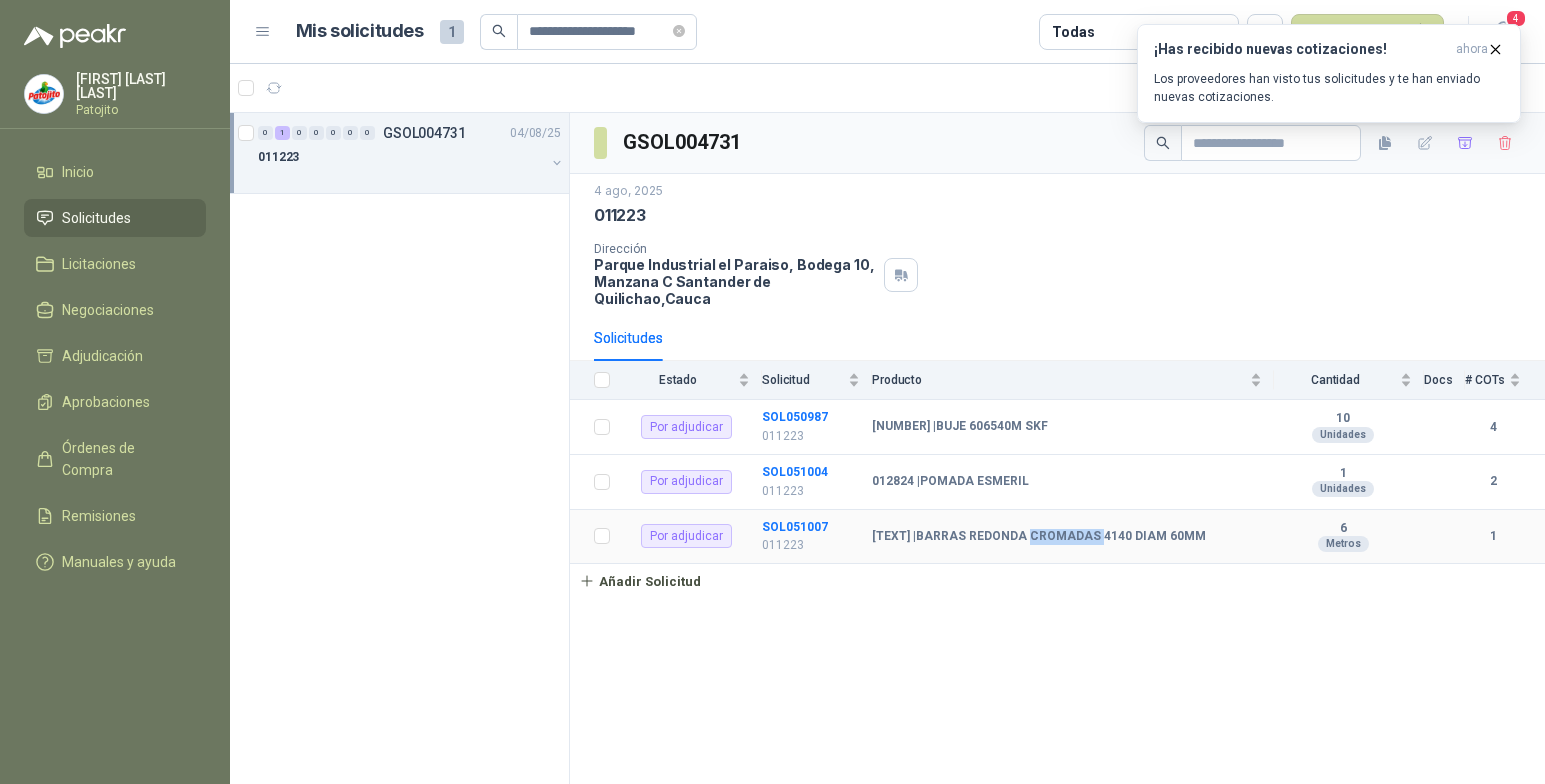 click on "[TEXT] |  [TEXT]" at bounding box center [1073, 537] 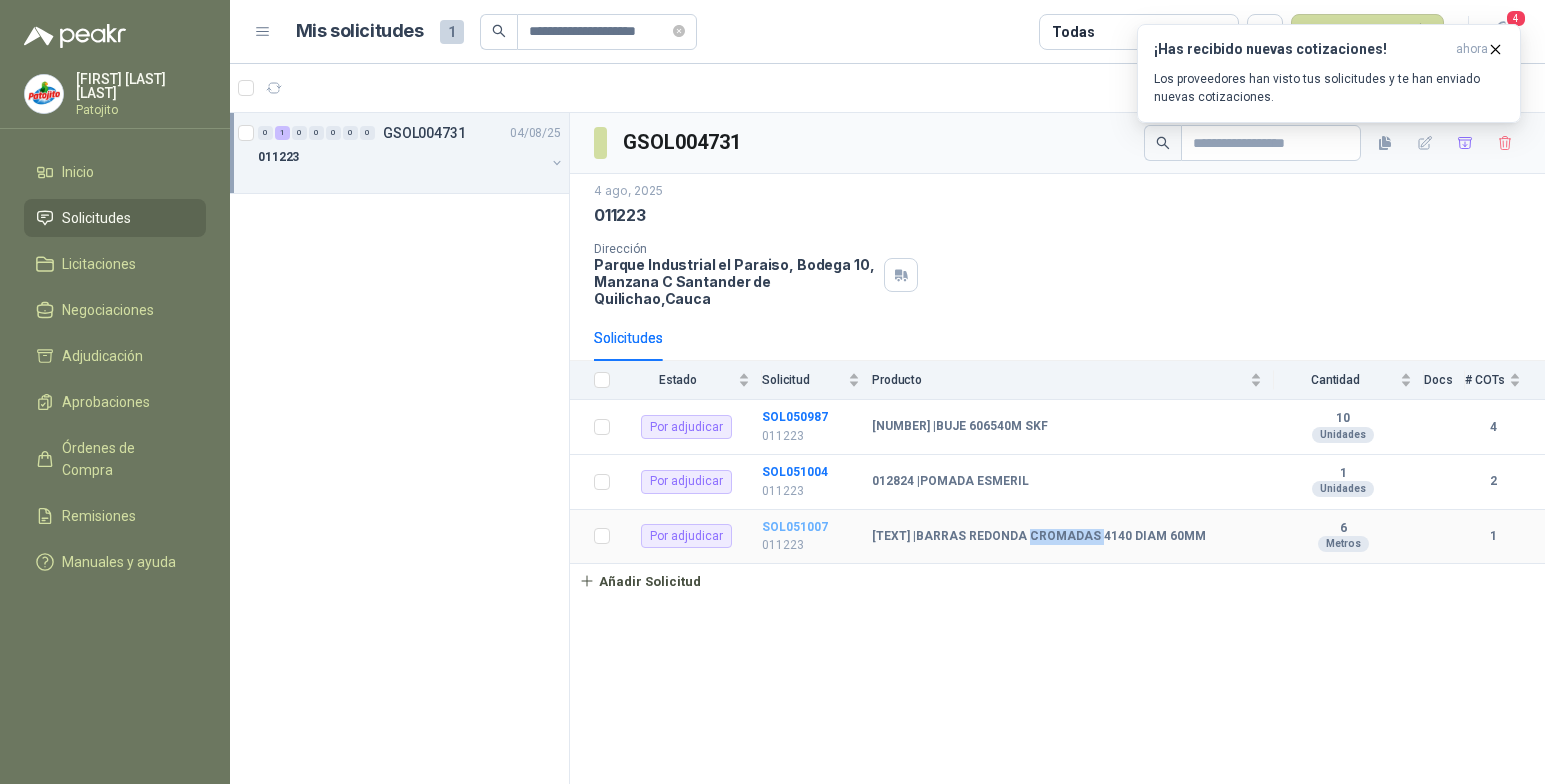 click on "SOL051007" at bounding box center [795, 527] 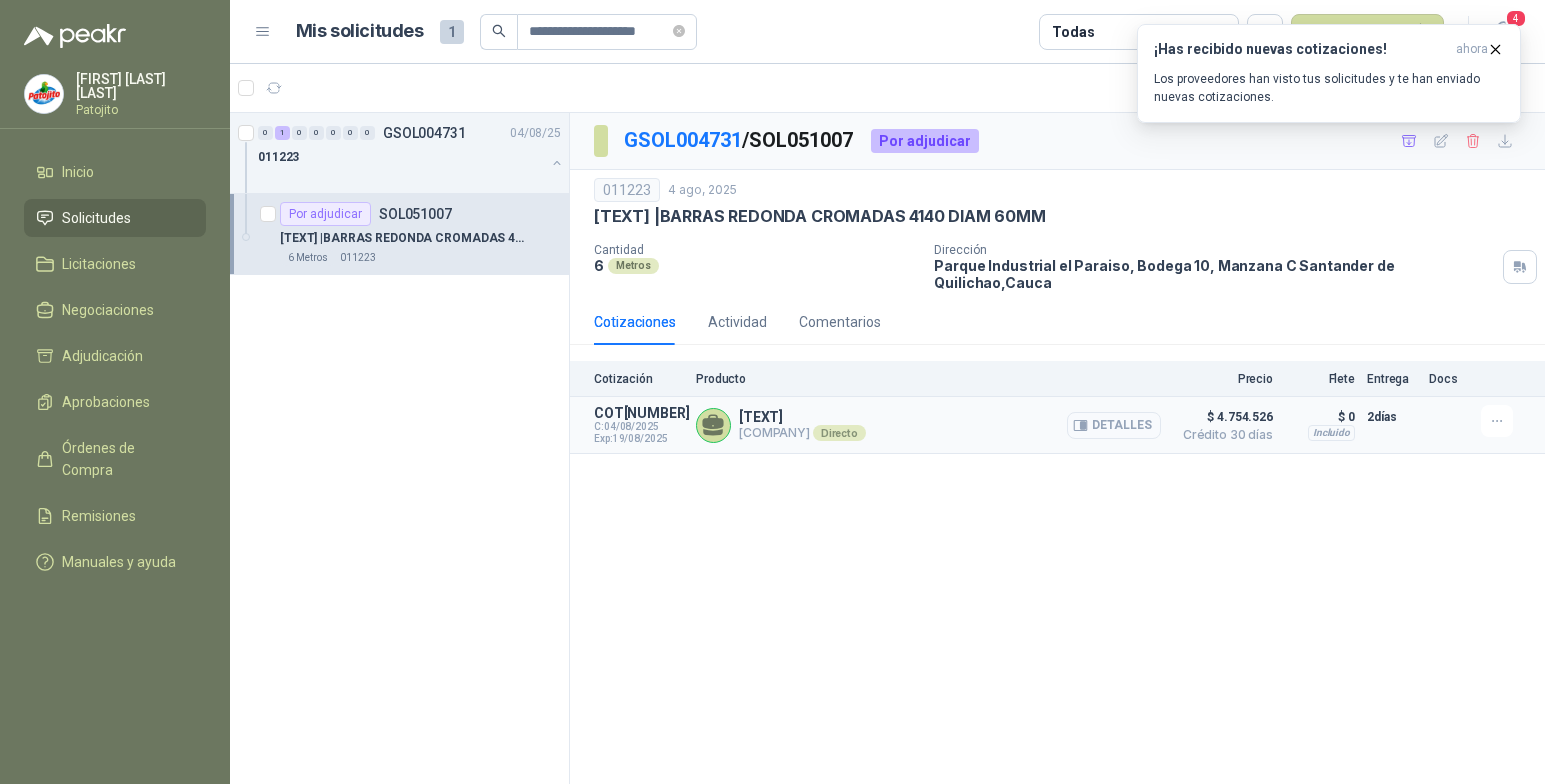 click on "Detalles" at bounding box center (1114, 425) 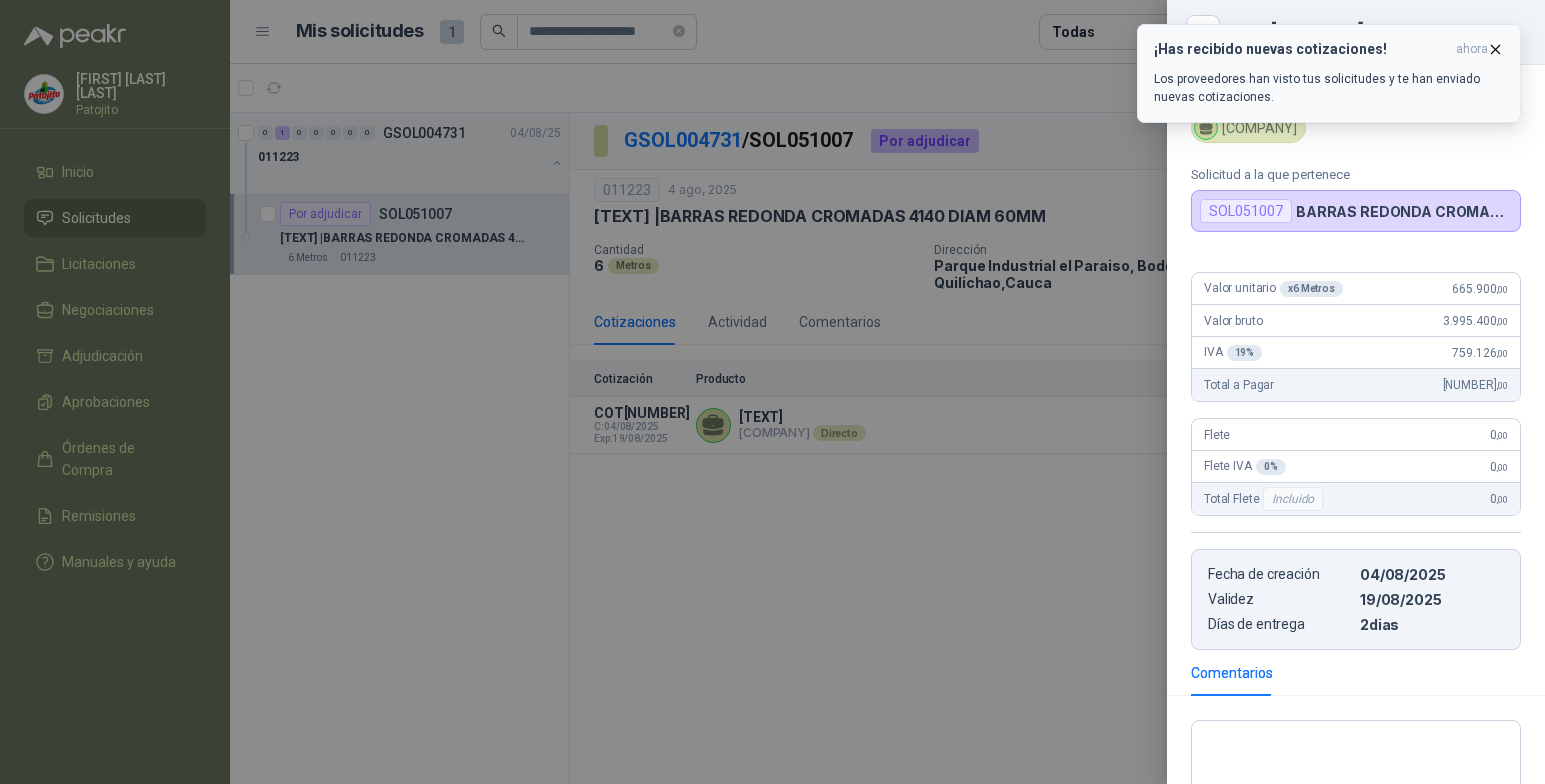 click 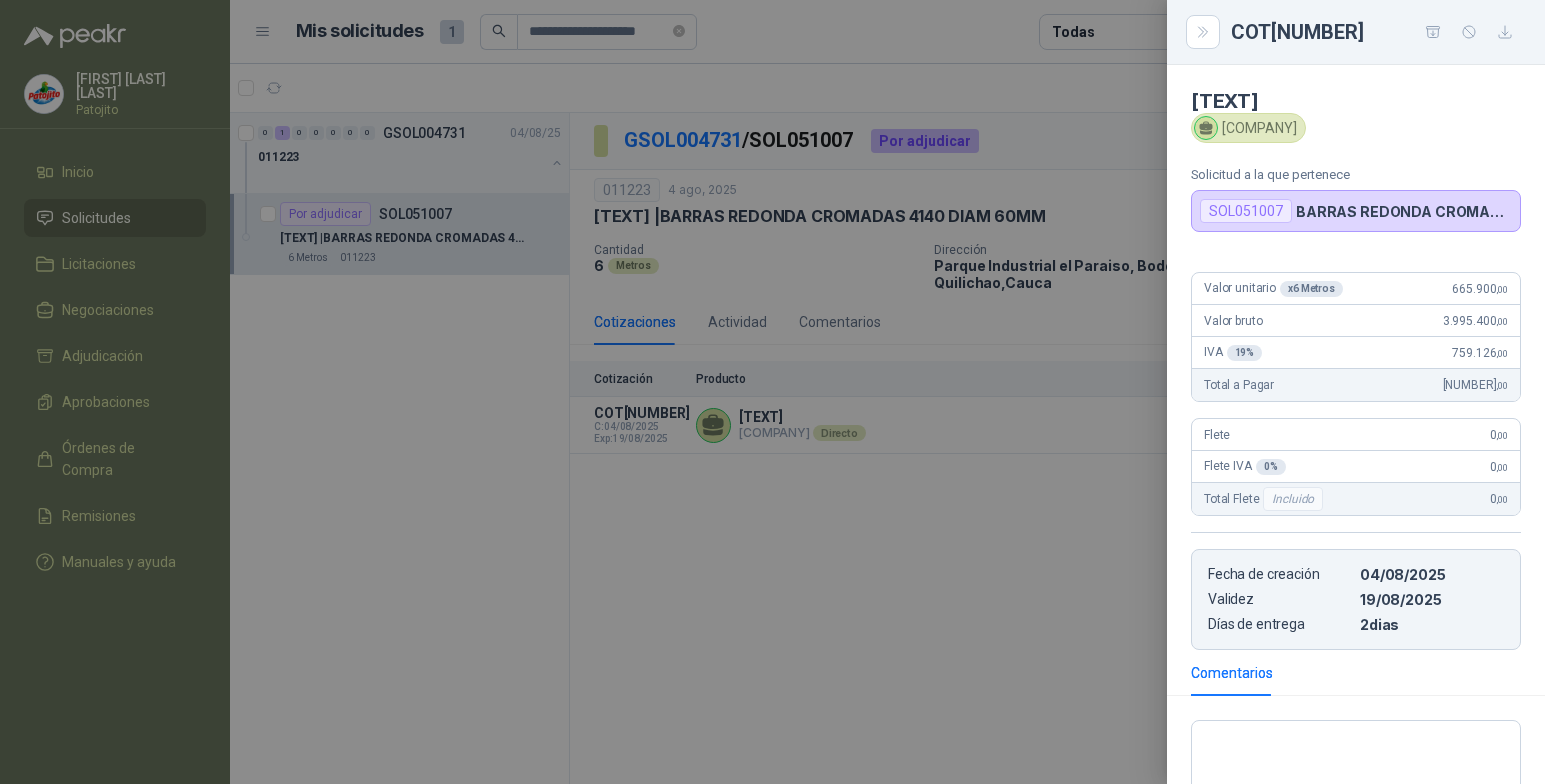 click at bounding box center [772, 392] 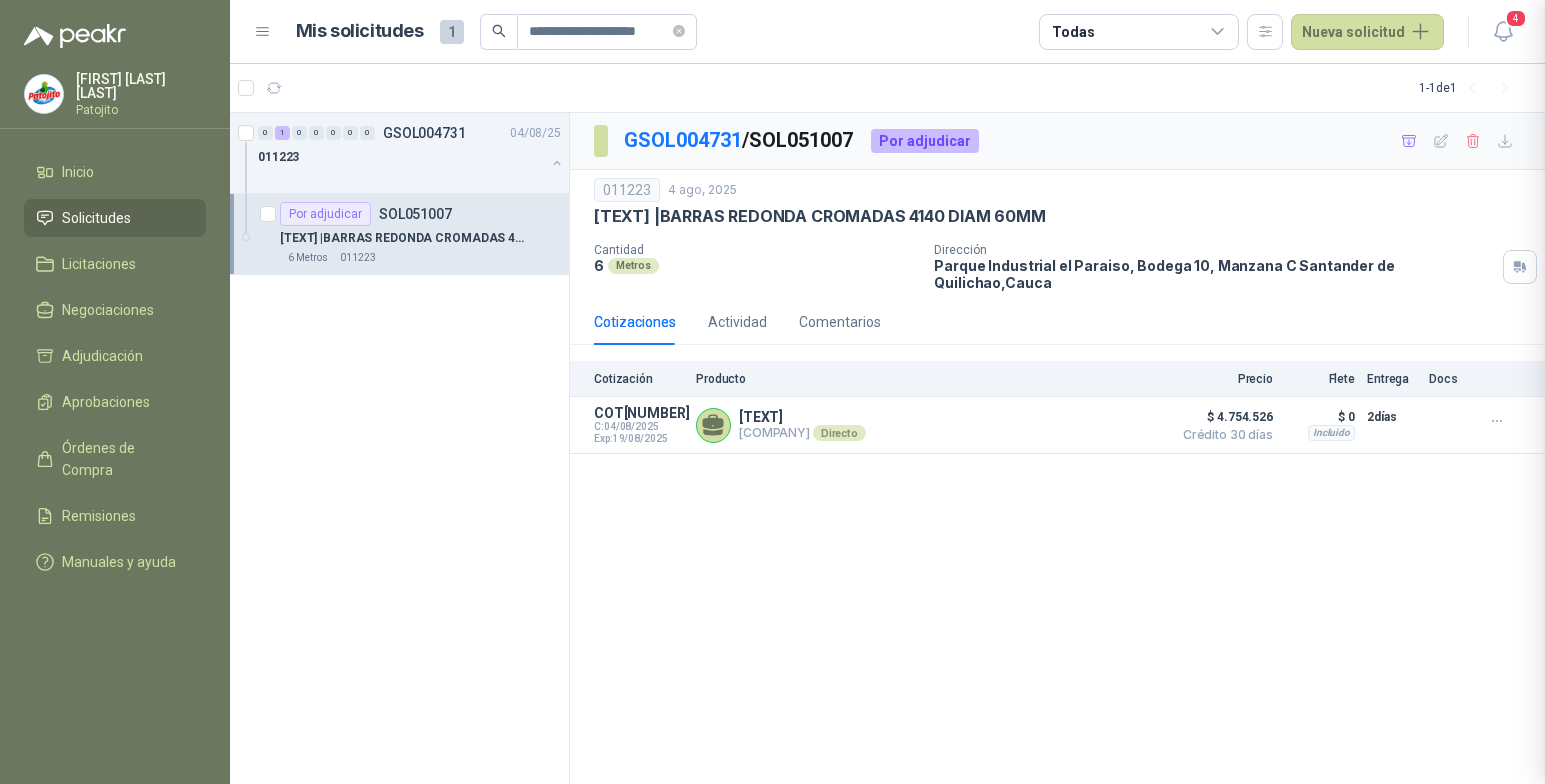 type 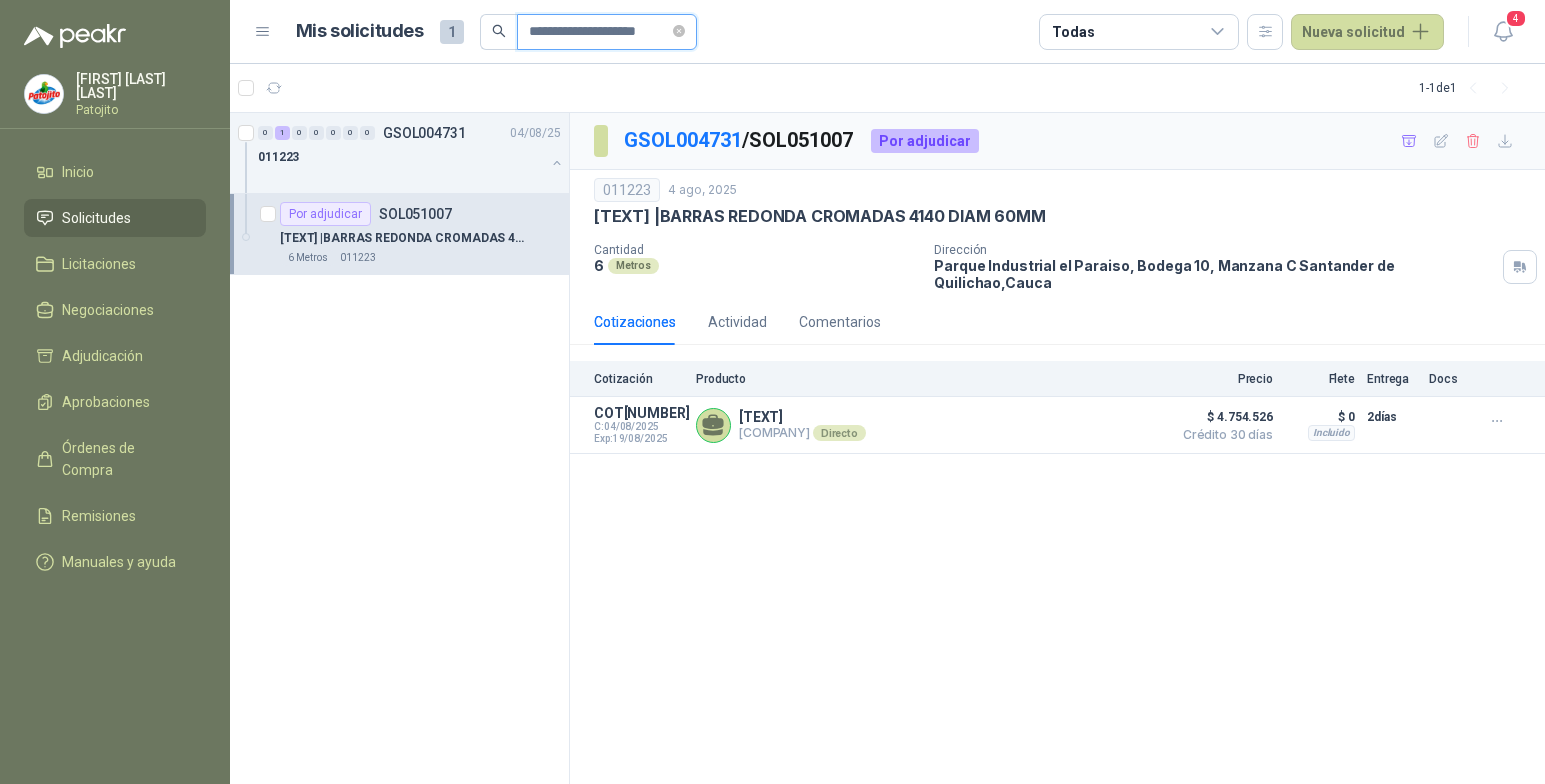 click on "**********" at bounding box center [599, 32] 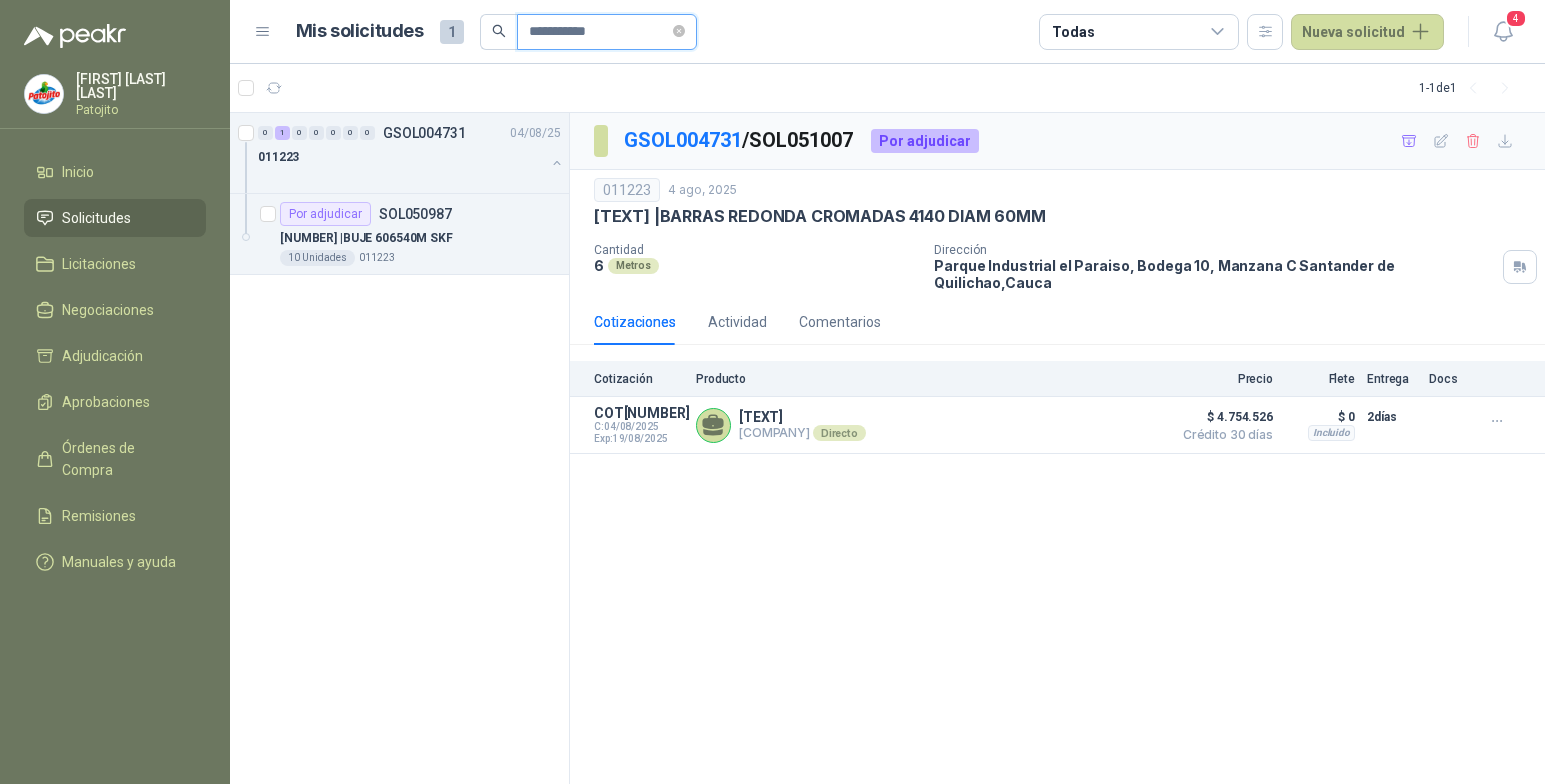 click on "**********" at bounding box center [599, 32] 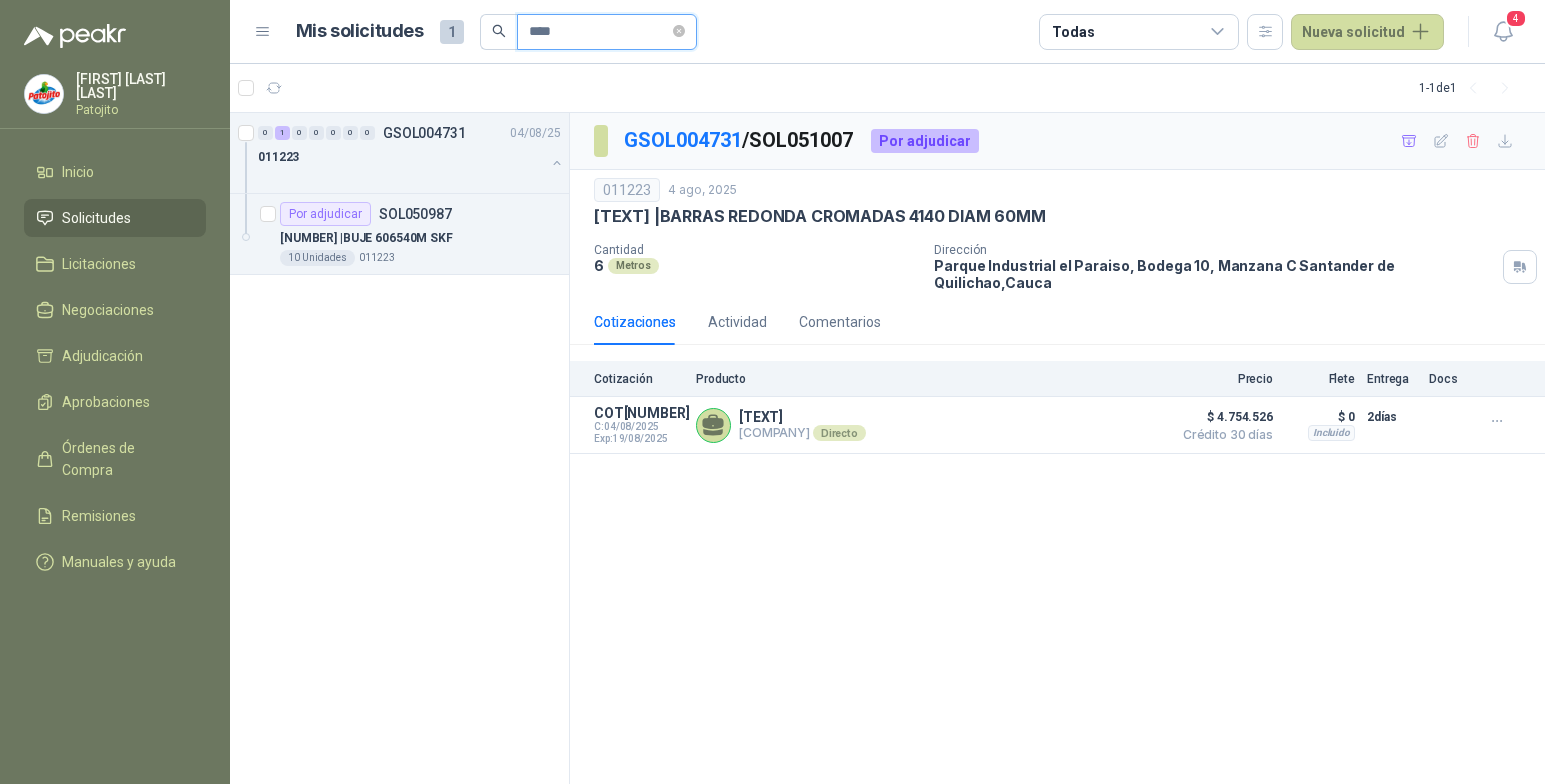 type on "****" 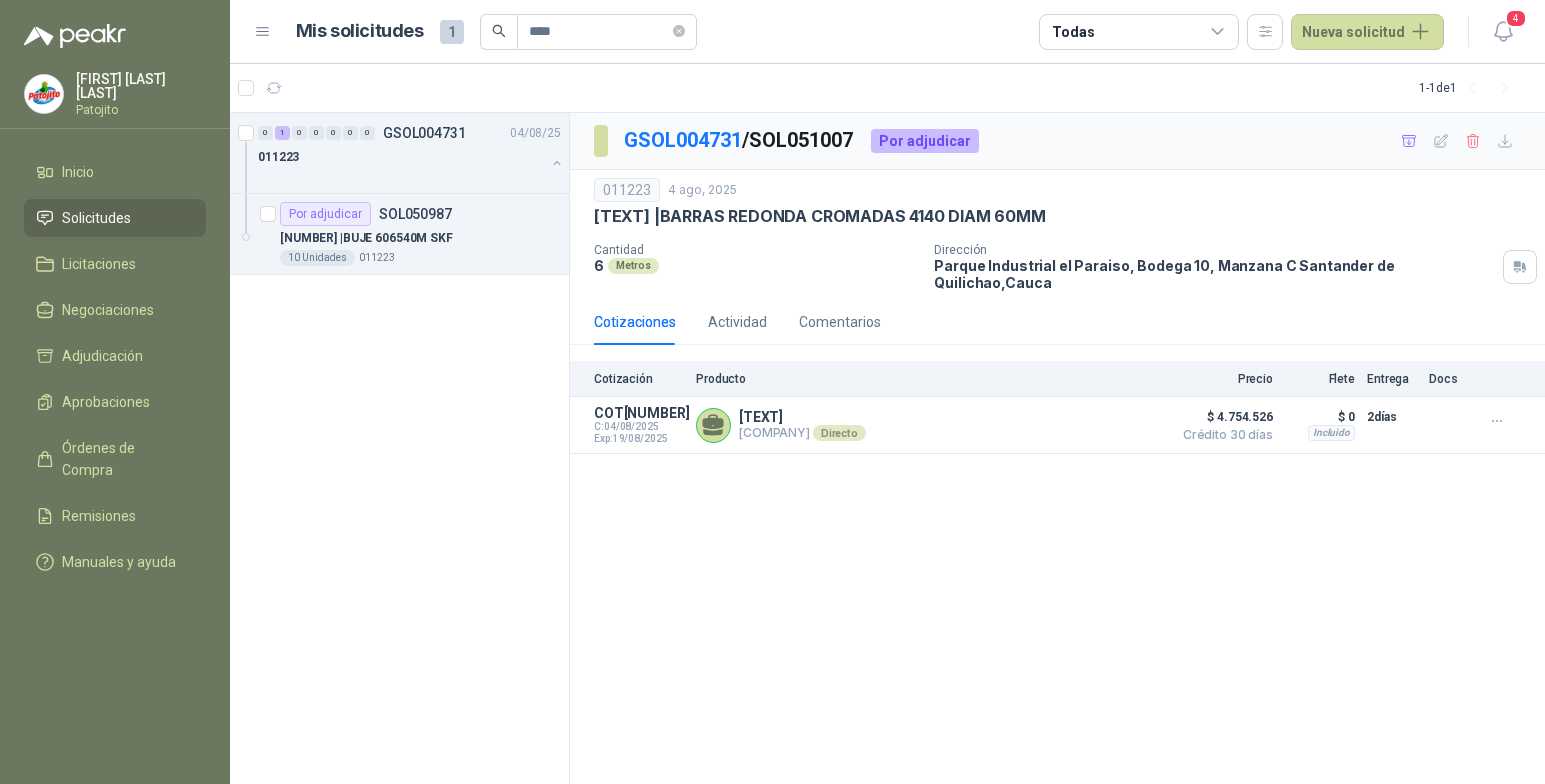click on "GSOL[NUMBER]  /  SOL[NUMBER] Por adjudicar         [DATE] [DATE]   [TEXT] |  BARRAS REDONDA CROMADAS 4140 DIAM 60MM Cantidad 6   Metros Dirección [LOCATION], [LOCATION], [LOCATION]   [LOCATION] ,  [LOCATION] Cotizaciones Actividad Comentarios Cotización Producto Precio Flete Entrega Docs COT[NUMBER] C:  [DATE] Exp:  [DATE] [TEXT] [TEXT] [COMPANY]   Directo Detalles $[MASK] Crédito 30 días $[MASK] Crédito 30 días Incluido   $ 0 Entrega:    2  días $ 0 Incluido   2  días" at bounding box center (1057, 449) 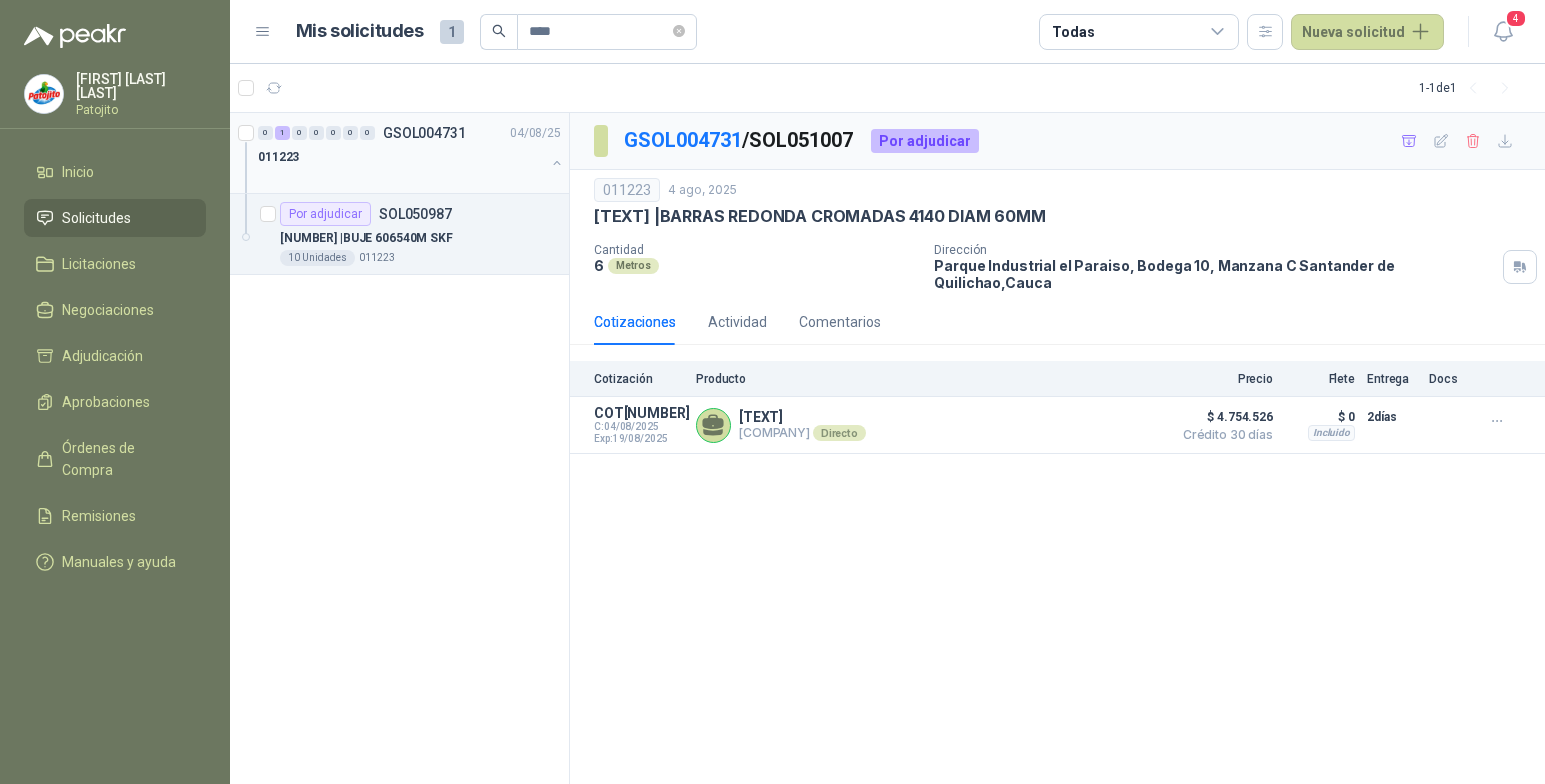 drag, startPoint x: 391, startPoint y: 157, endPoint x: 369, endPoint y: 169, distance: 25.059929 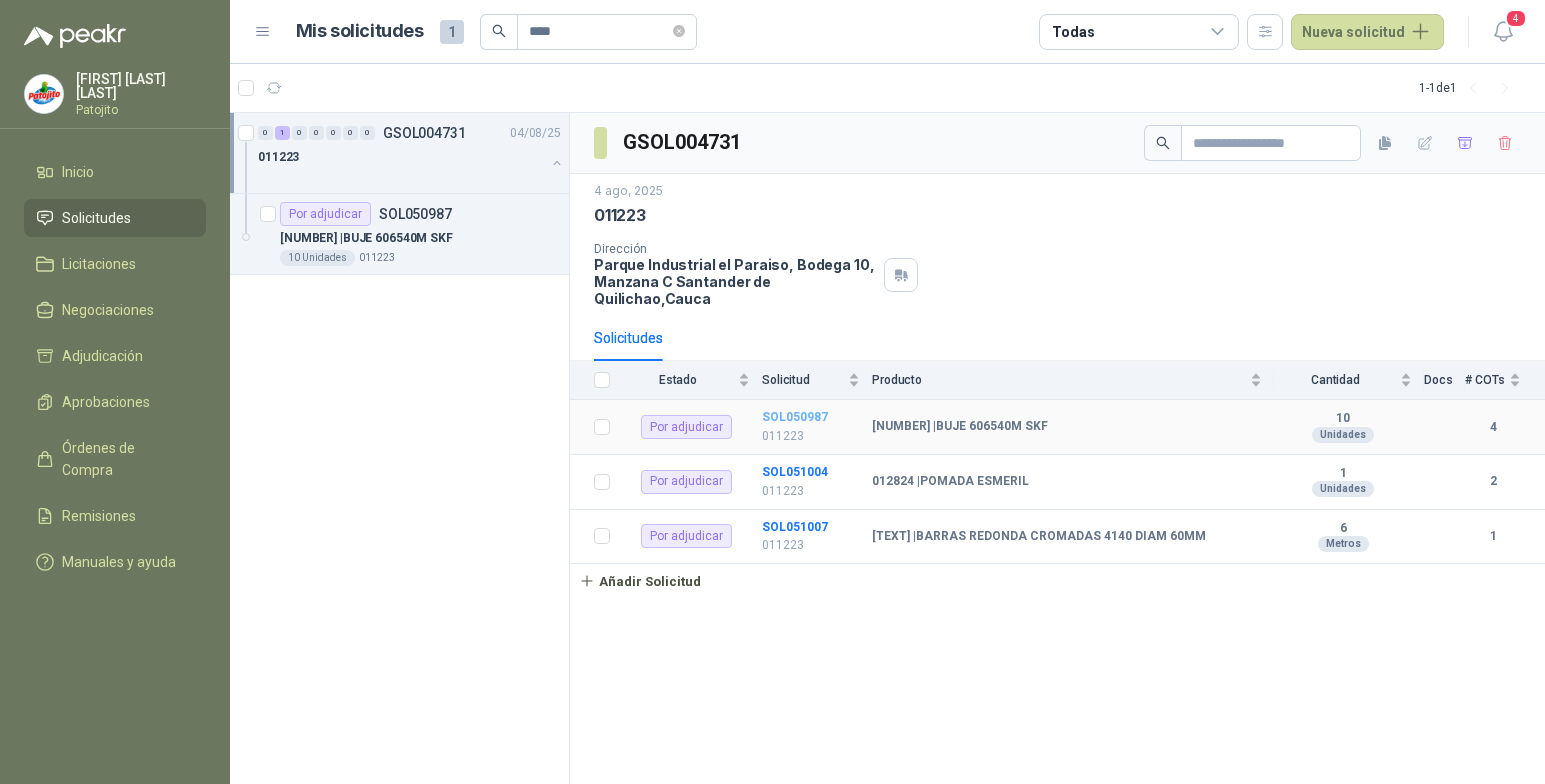 click on "SOL050987" at bounding box center [795, 417] 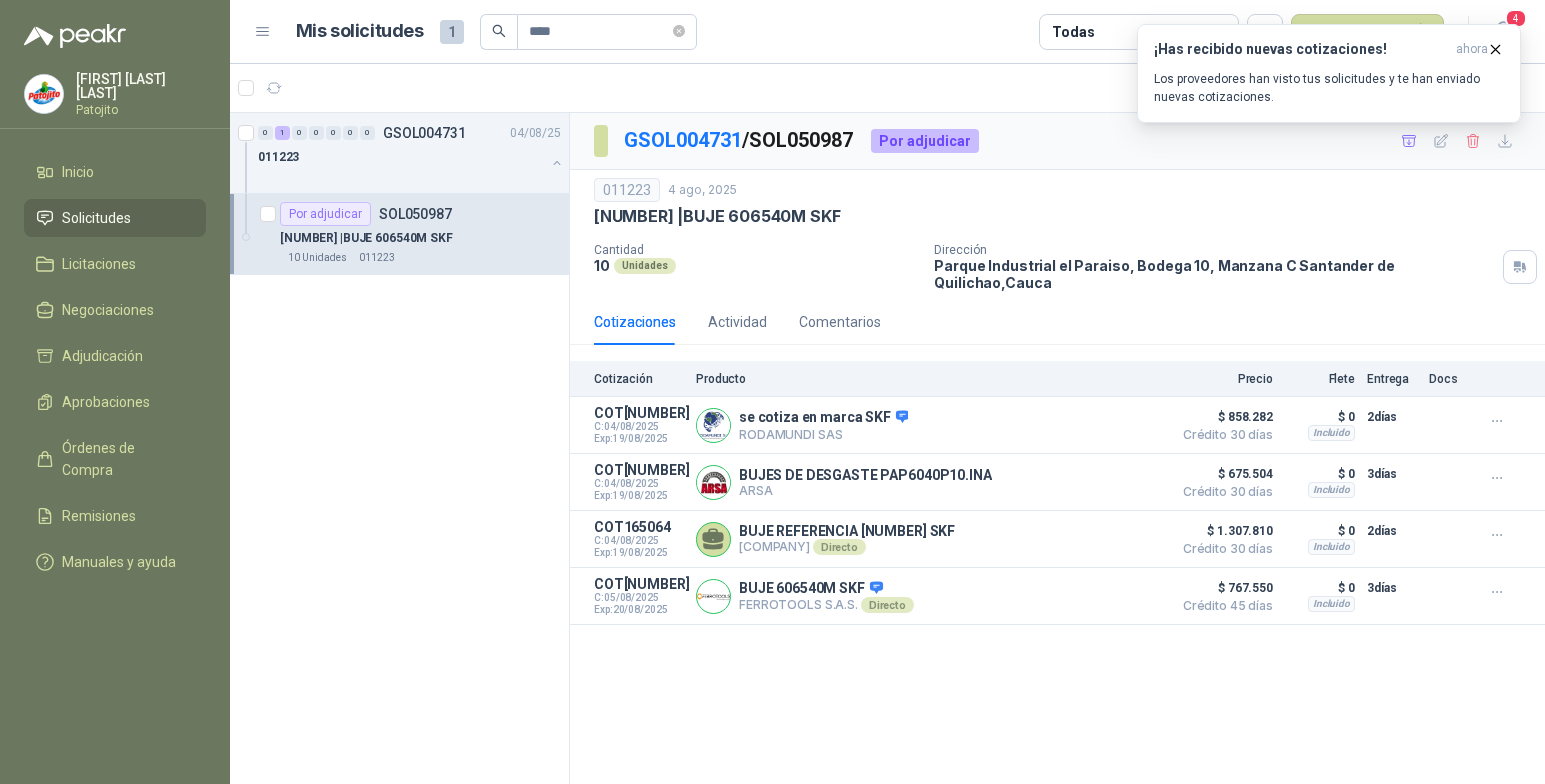 click on "GSOL[NUMBER]  /  SOL[NUMBER] Por adjudicar         [DATE] [DATE], [DATE]   [NUMBER] |  BUJE [NUMBER] SKF Cantidad 10   Unidades Dirección [LOCATION], [LOCATION], [LOCATION]   [LOCATION] ,  [LOCATION] Cotizaciones Actividad Comentarios Cotización Producto Precio Flete Entrega Docs COT[NUMBER] C:  [DATE] Exp:  [DATE] se cotiza en marca SKF    [COMPANY]    Detalles $[MASK] Crédito 30 días $[MASK] Crédito 30 días Incluido   $ 0 Entrega:    2  días $ 0 Incluido   2  días COT[NUMBER] C:  [DATE] Exp:  [DATE] BUJES DE DESGASTE [TEXT] [TEXT]   Detalles $[MASK] Crédito 30 días $[MASK] Crédito 30 días Incluido   $ 0 Entrega:    3  días $ 0 Incluido   3  días COT[NUMBER] C:  [DATE] Exp:  [DATE] BUJE REFERENCIA [NUMBER] SKF [COMPANY]   Directo Detalles $[MASK] Crédito 30 días $[MASK] Crédito 30 días Incluido   $ 0 Entrega:    2  días $ 0 Incluido   2  días COT[NUMBER] C:  [DATE] Exp:  [DATE] BUJE [NUMBER] SKF   [COMPANY]   Directo" at bounding box center [1057, 449] 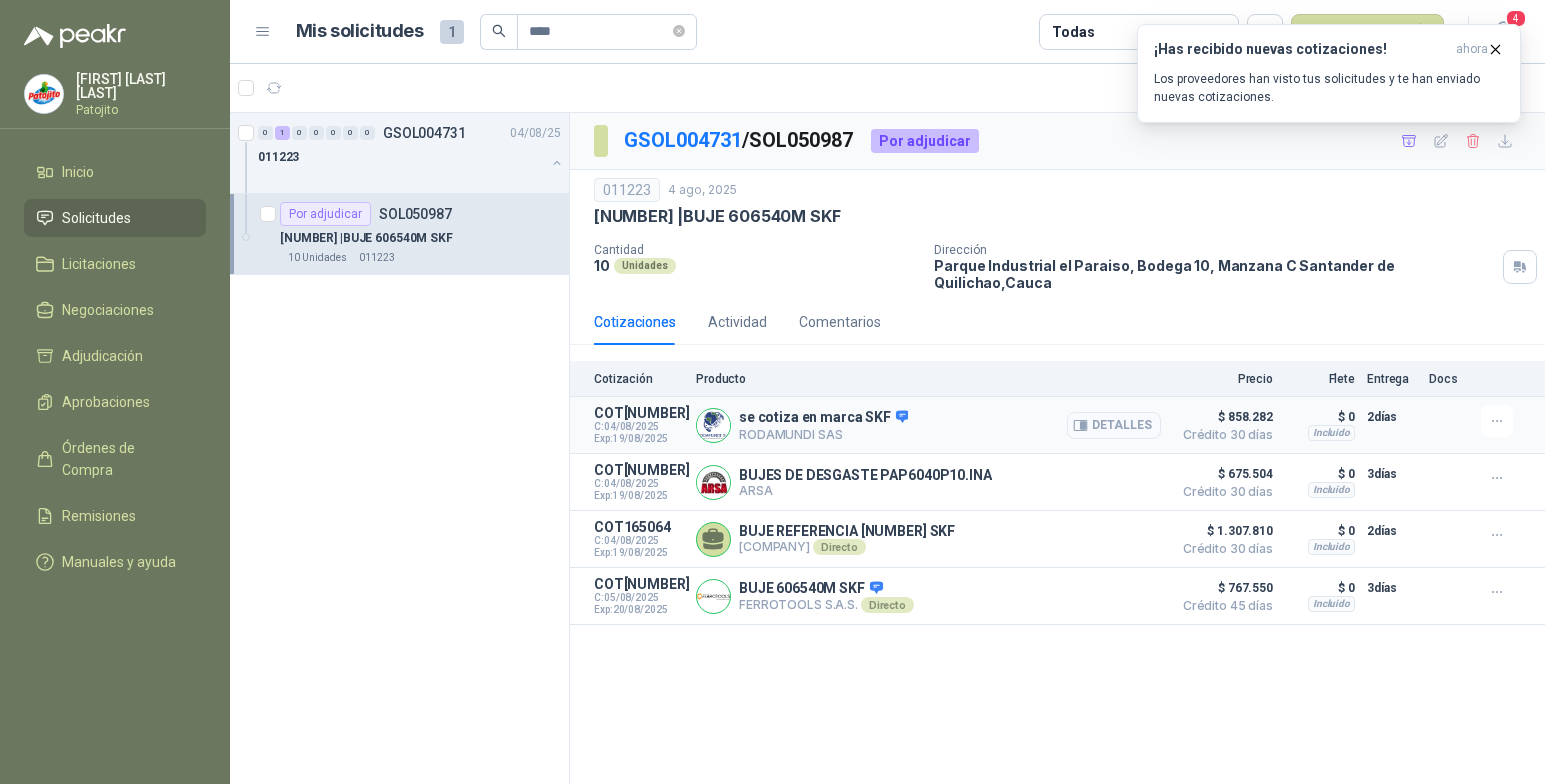 click on "Detalles" at bounding box center [1114, 425] 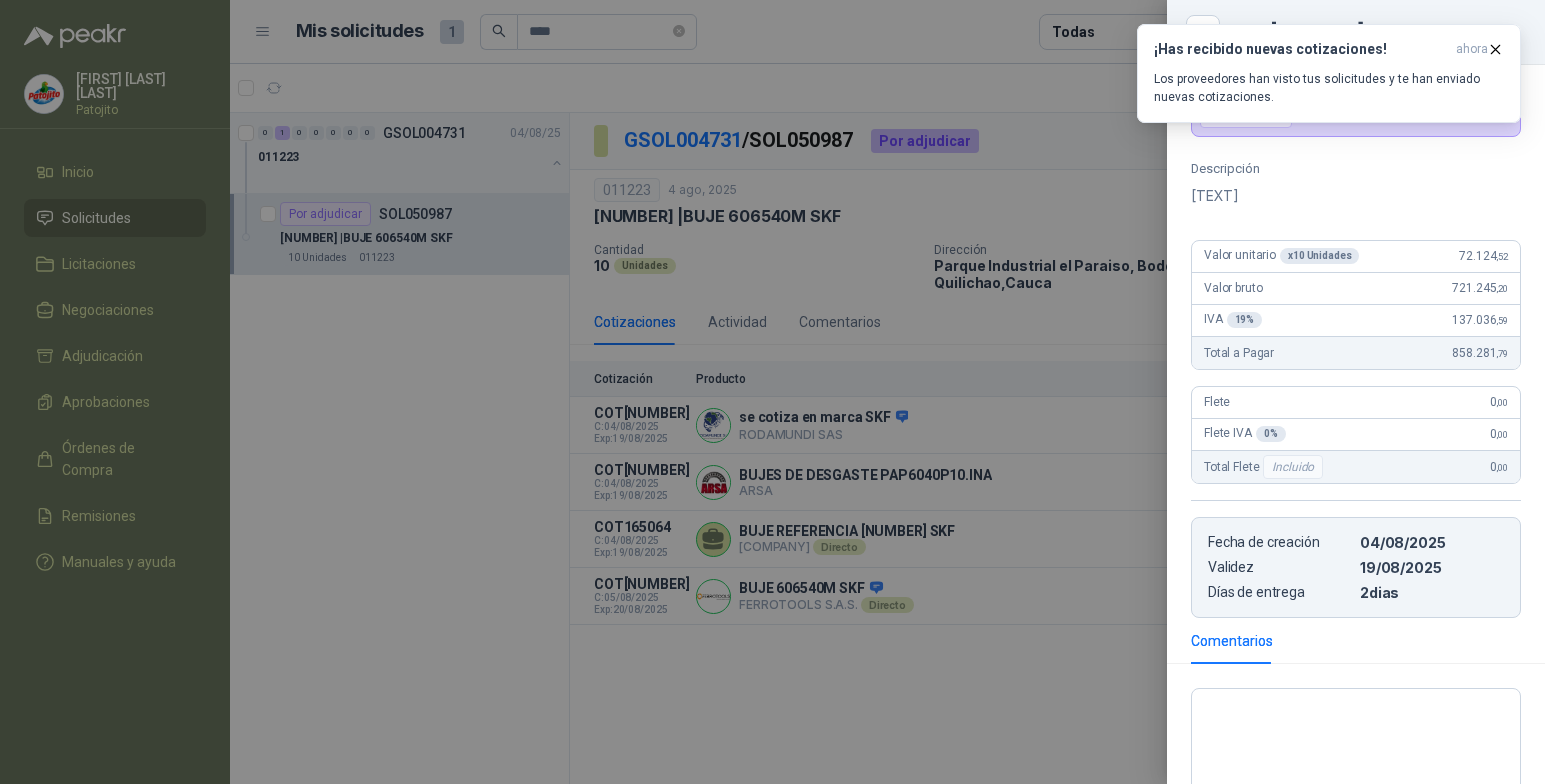 scroll, scrollTop: 90, scrollLeft: 0, axis: vertical 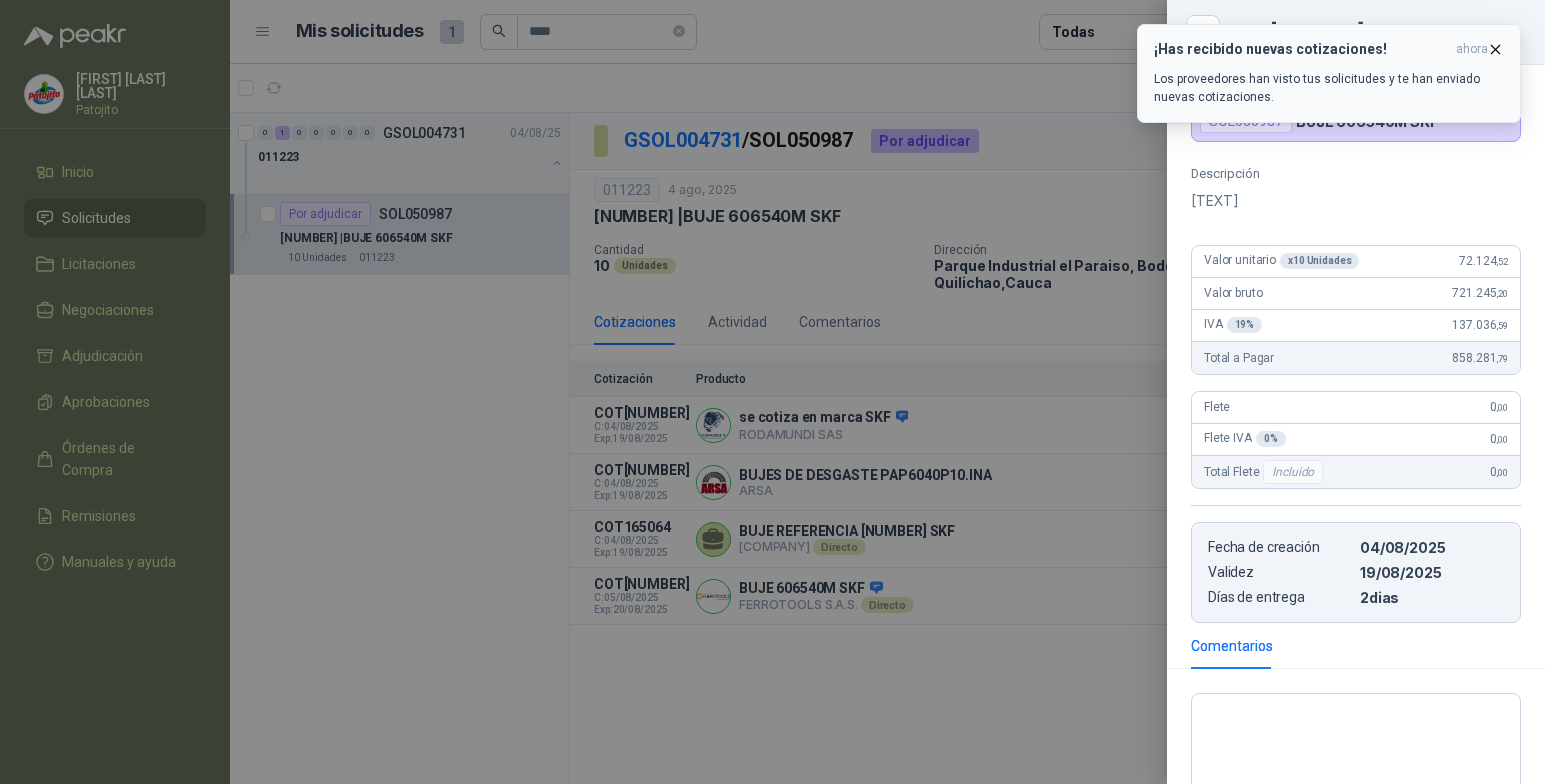 click 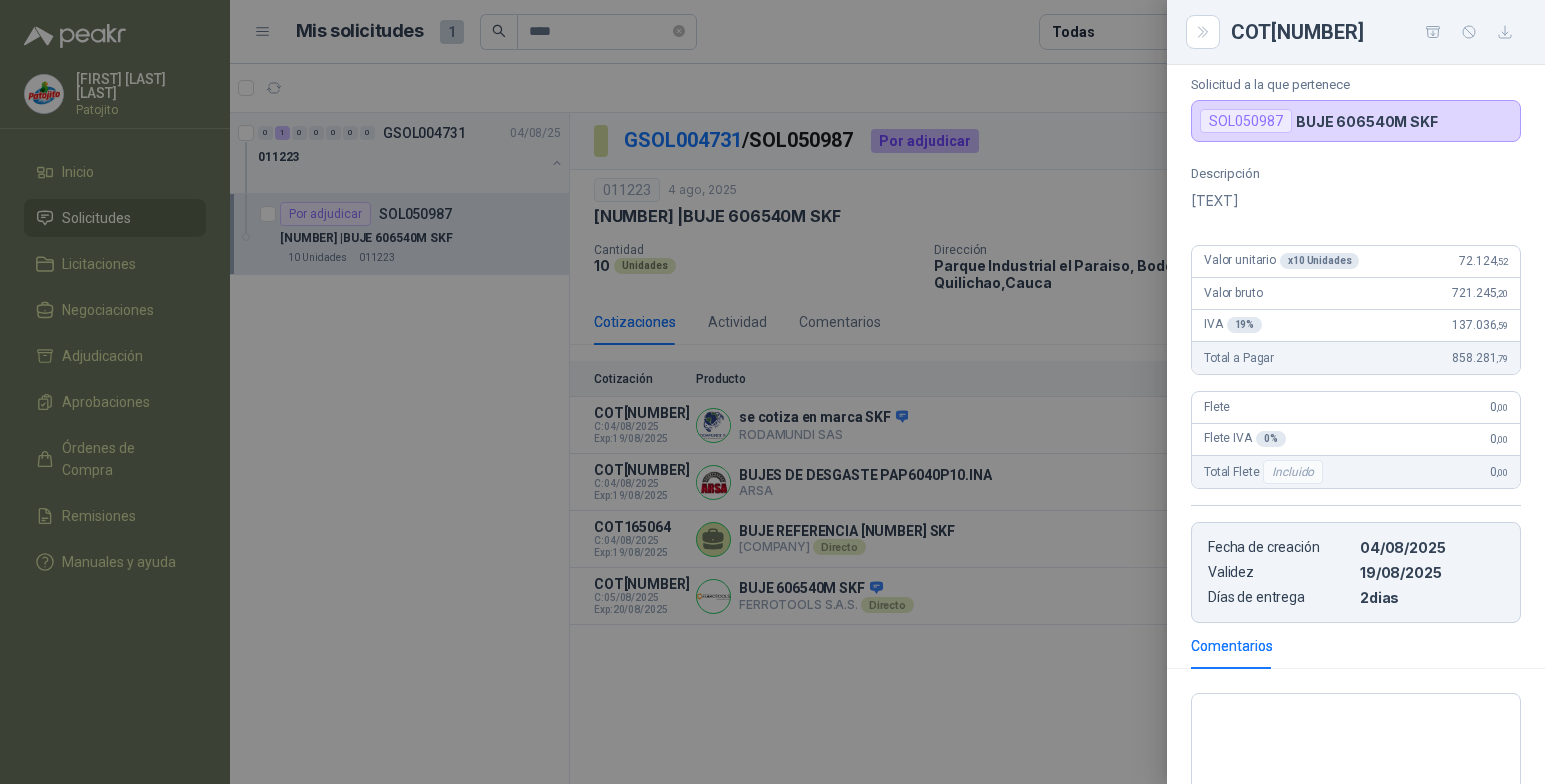 click at bounding box center (772, 392) 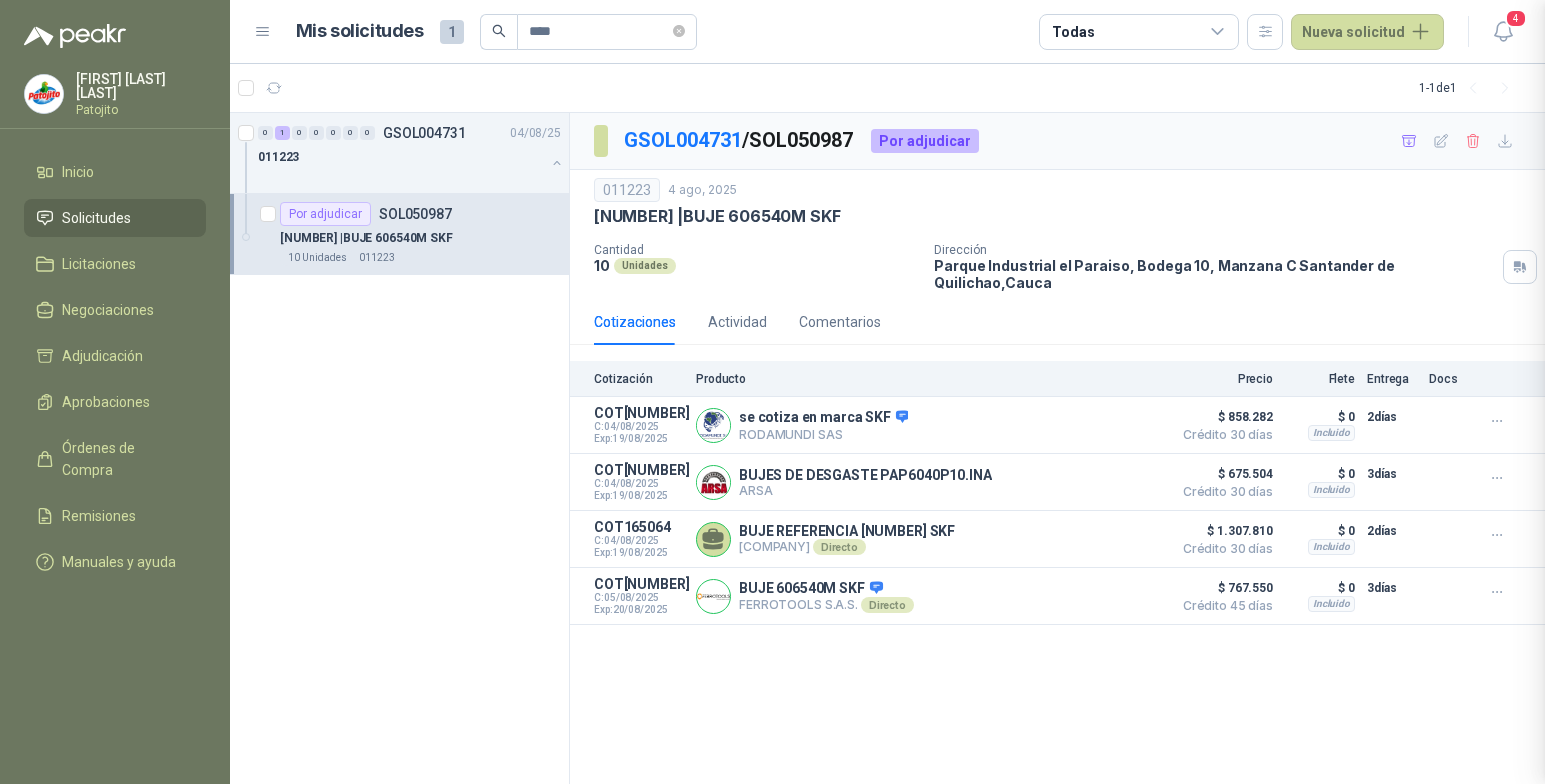 type 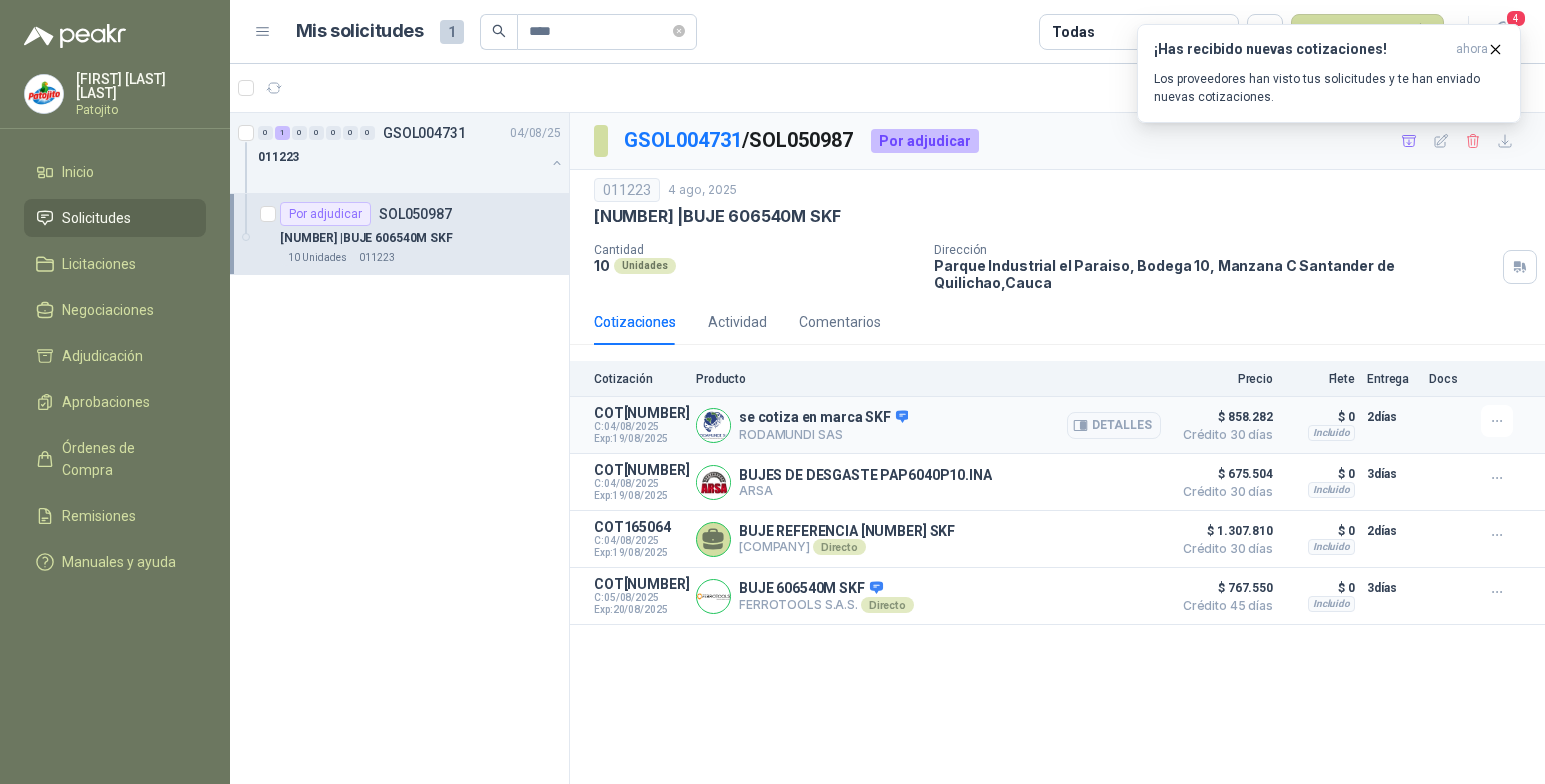 click at bounding box center [713, 425] 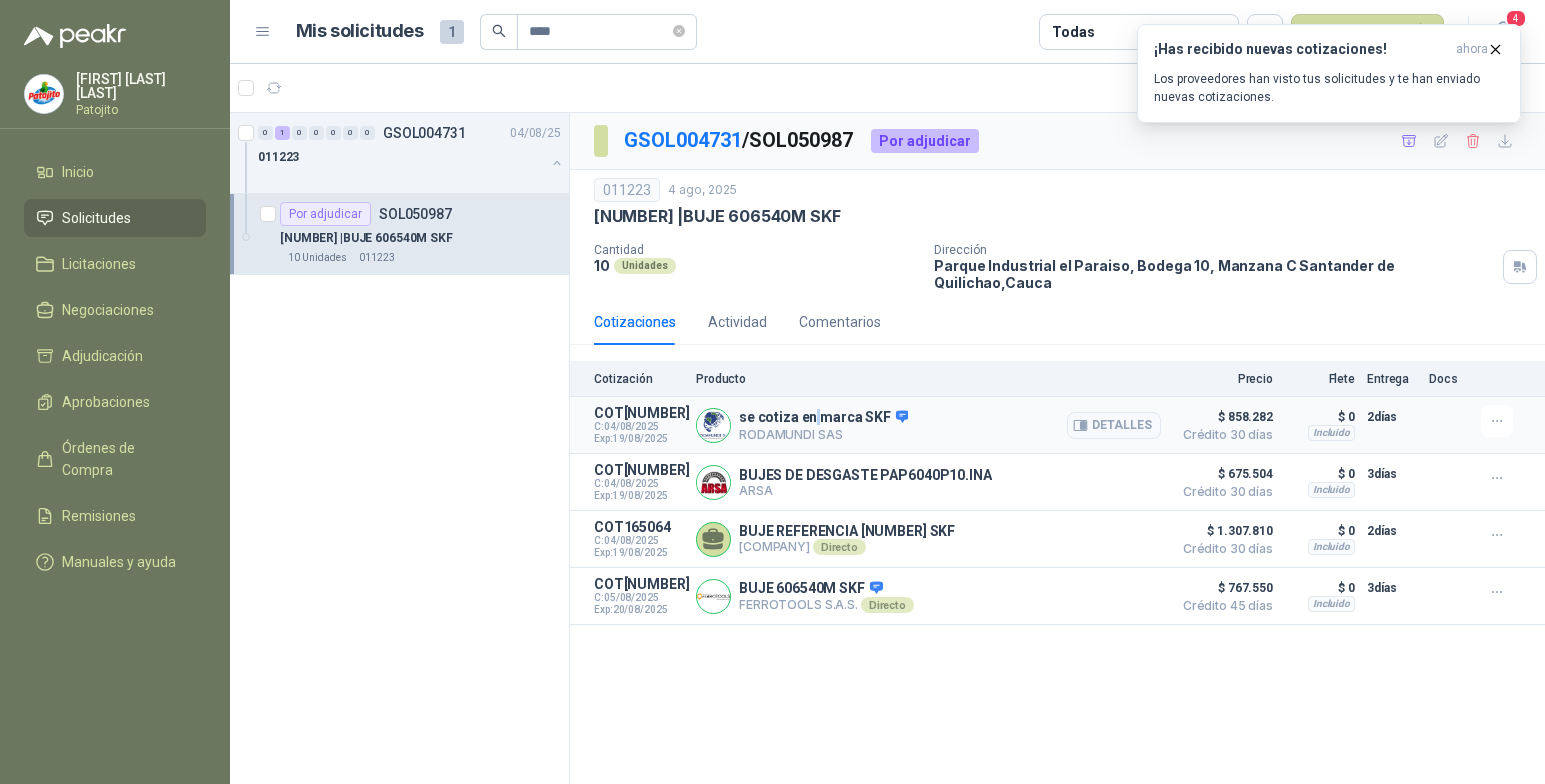 click on "se cotiza en marca SKF" at bounding box center [823, 418] 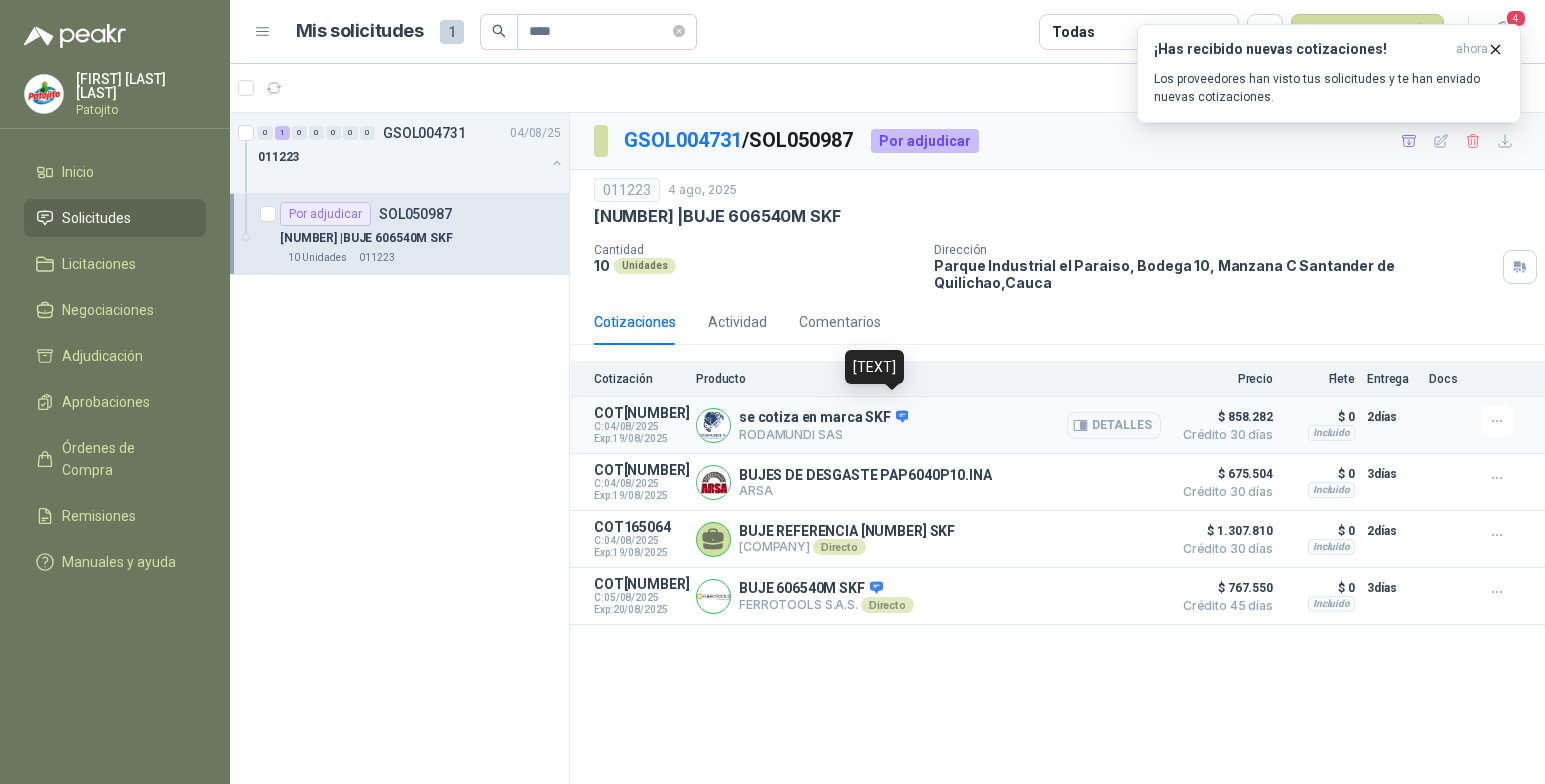 click 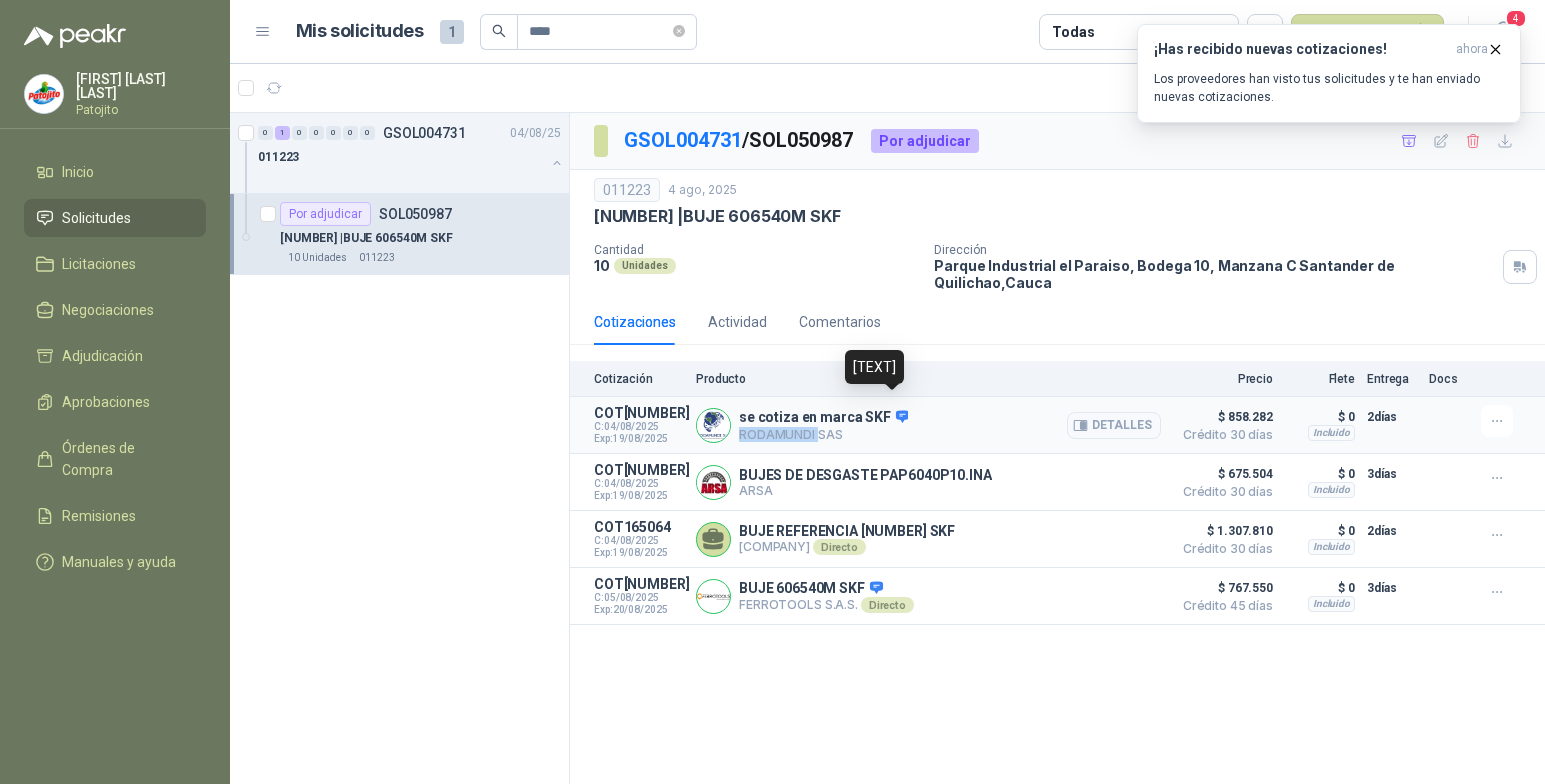 click 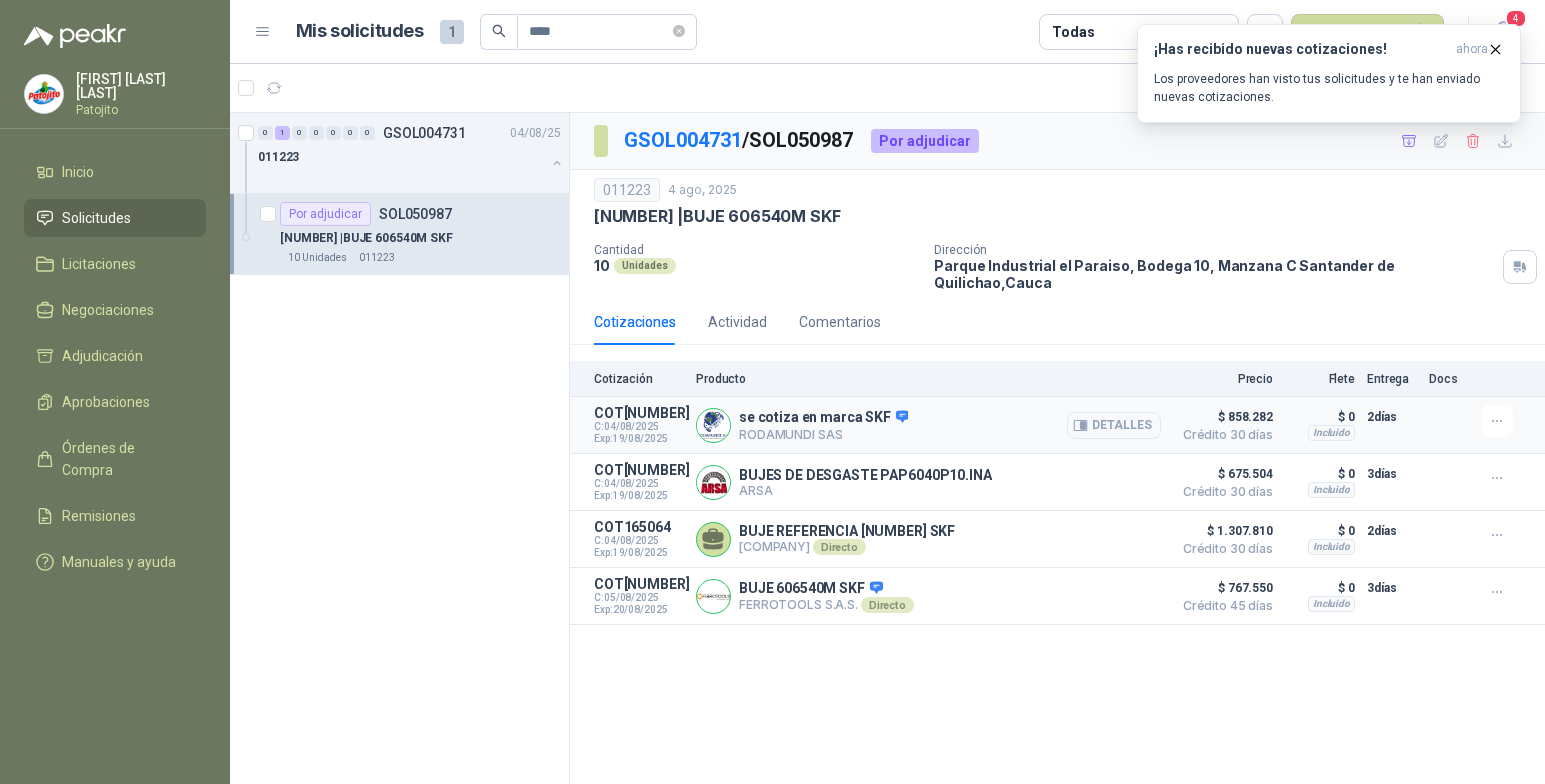 click on "COT[NUMBER]" at bounding box center [639, 413] 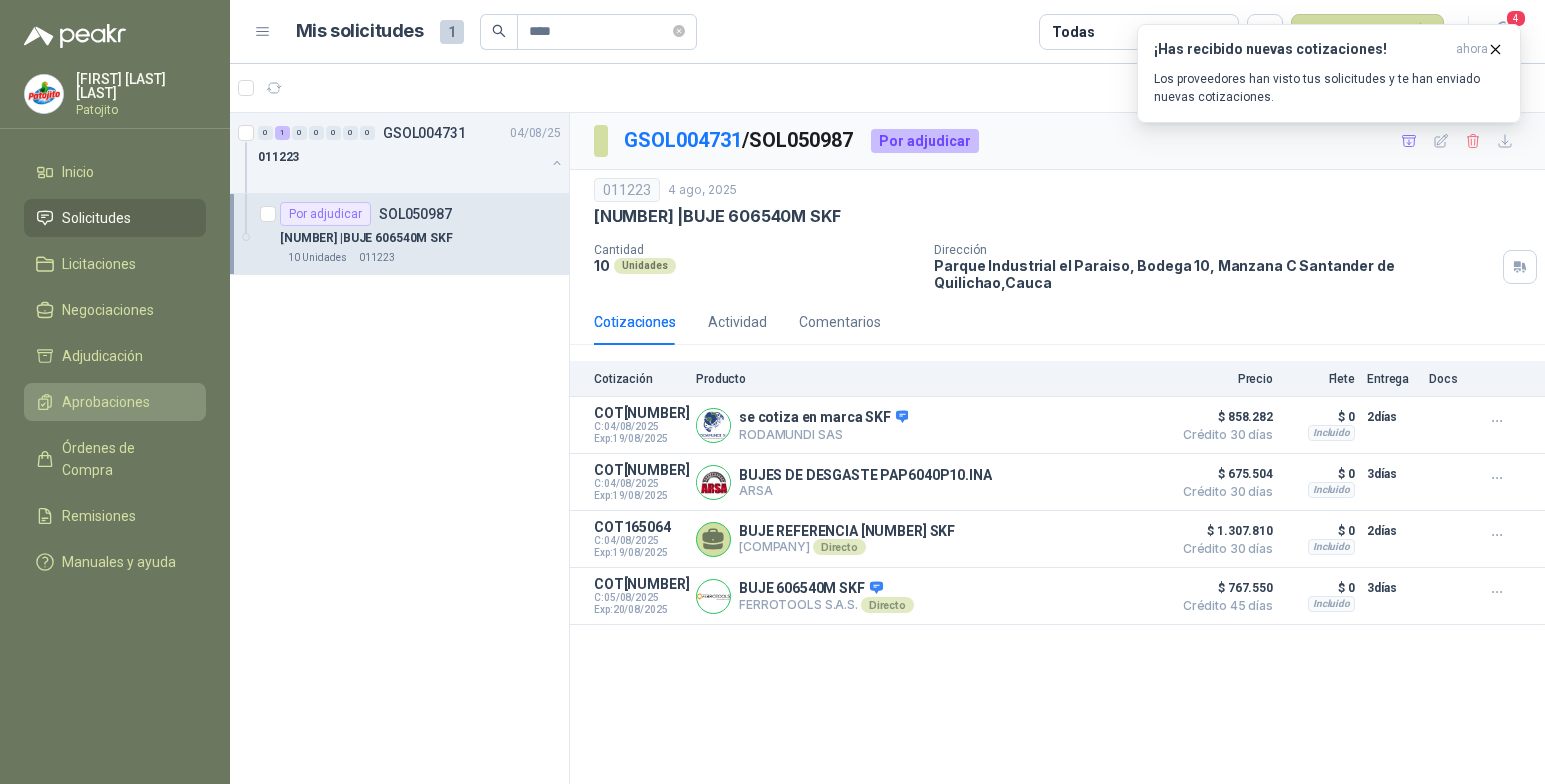 click on "Aprobaciones" at bounding box center [115, 402] 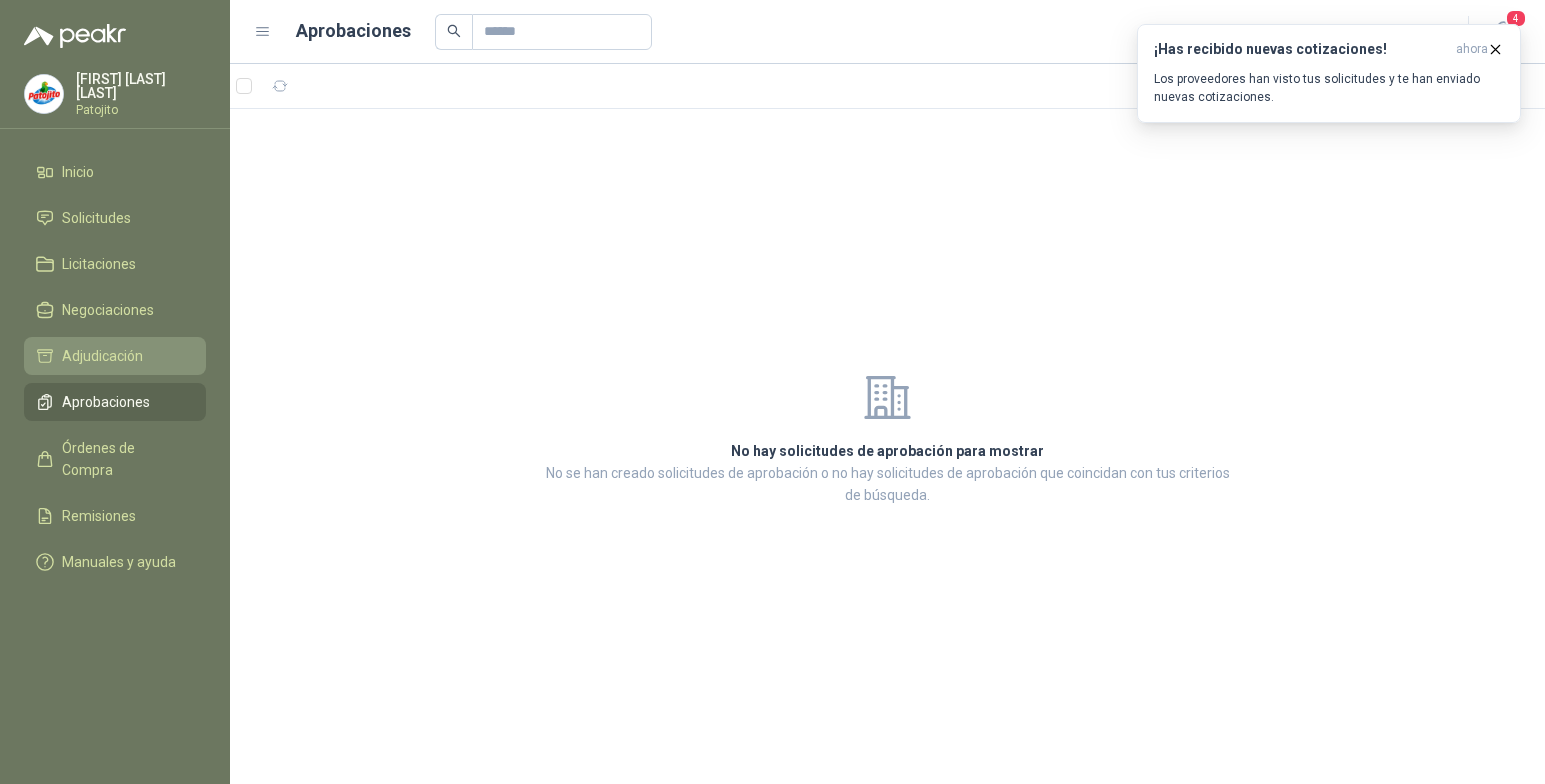 click on "Adjudicación" at bounding box center (102, 356) 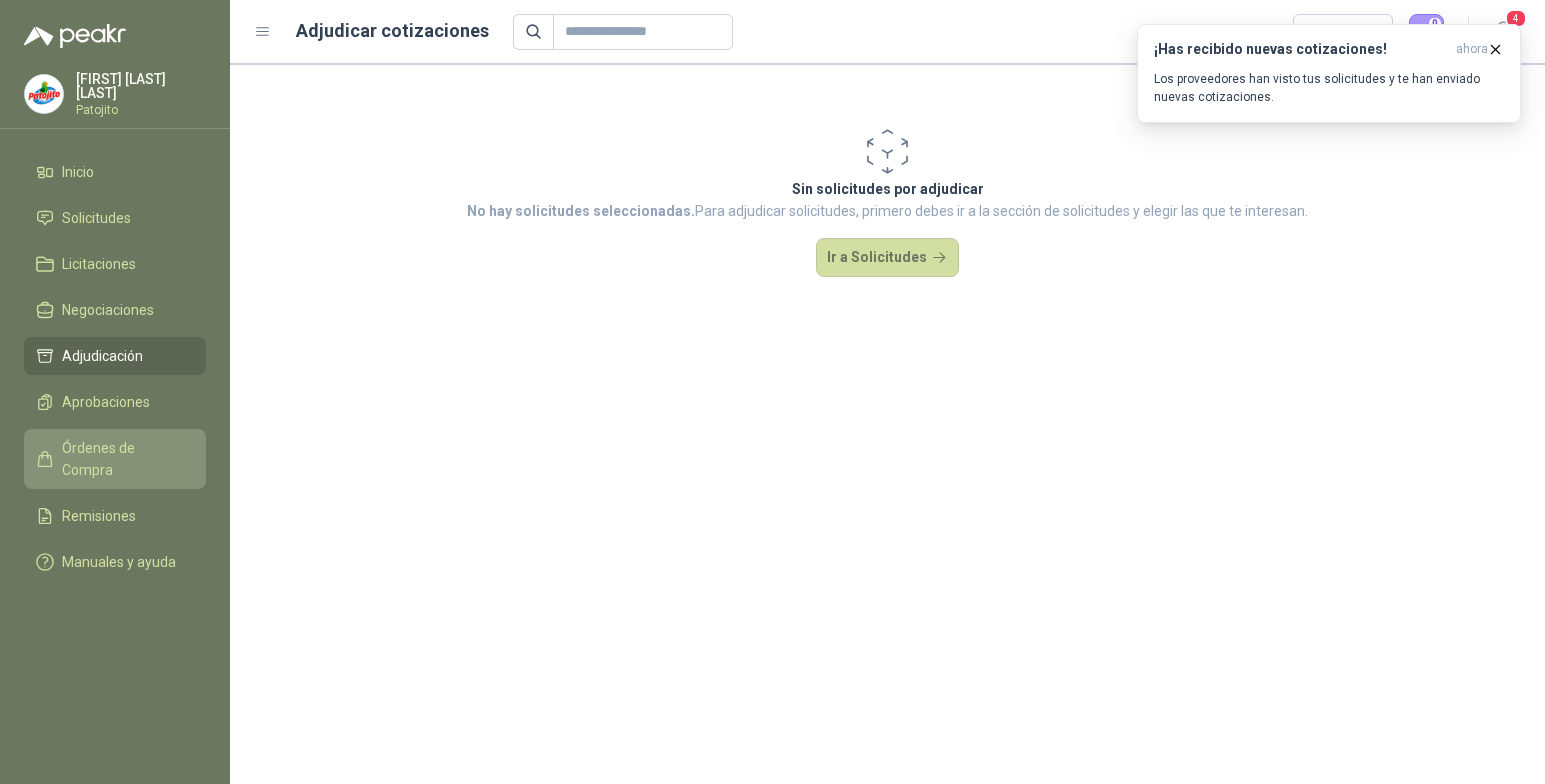 click on "Órdenes de Compra" at bounding box center (115, 459) 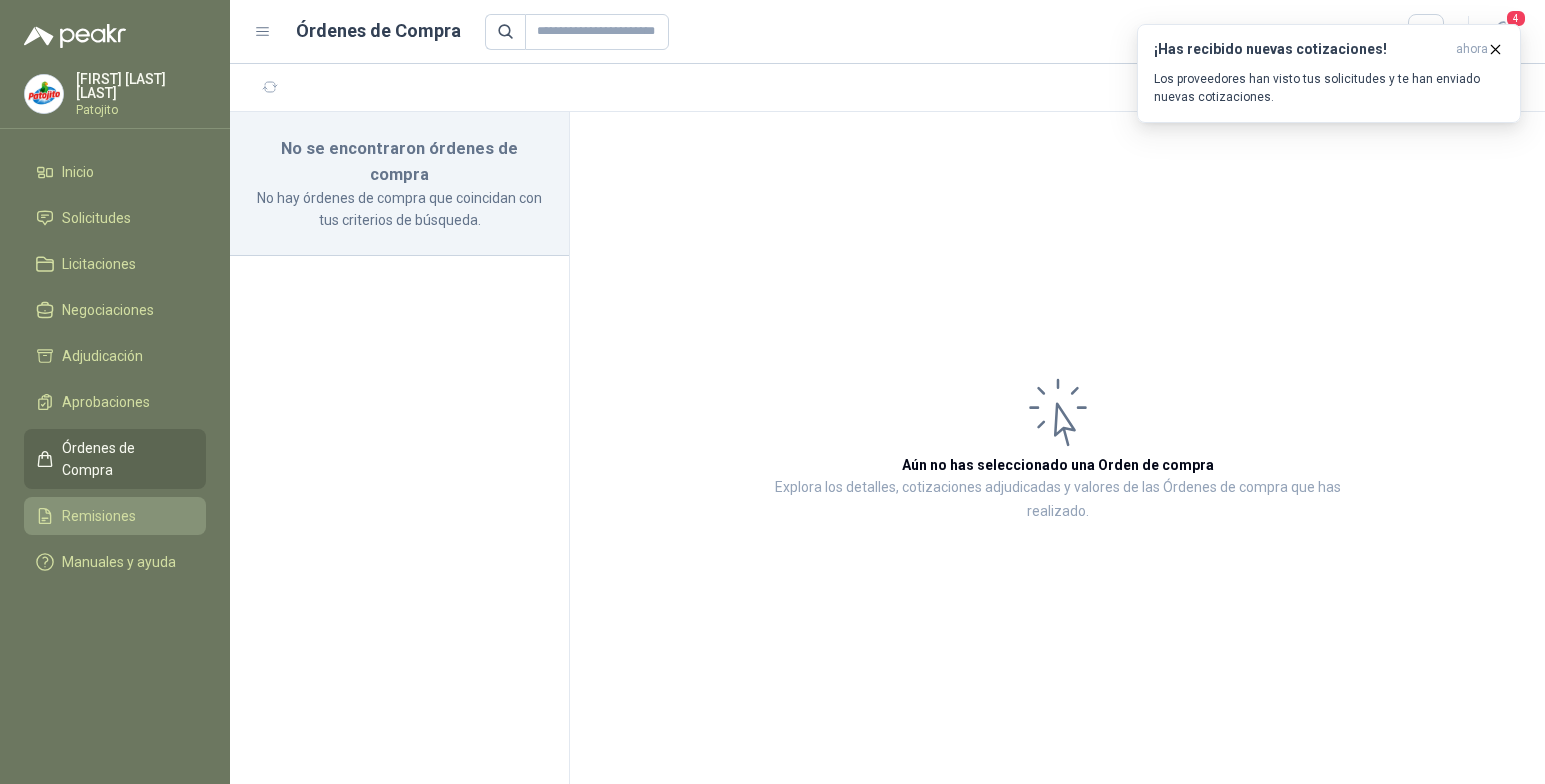 click on "Remisiones" at bounding box center (99, 516) 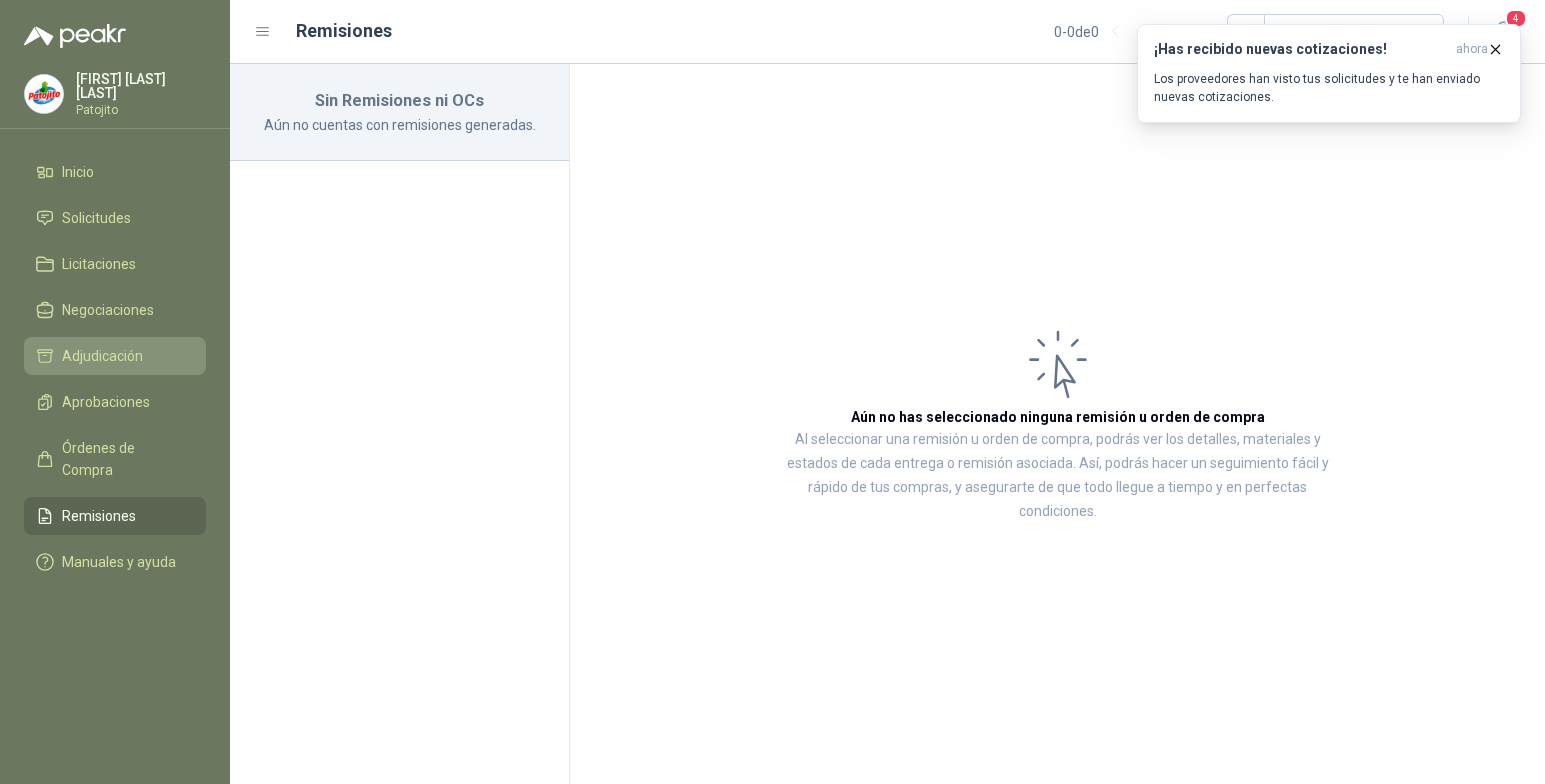 drag, startPoint x: 109, startPoint y: 400, endPoint x: 116, endPoint y: 372, distance: 28.86174 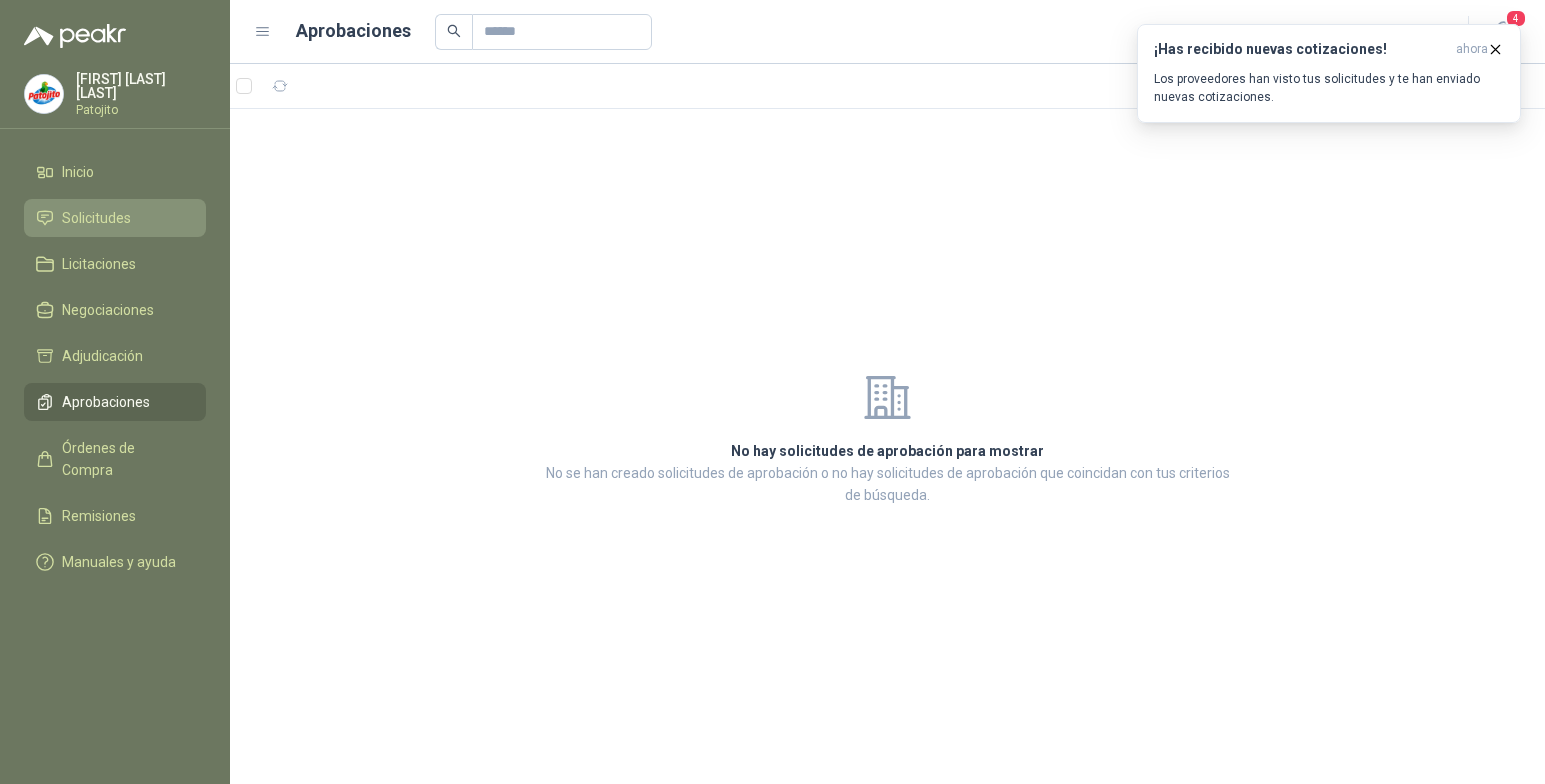 click on "Solicitudes" at bounding box center (115, 218) 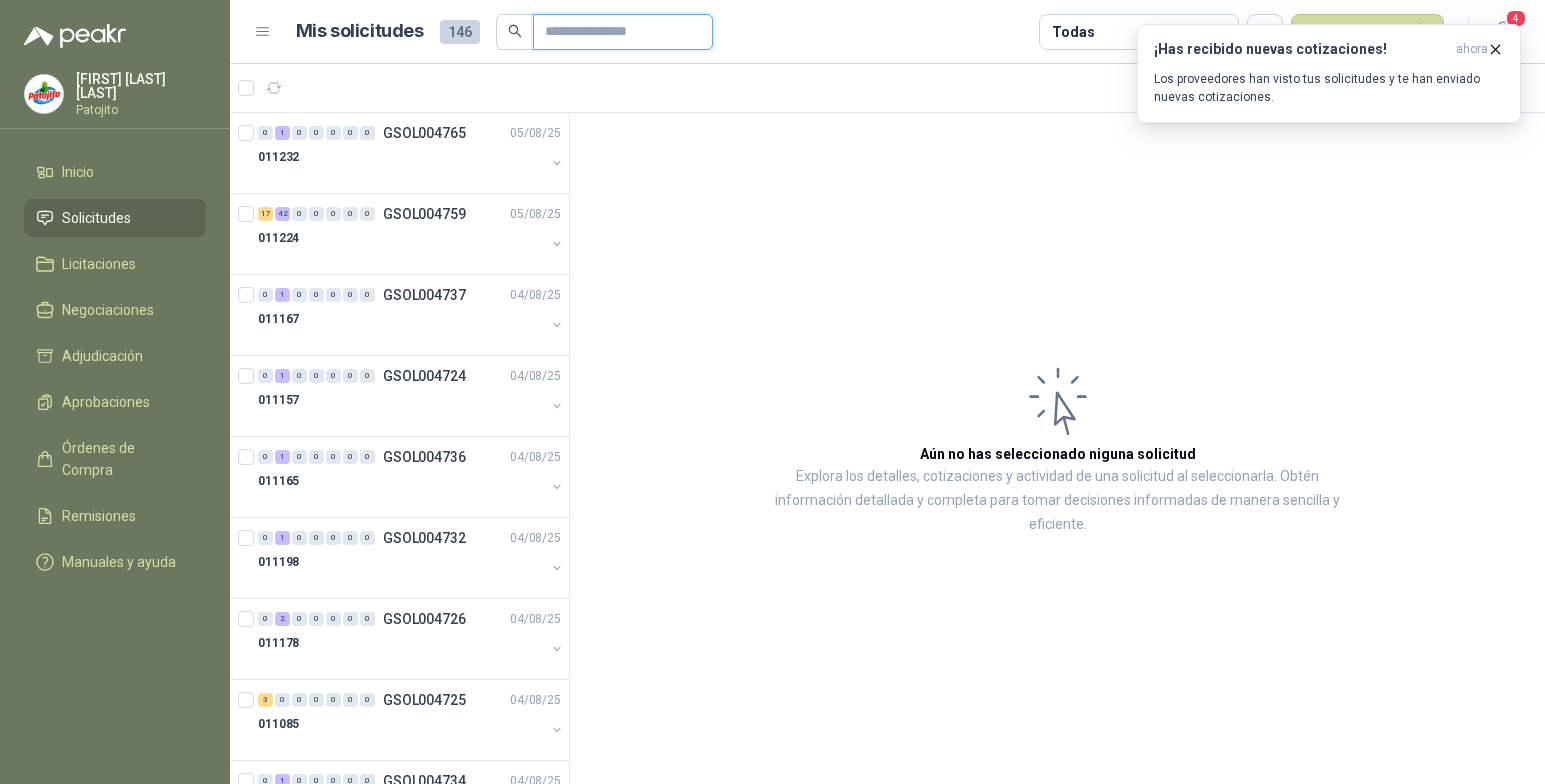 click at bounding box center (615, 32) 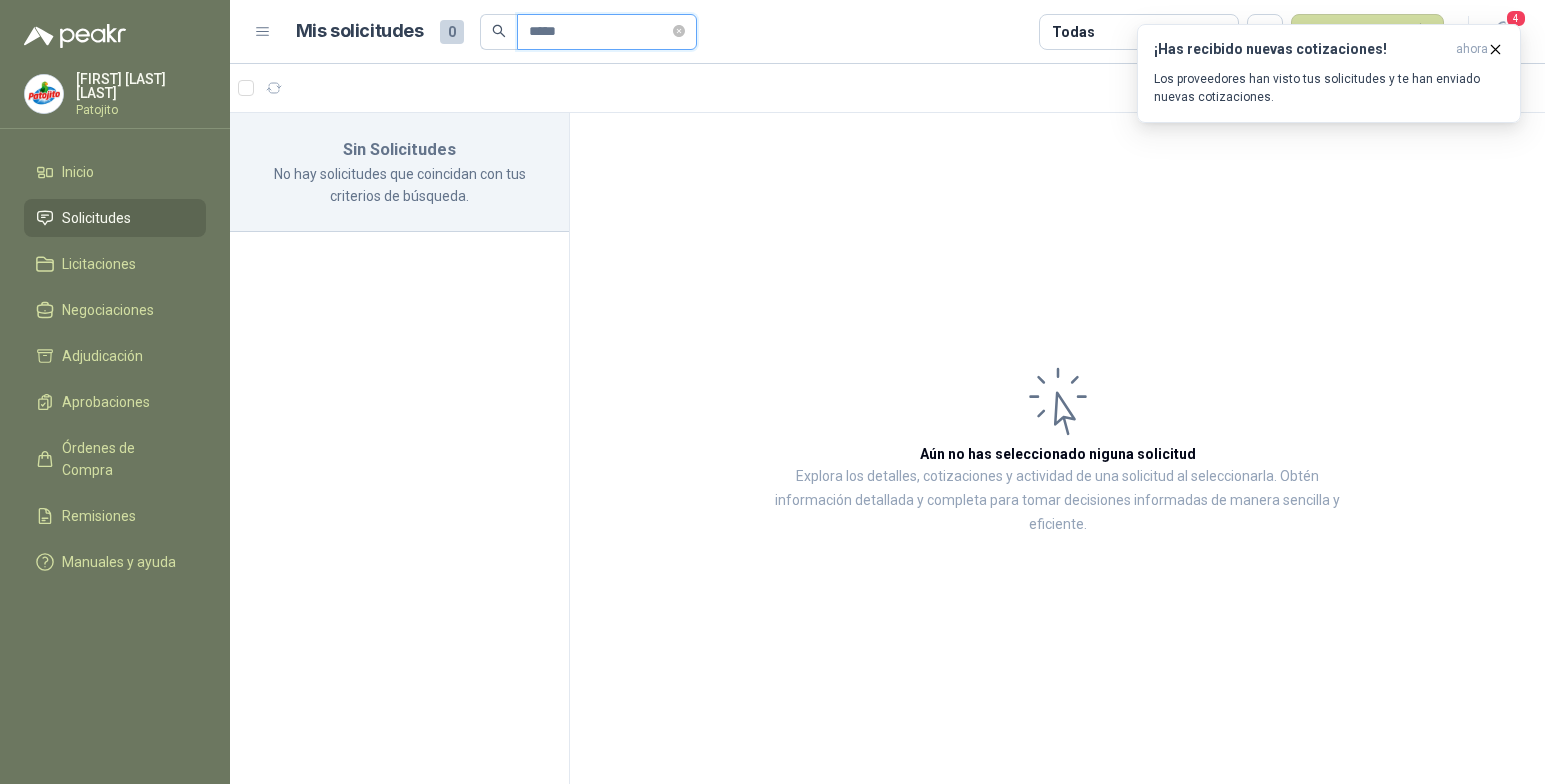 type on "*****" 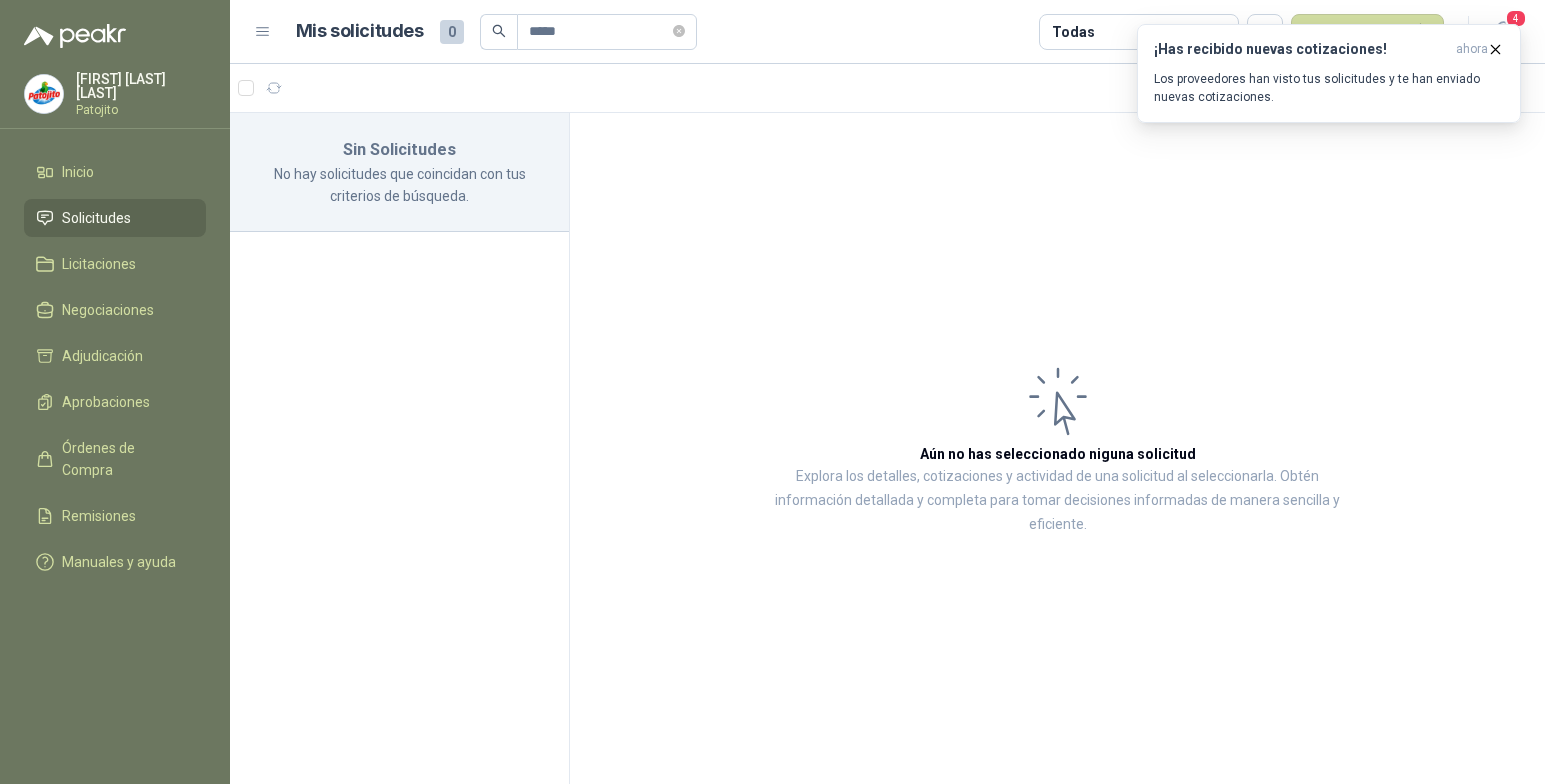 click on "Aún no has seleccionado niguna solicitud Explora los detalles, cotizaciones y actividad de una solicitud al seleccionarla. Obtén información detallada y   completa para tomar decisiones informadas de manera sencilla y eficiente." at bounding box center (1057, 449) 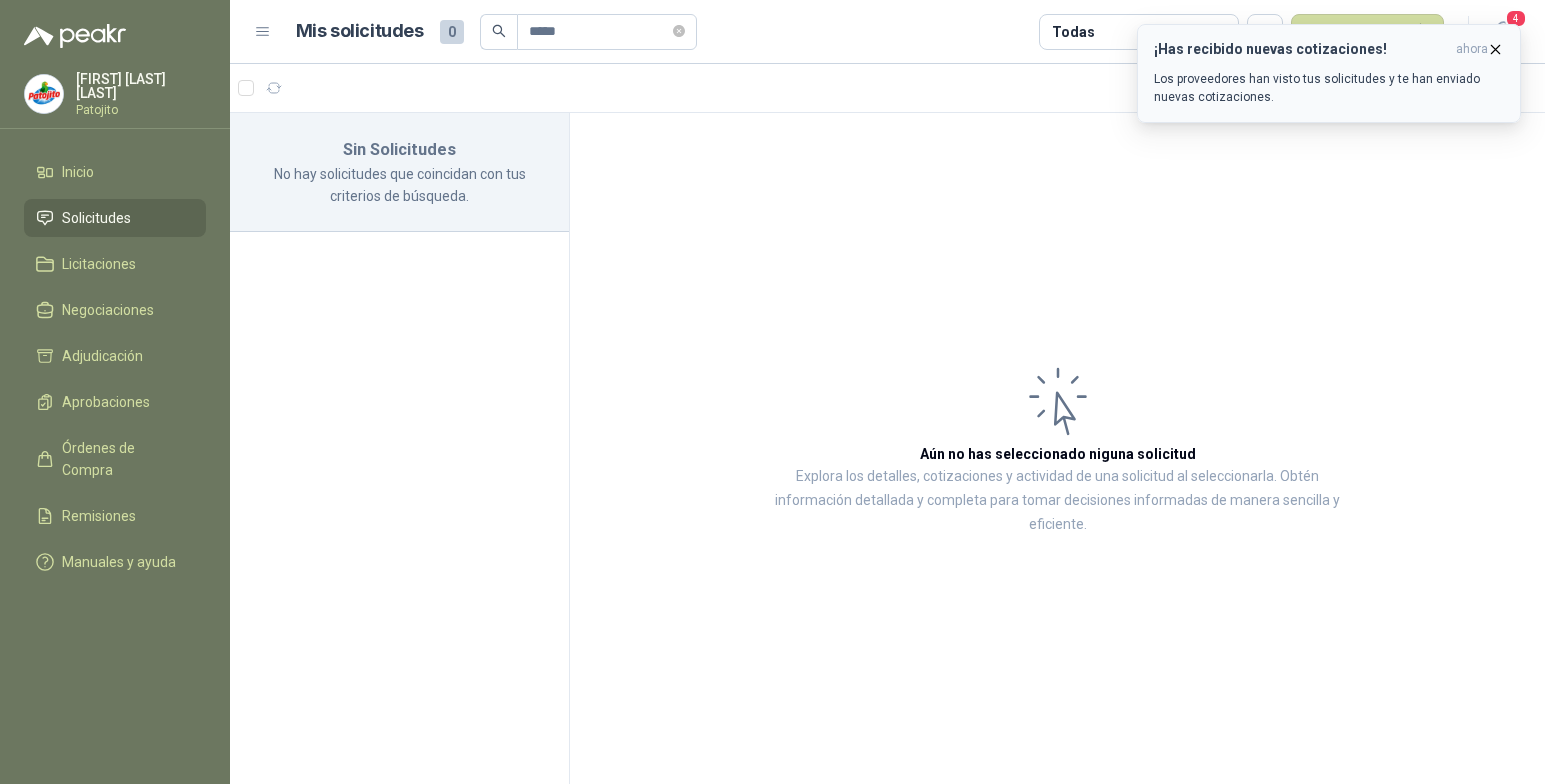 click on "Los proveedores han visto tus solicitudes y te han enviado nuevas cotizaciones." at bounding box center (1329, 88) 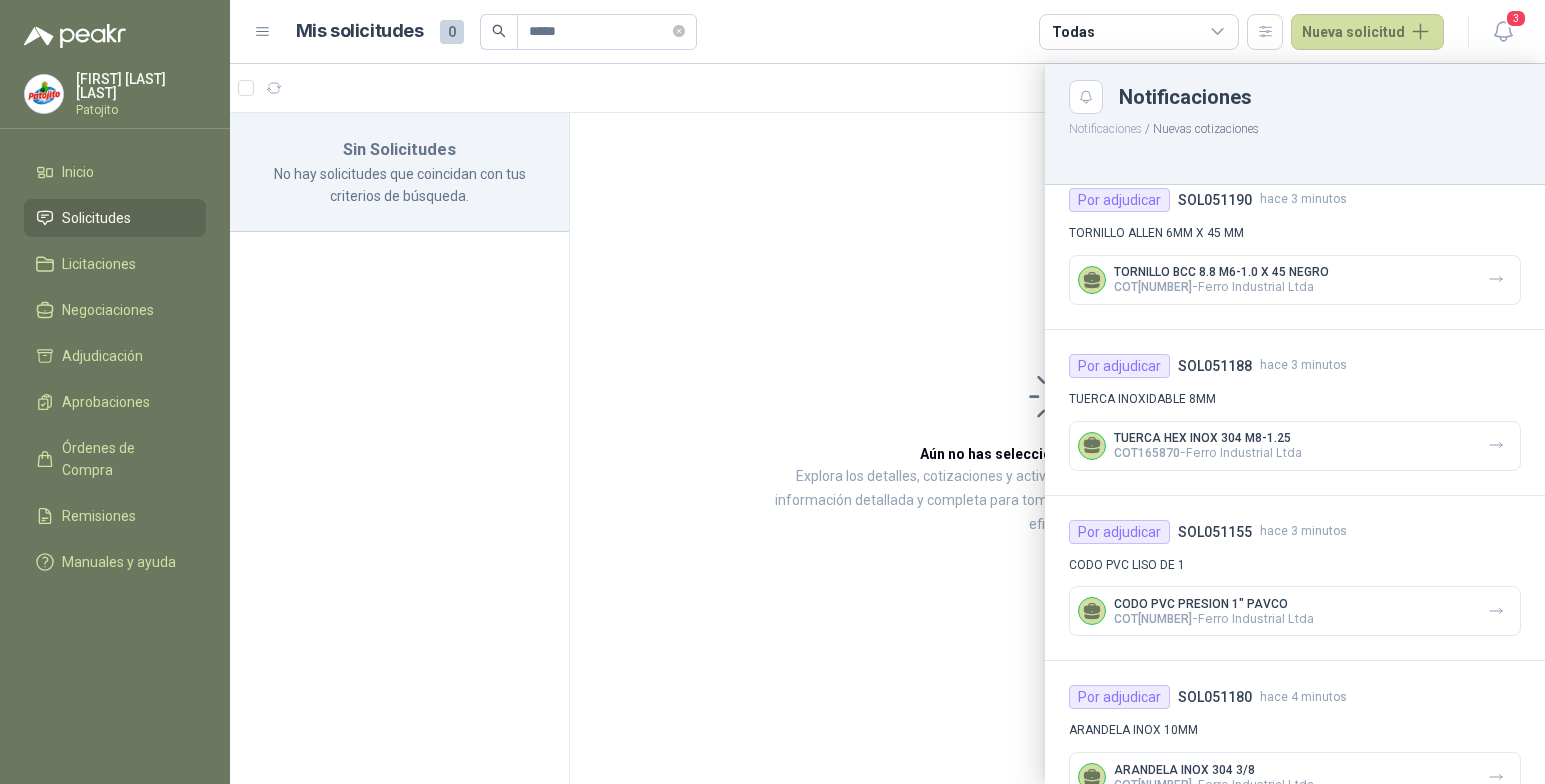 scroll, scrollTop: 0, scrollLeft: 0, axis: both 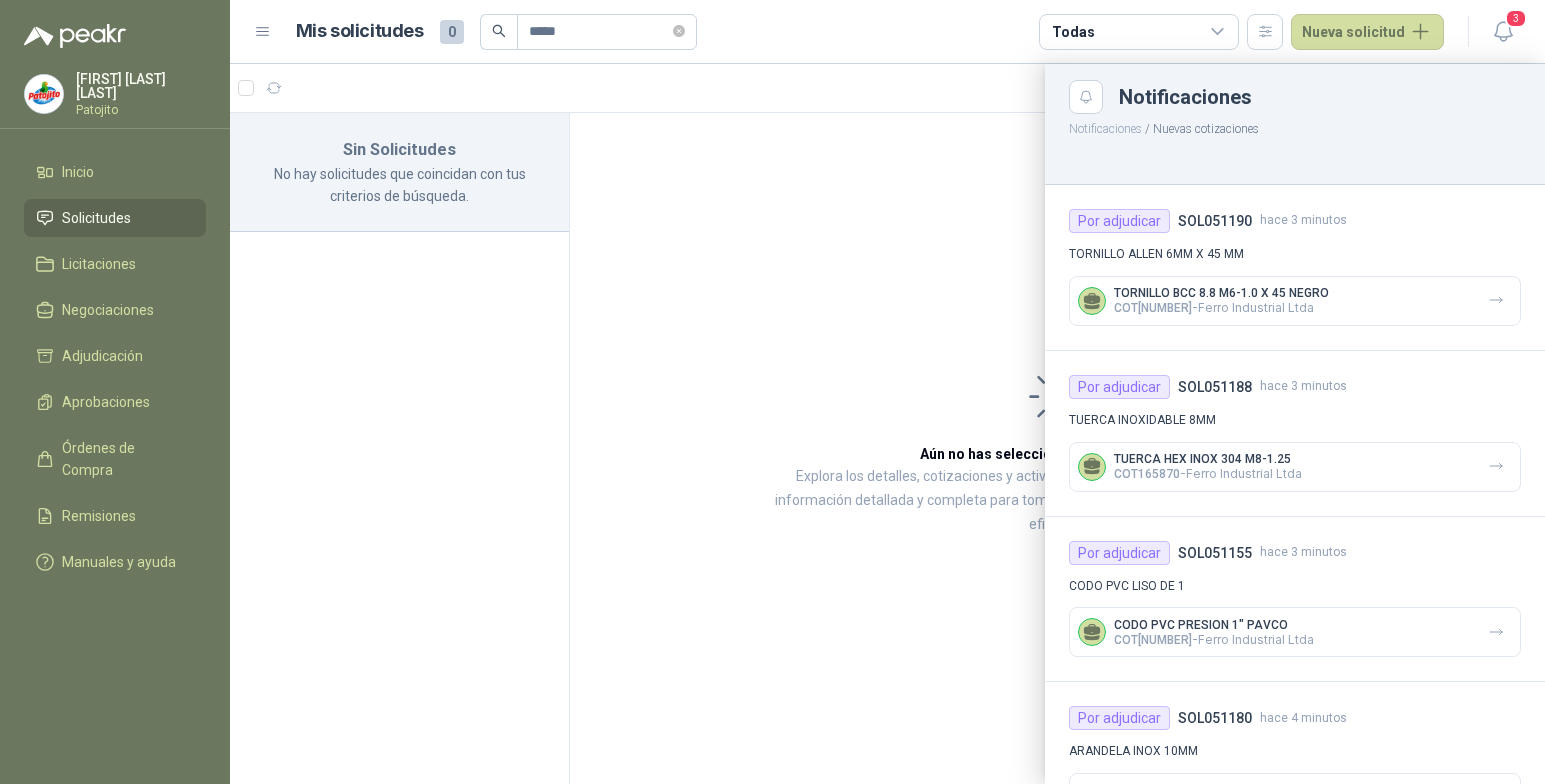 click at bounding box center (887, 424) 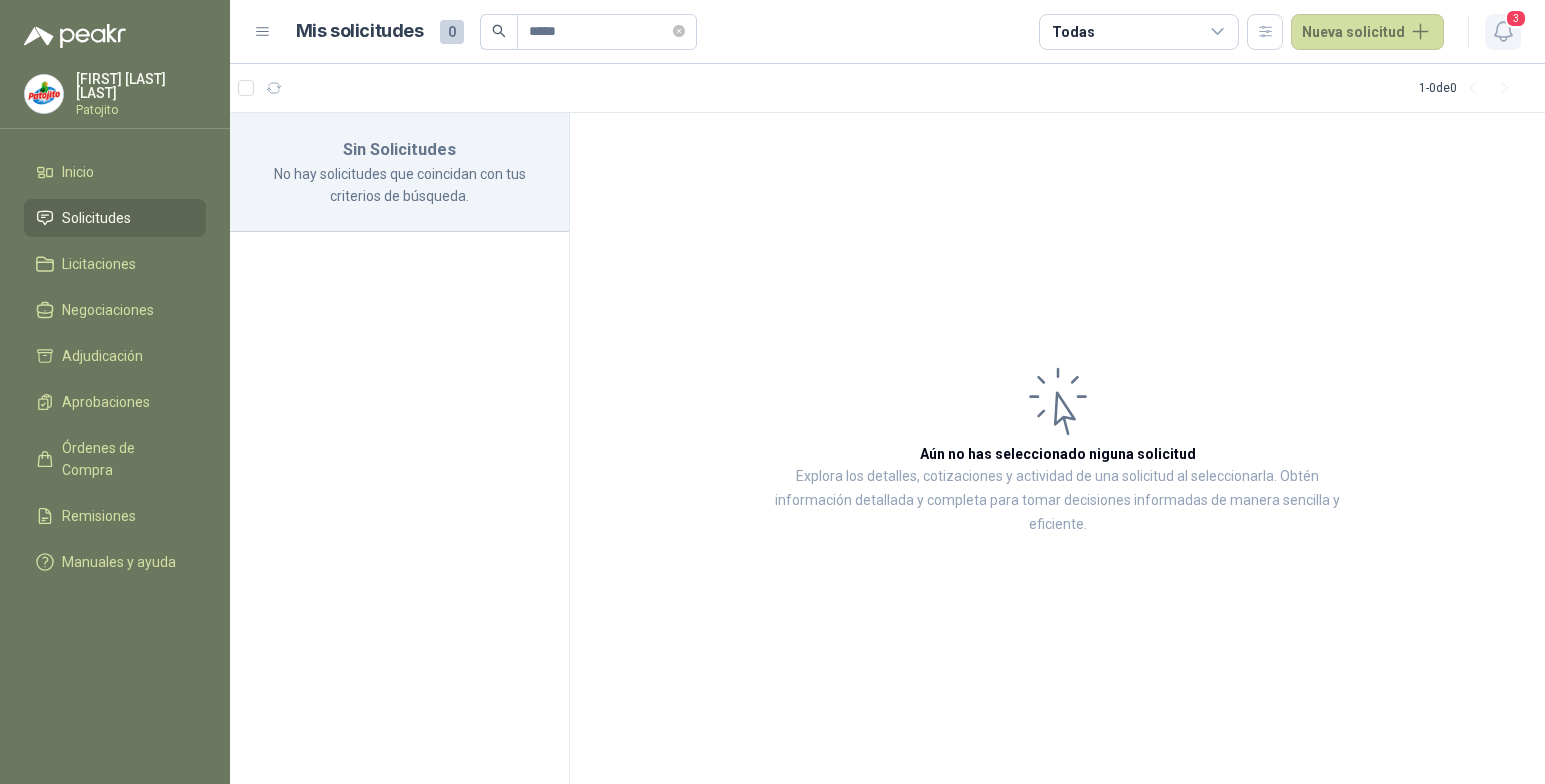 click 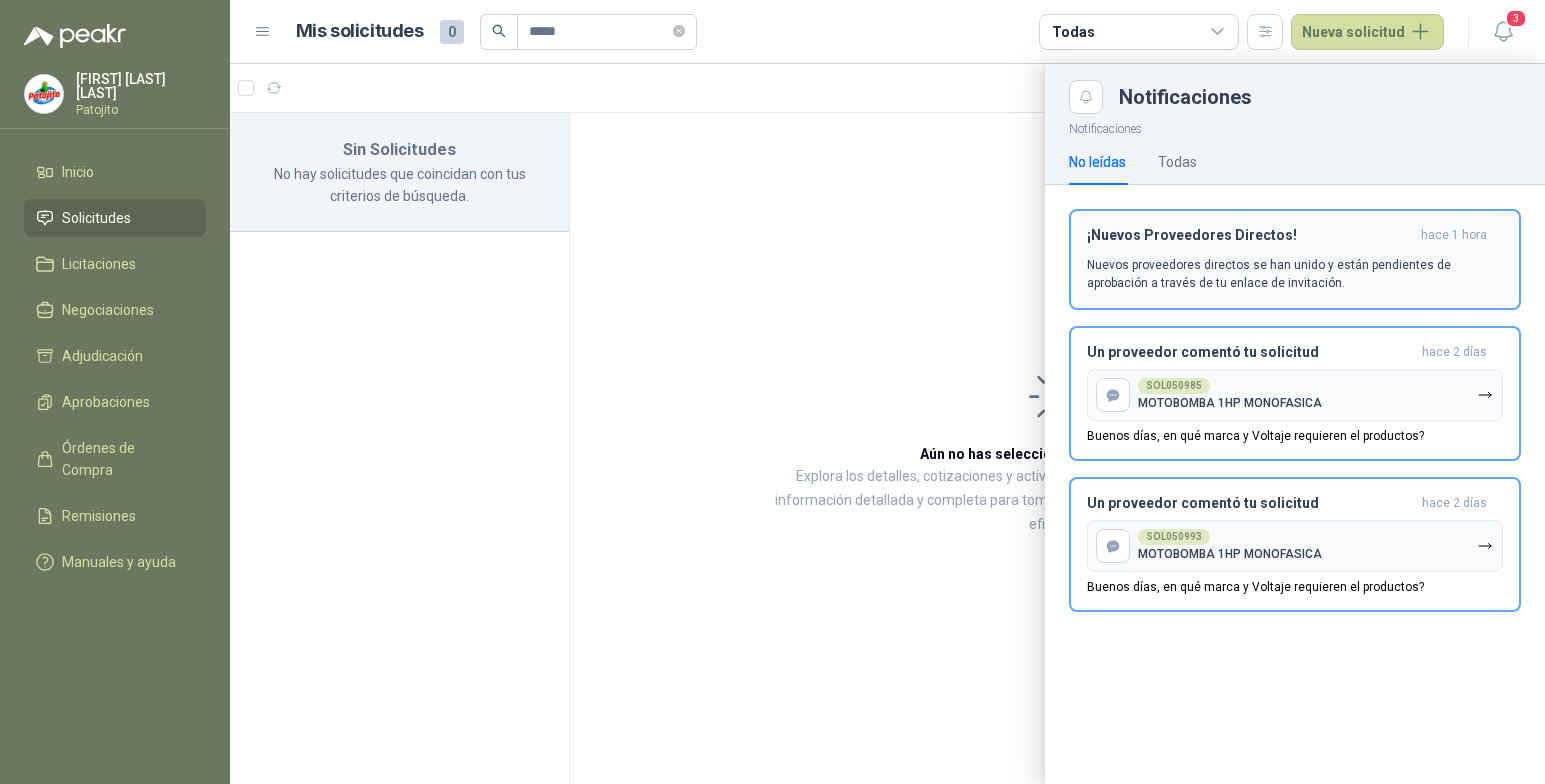 click on "Nuevos proveedores directos se han unido y están pendientes de aprobación a través de tu enlace de invitación." at bounding box center (1295, 274) 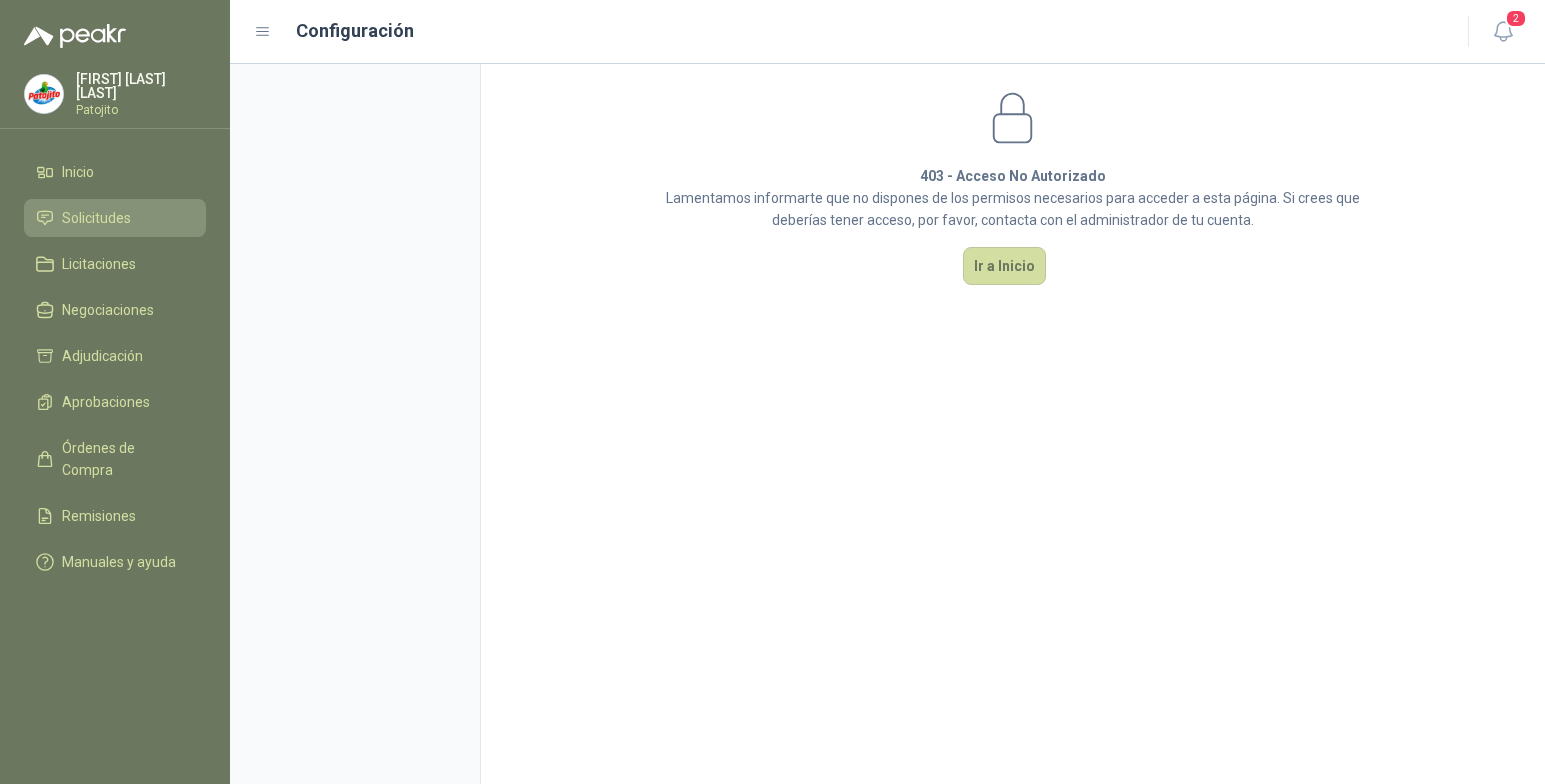 click on "Solicitudes" at bounding box center (96, 218) 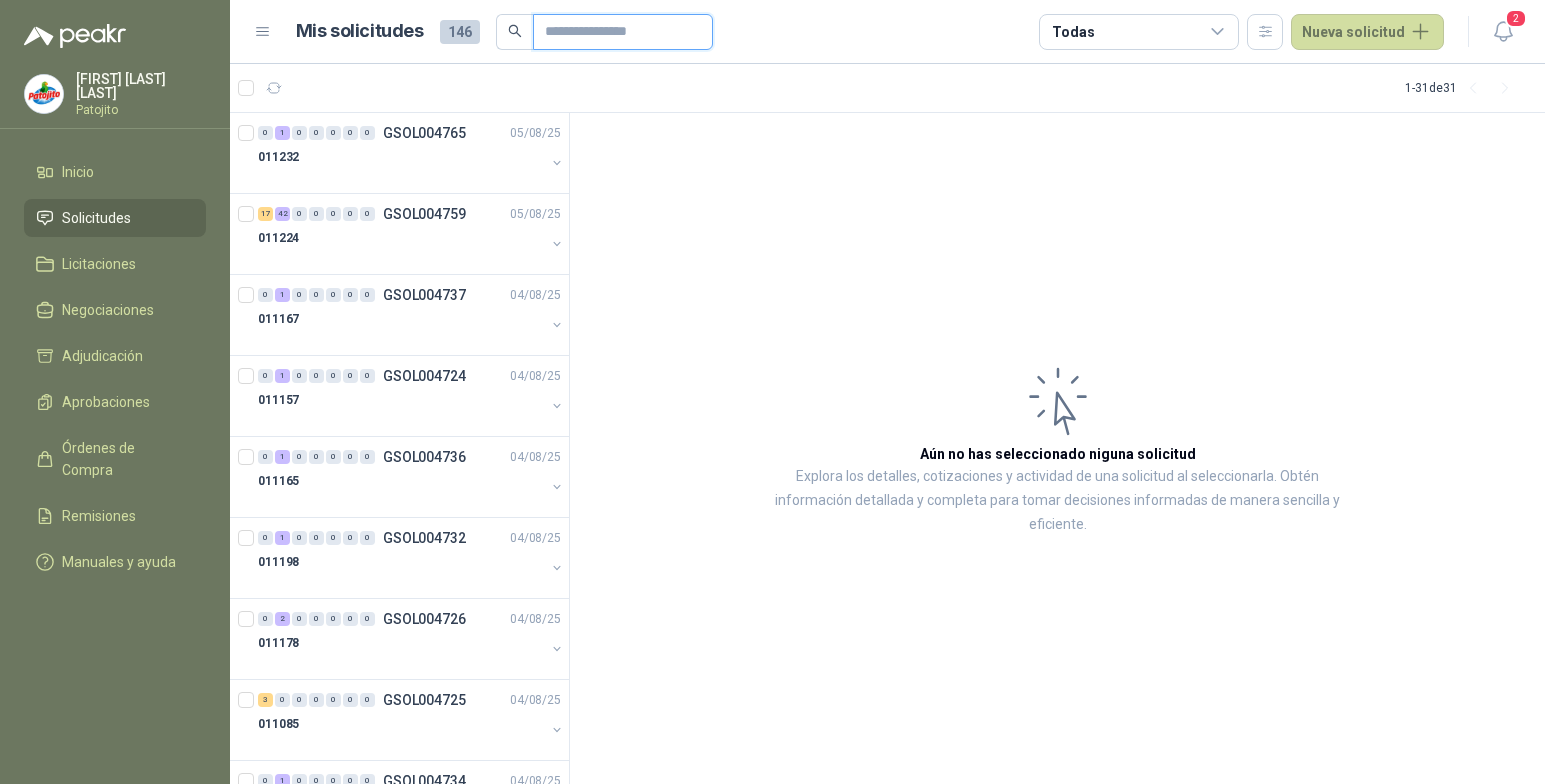 click at bounding box center (615, 32) 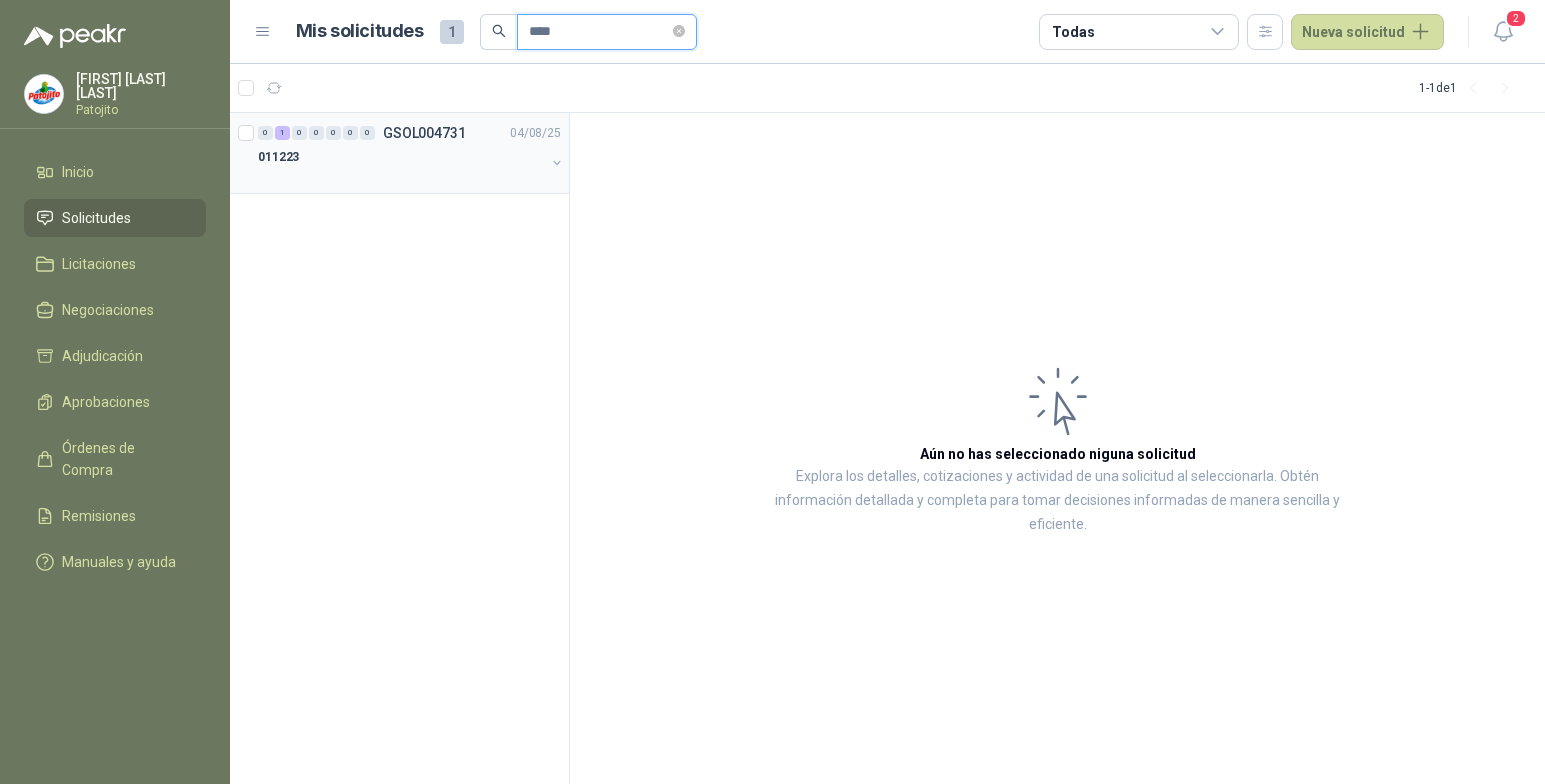 type on "****" 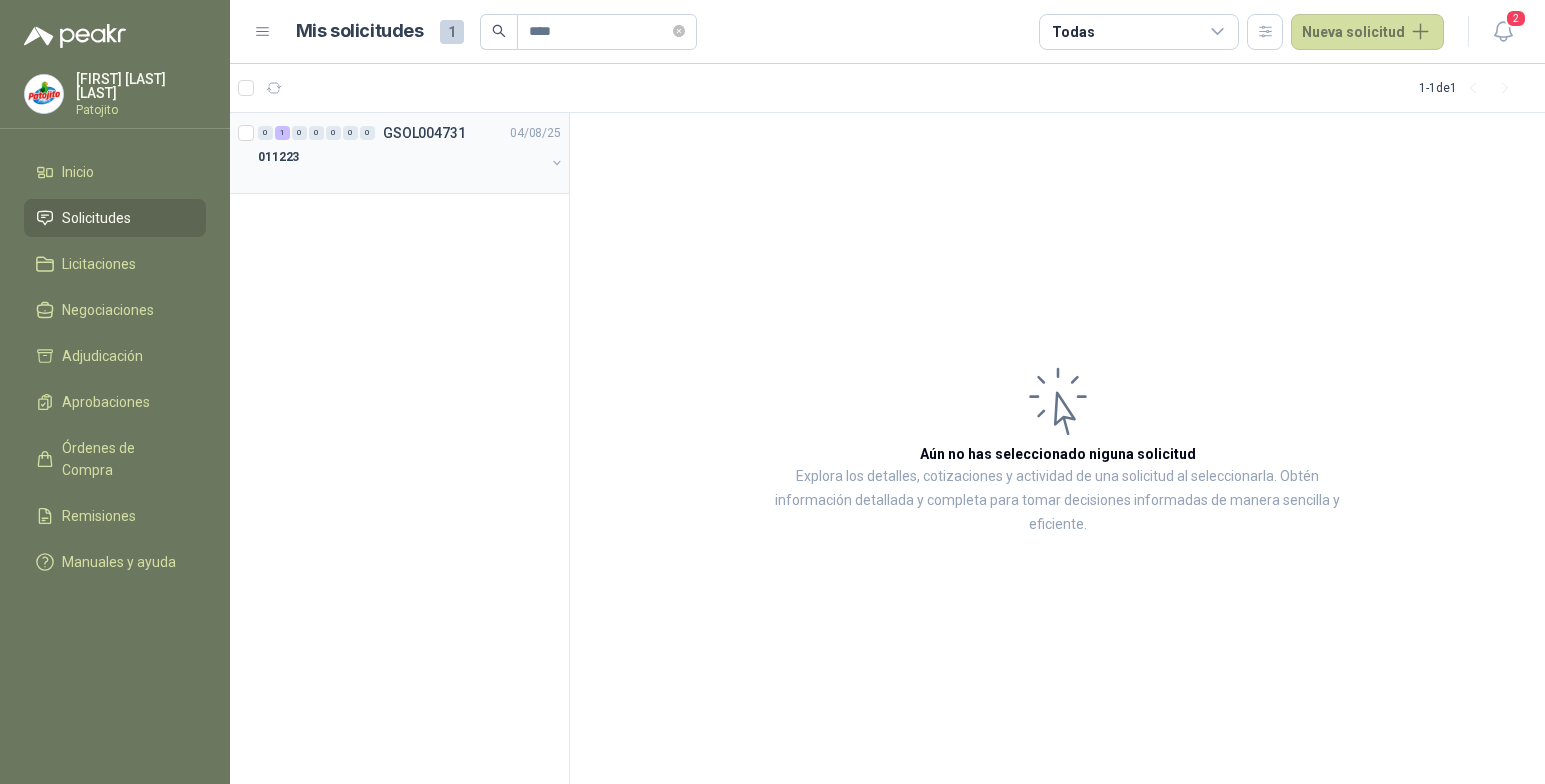 click on "011223" at bounding box center (401, 157) 